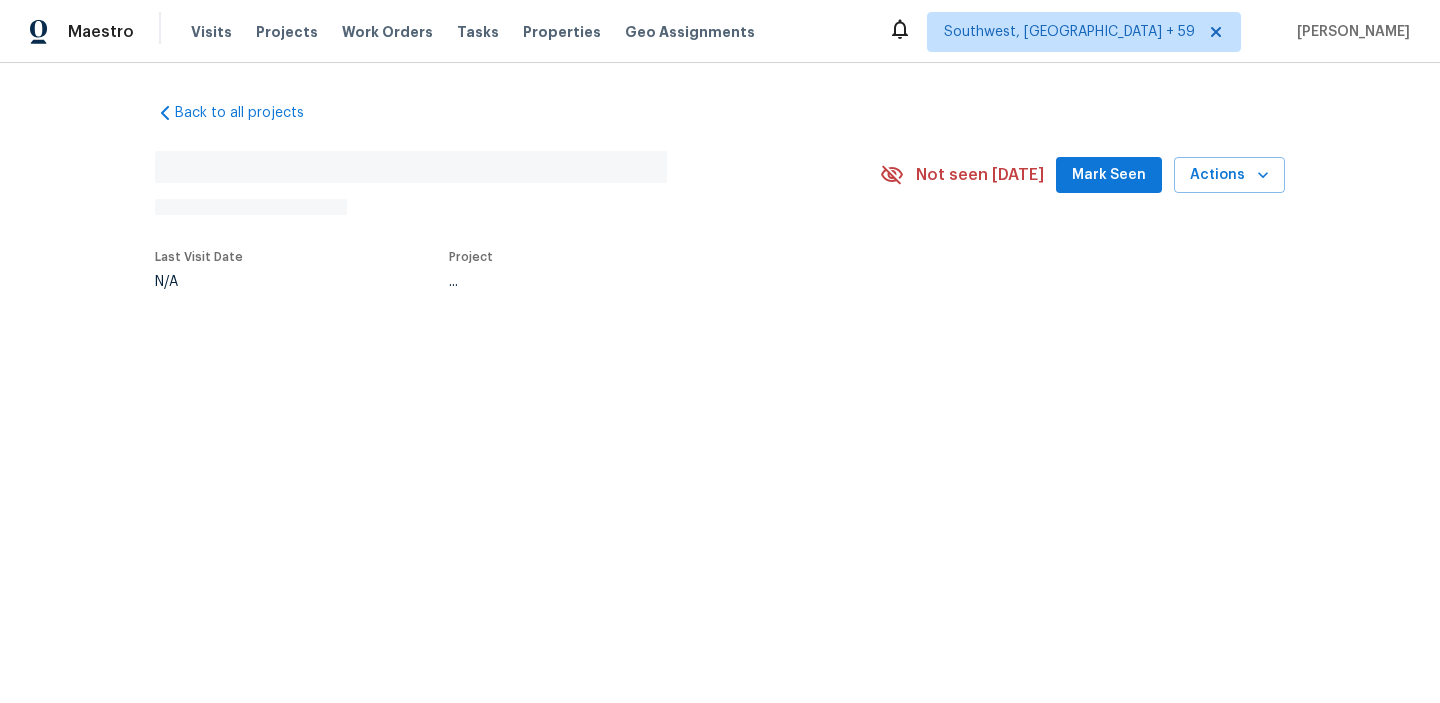 scroll, scrollTop: 0, scrollLeft: 0, axis: both 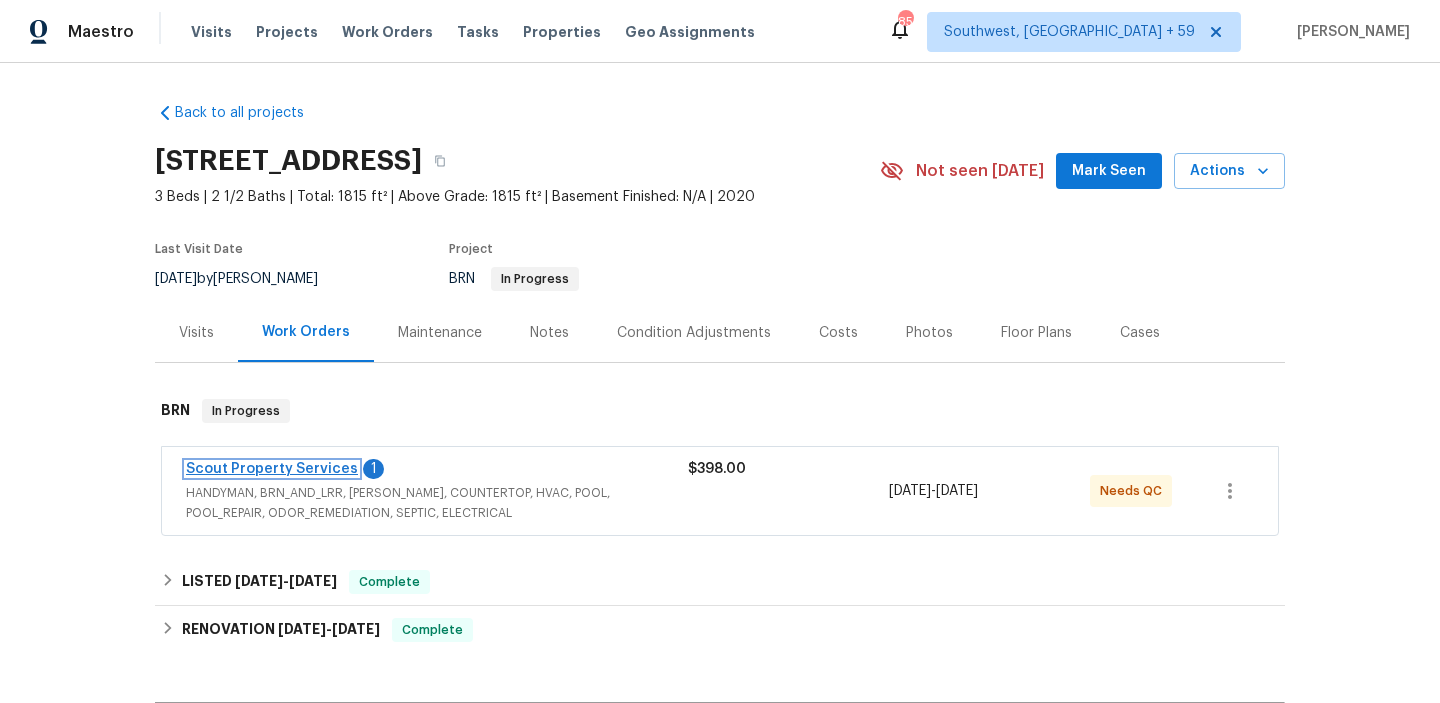 click on "Scout Property Services" at bounding box center (272, 469) 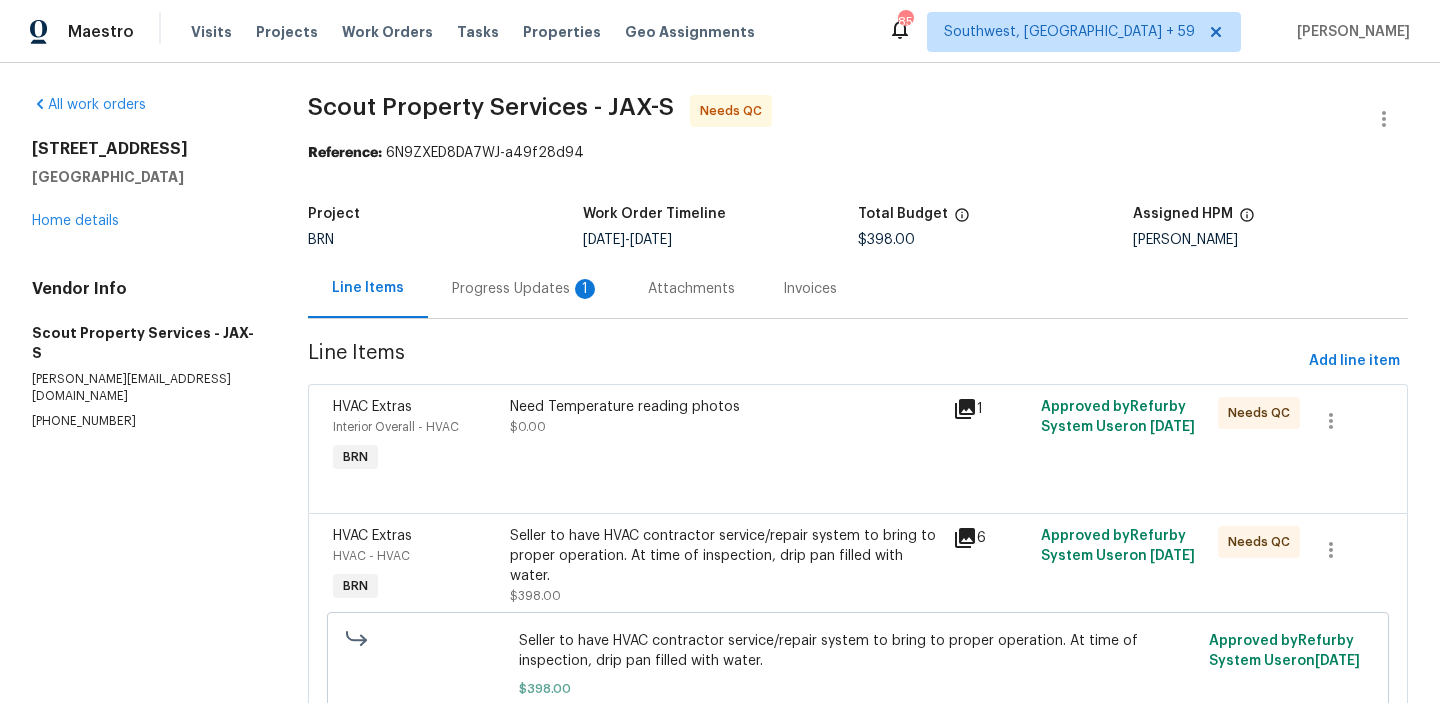 click on "Need Temperature reading photos $0.00" at bounding box center (725, 437) 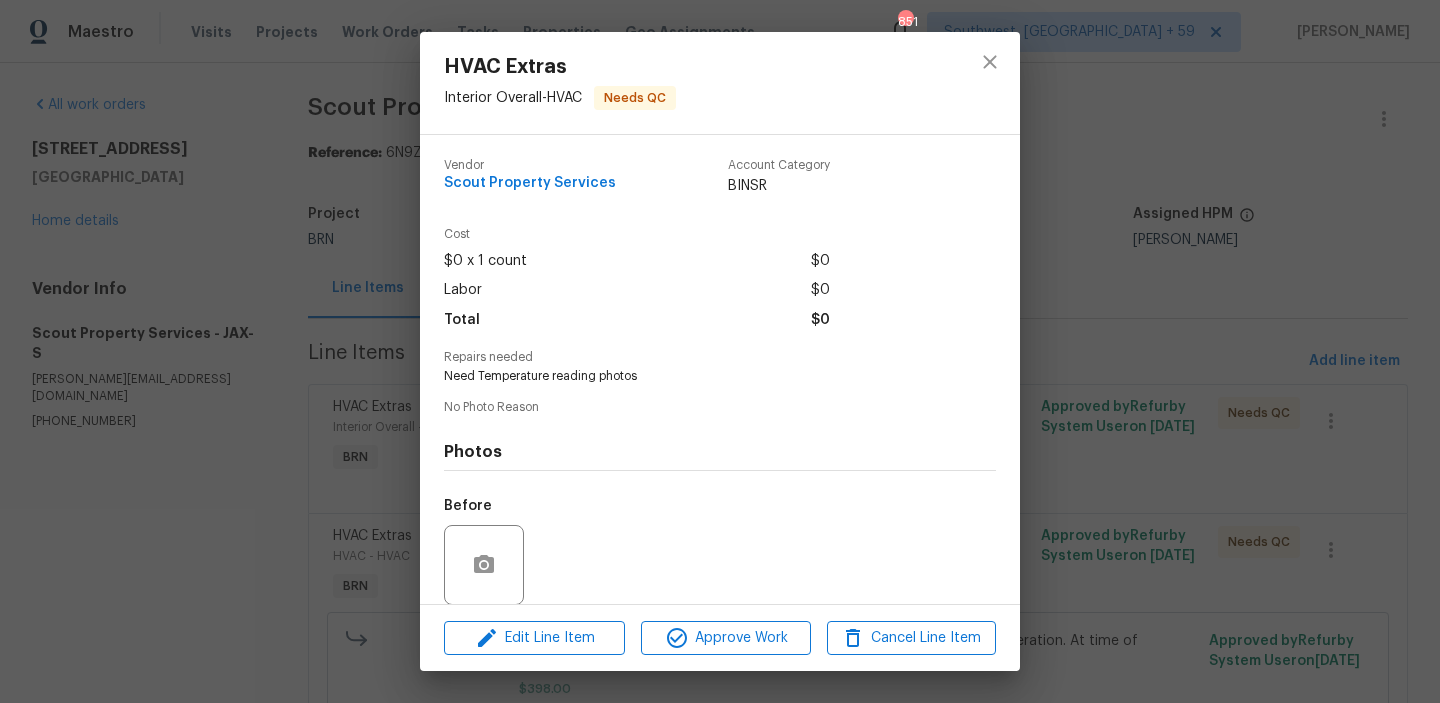 click on "HVAC Extras Interior Overall  -  HVAC Needs QC Vendor Scout Property Services Account Category BINSR Cost $0 x 1 count $0 Labor $0 Total $0 Repairs needed Need Temperature reading photos No Photo Reason
Photos Before After  Edit Line Item  Approve Work  Cancel Line Item" at bounding box center (720, 351) 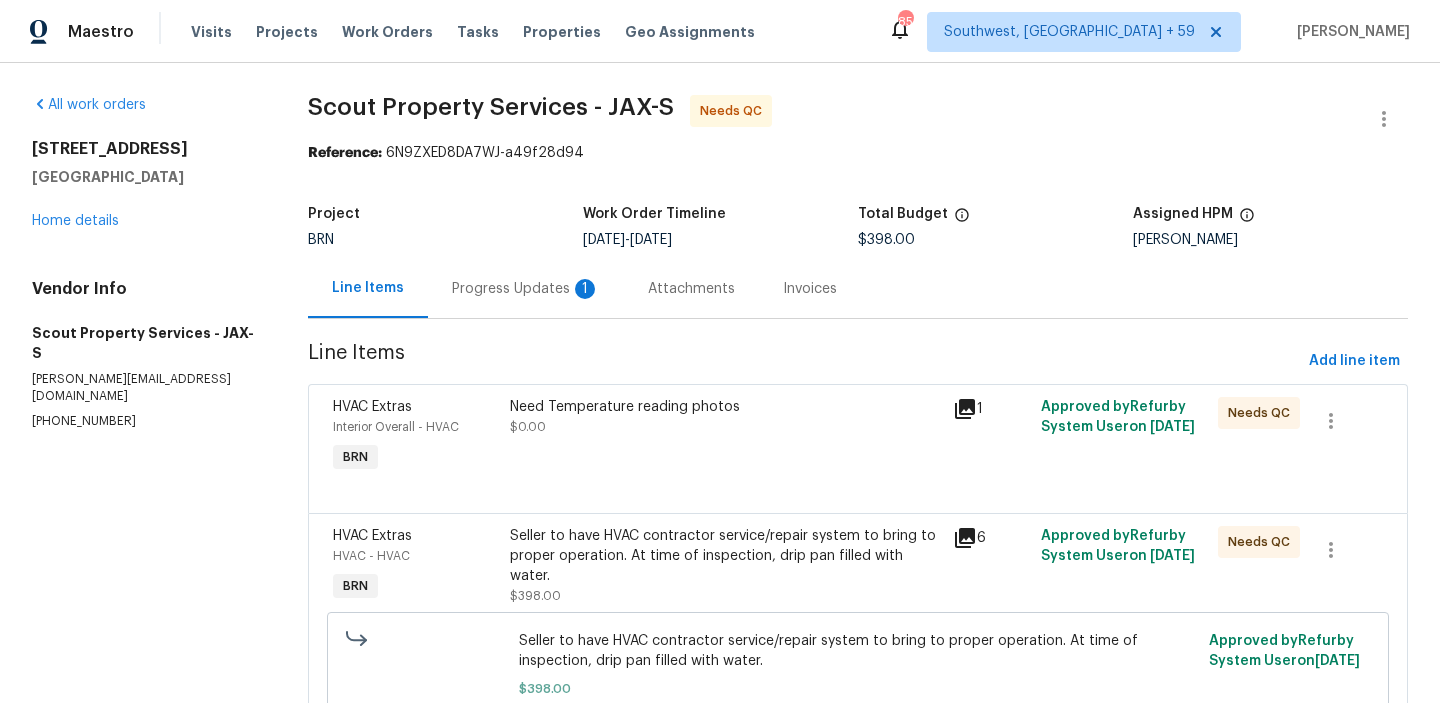 click on "Progress Updates 1" at bounding box center [526, 288] 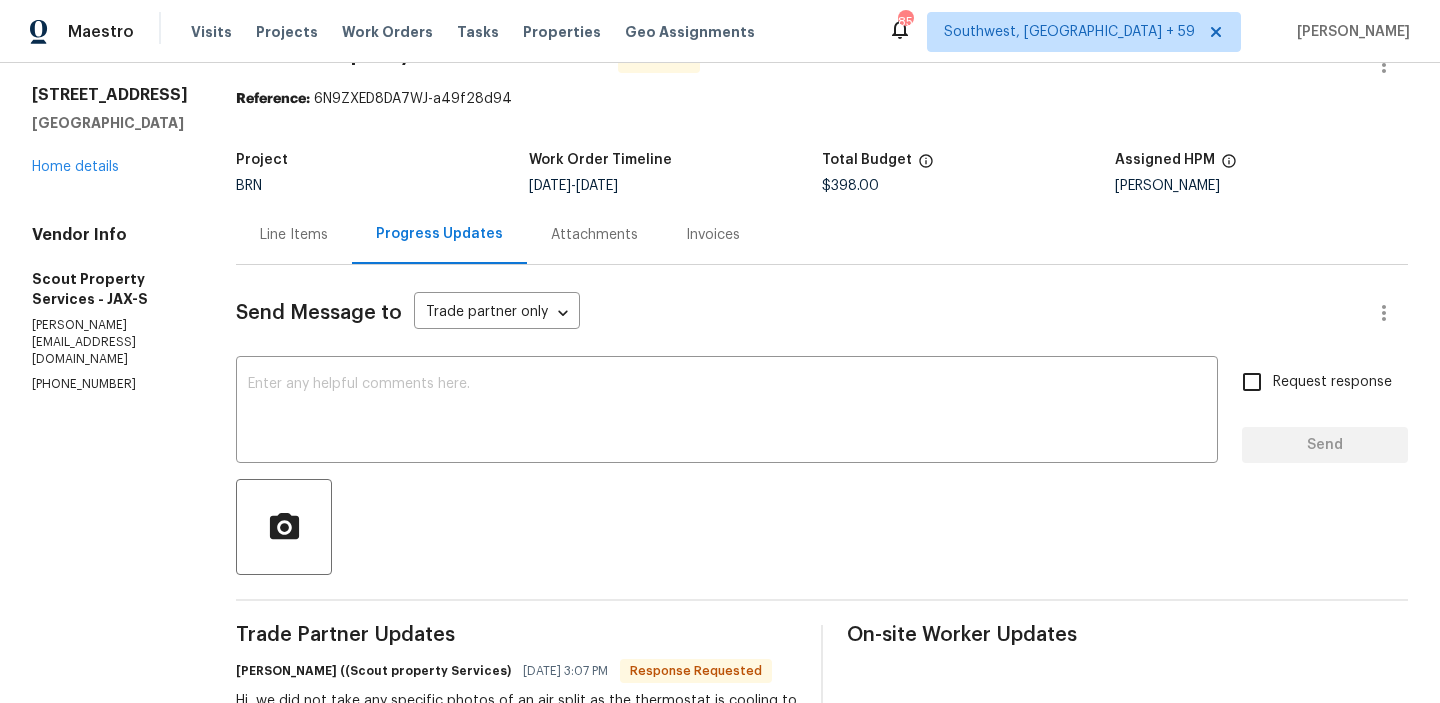 scroll, scrollTop: 8, scrollLeft: 0, axis: vertical 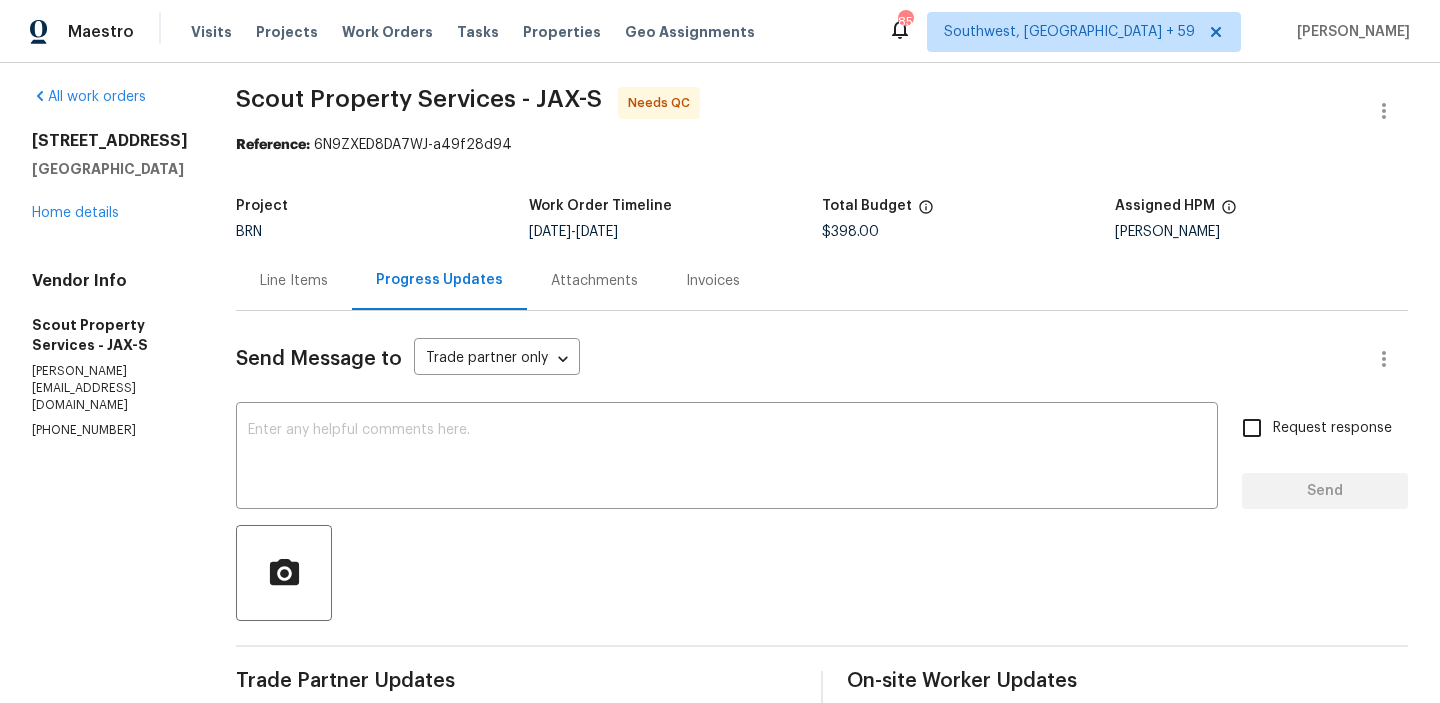 click on "Line Items" at bounding box center [294, 281] 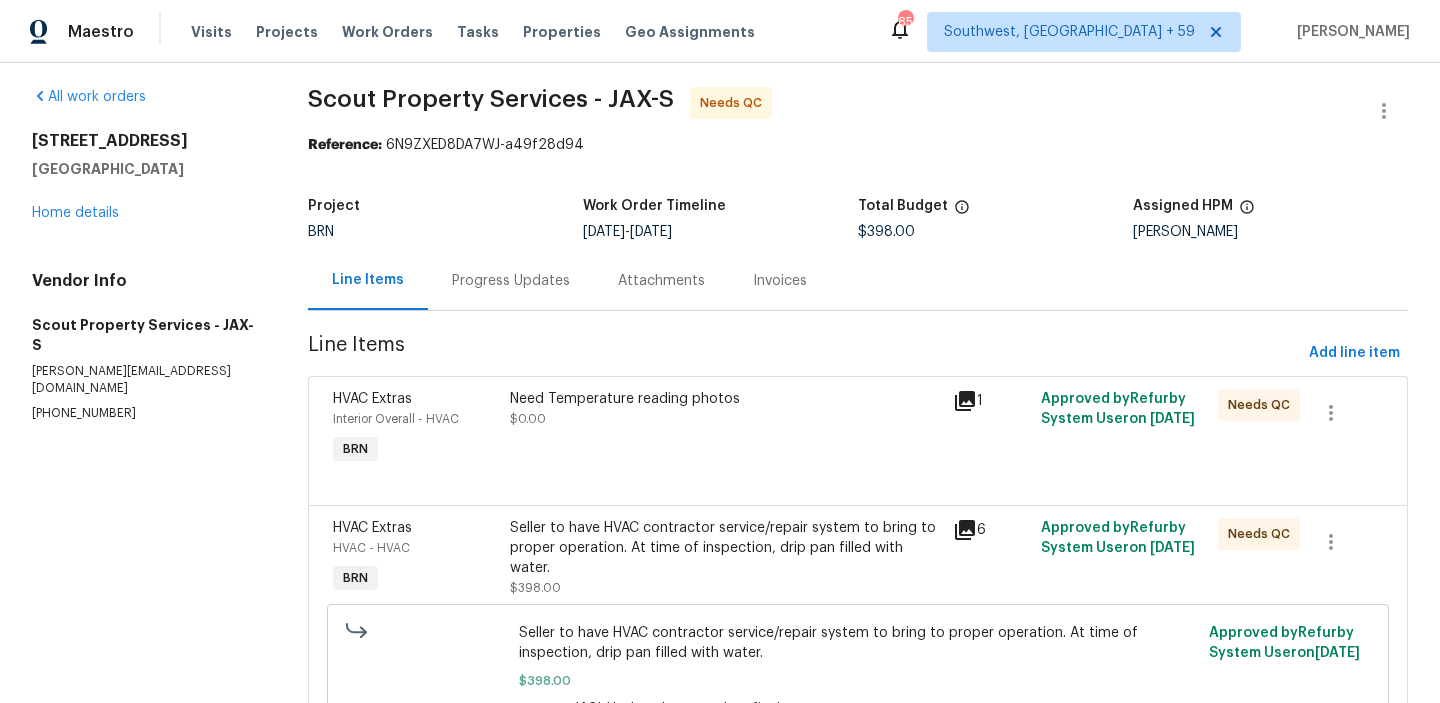 click on "Need Temperature reading photos $0.00" at bounding box center [725, 429] 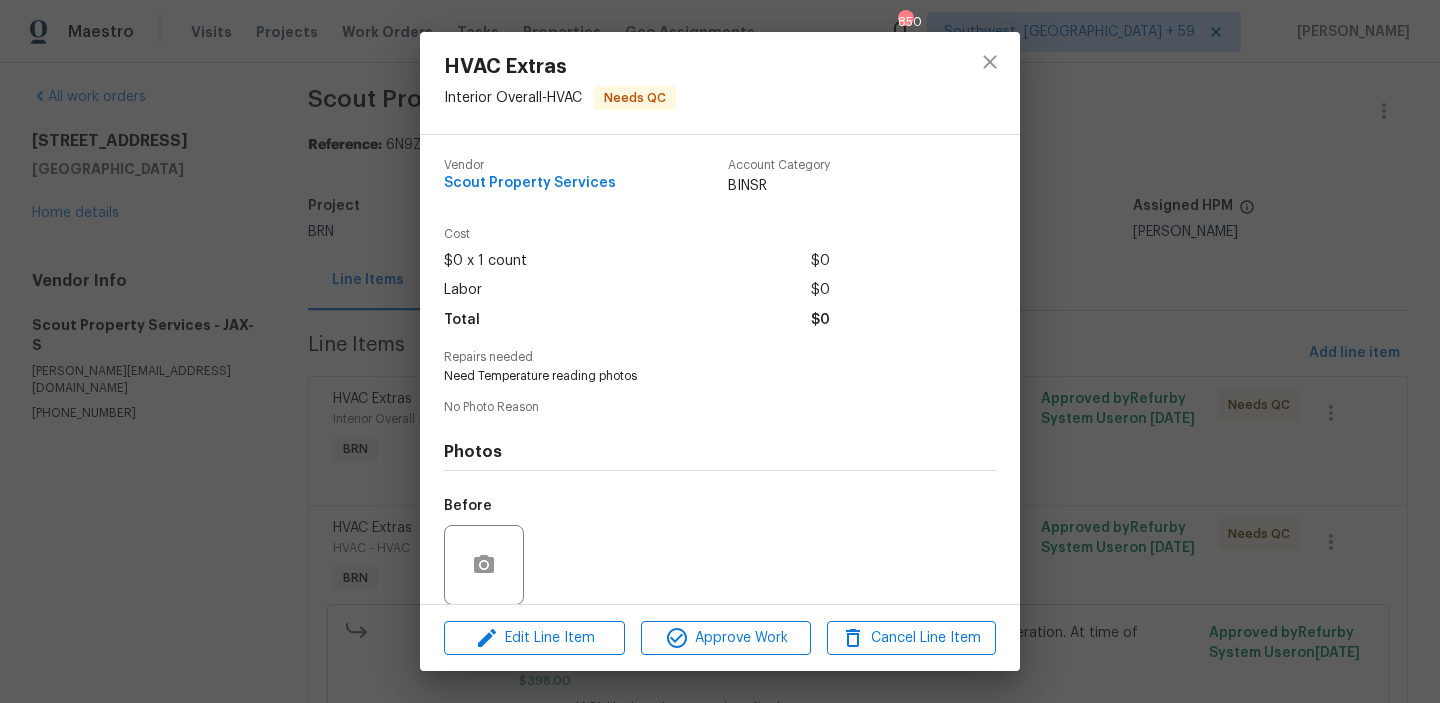 scroll, scrollTop: 150, scrollLeft: 0, axis: vertical 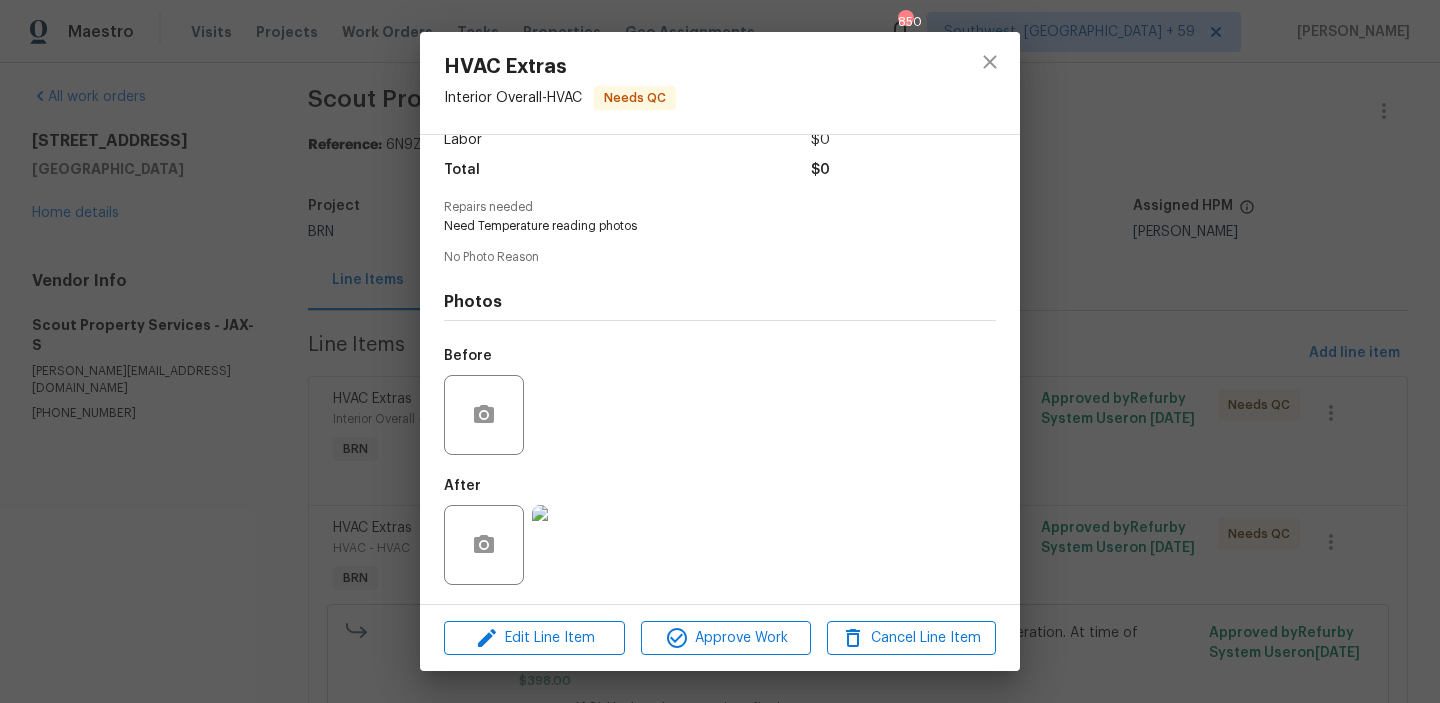 click on "HVAC Extras Interior Overall  -  HVAC Needs QC Vendor Scout Property Services Account Category BINSR Cost $0 x 1 count $0 Labor $0 Total $0 Repairs needed Need Temperature reading photos No Photo Reason
Photos Before After  Edit Line Item  Approve Work  Cancel Line Item" at bounding box center [720, 351] 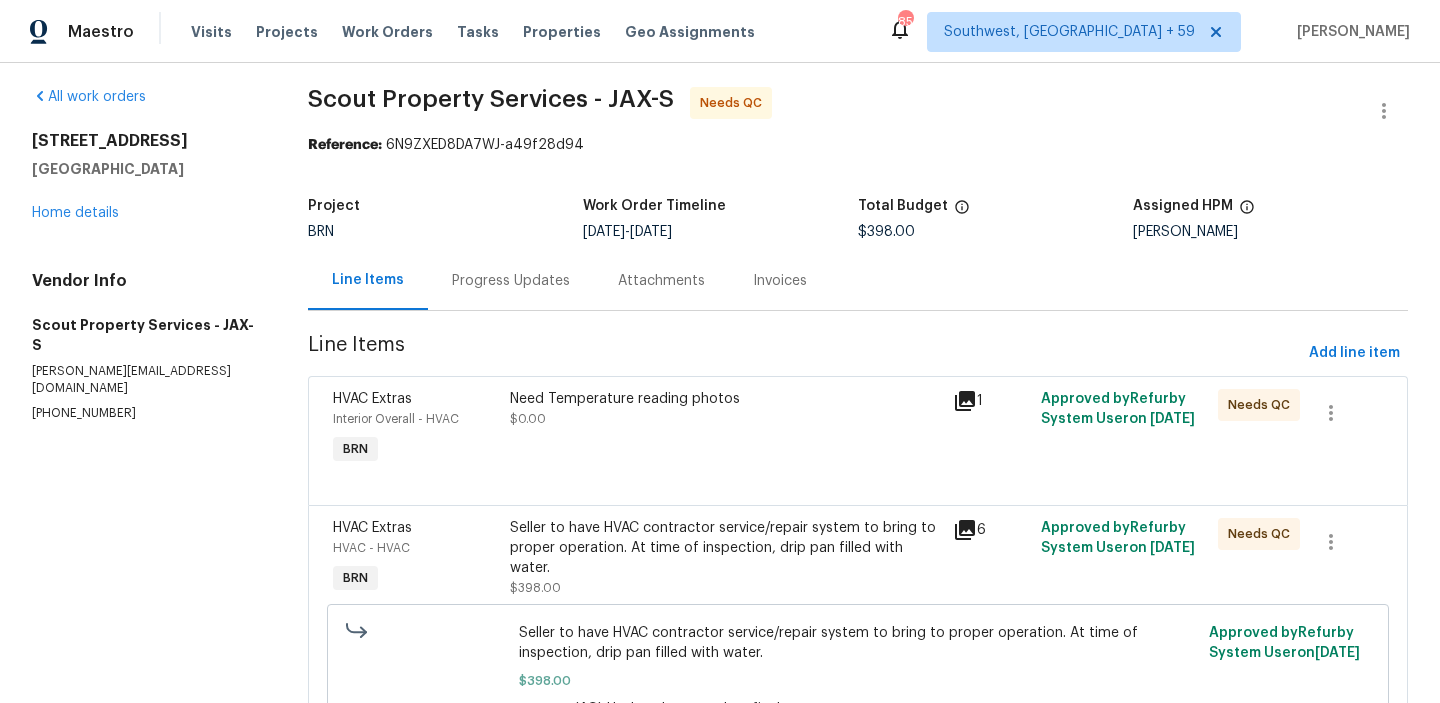 click on "Seller to have HVAC contractor service/repair system to bring to proper operation. At time of inspection, drip pan filled with water." at bounding box center (725, 548) 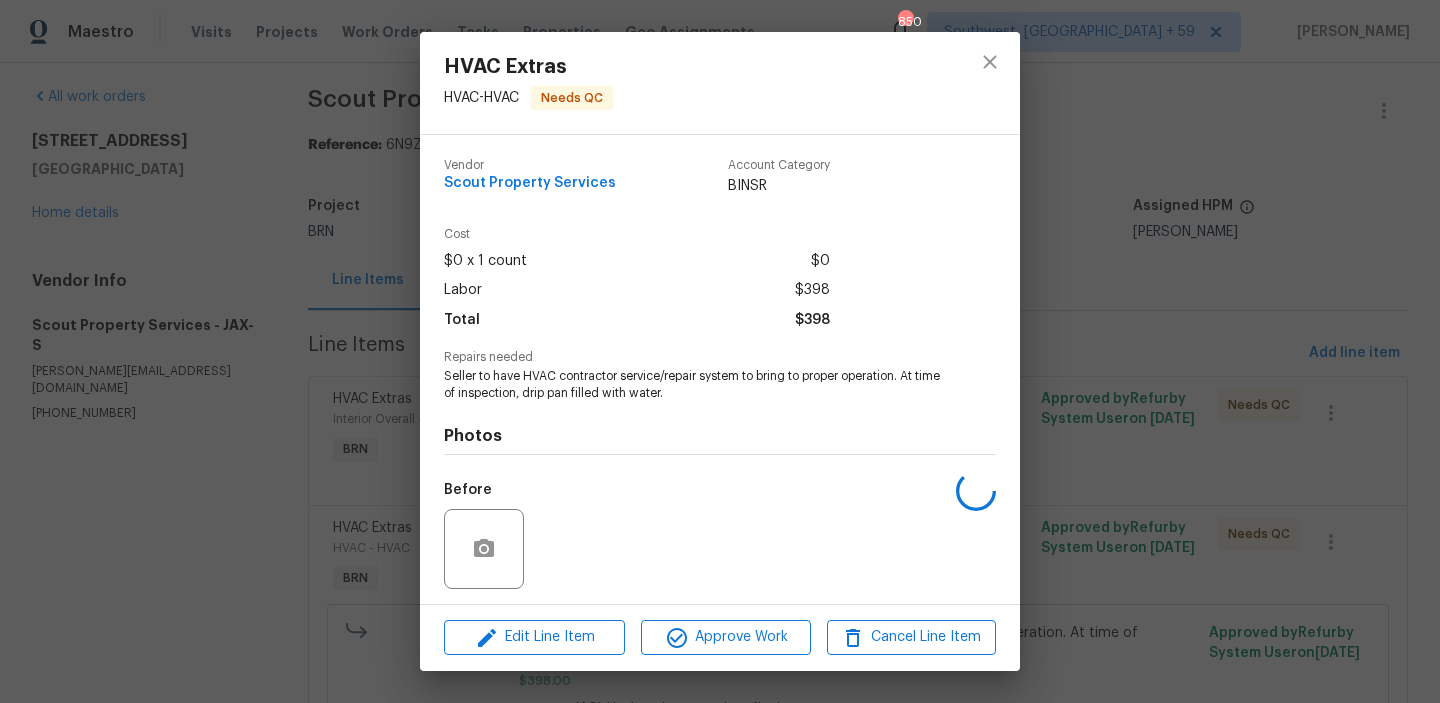 scroll, scrollTop: 135, scrollLeft: 0, axis: vertical 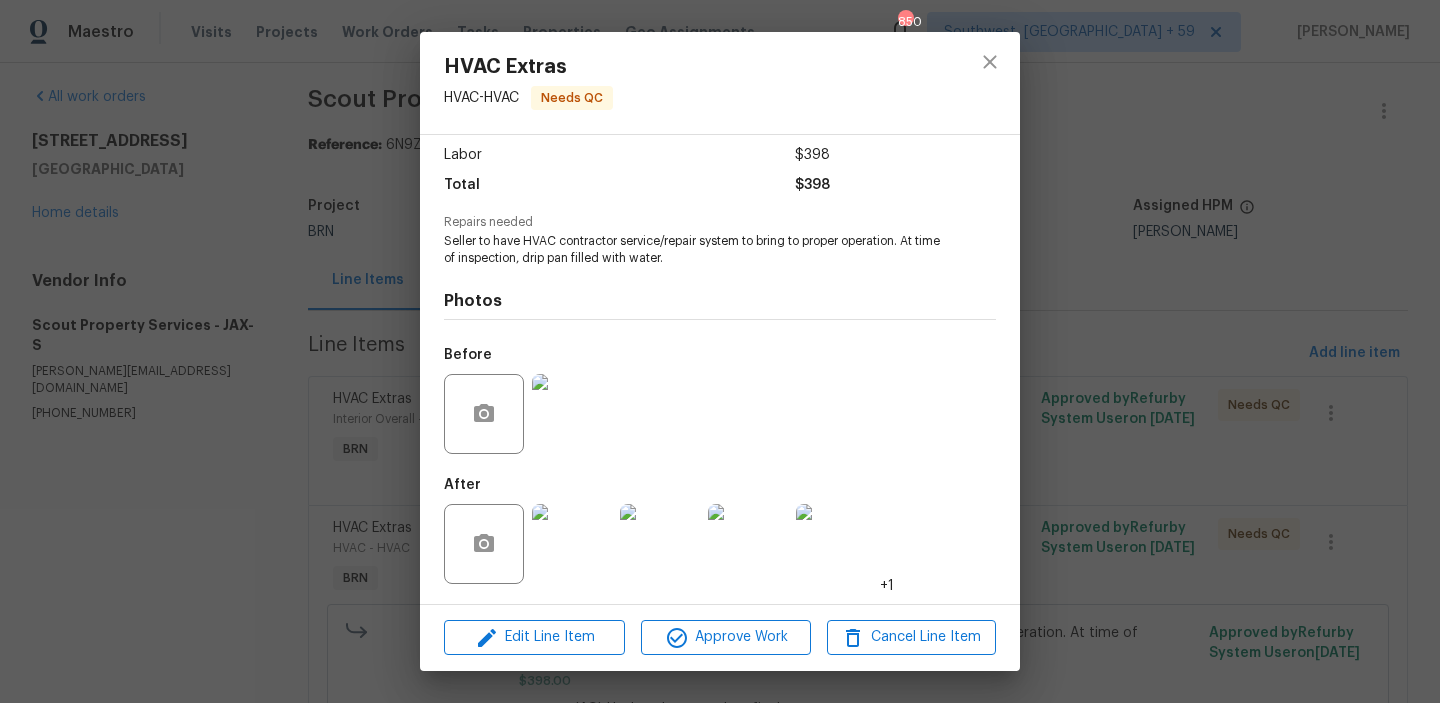 click on "HVAC Extras HVAC  -  HVAC Needs QC Vendor Scout Property Services Account Category BINSR Cost $0 x 1 count $0 Labor $398 Total $398 Repairs needed Seller to have HVAC contractor service/repair system to bring to proper operation. At time of inspection, drip pan filled with water. Photos Before After  +1  Edit Line Item  Approve Work  Cancel Line Item" at bounding box center (720, 351) 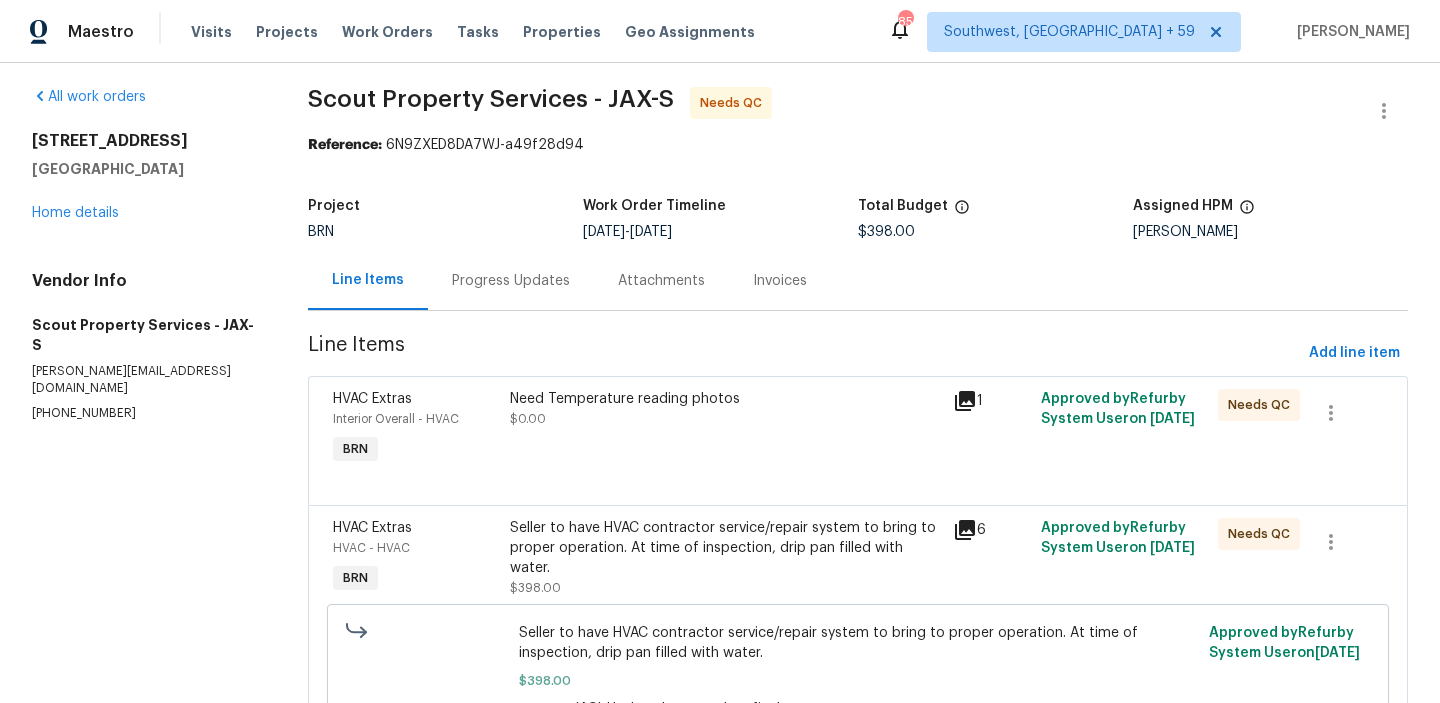 click on "Progress Updates" at bounding box center [511, 280] 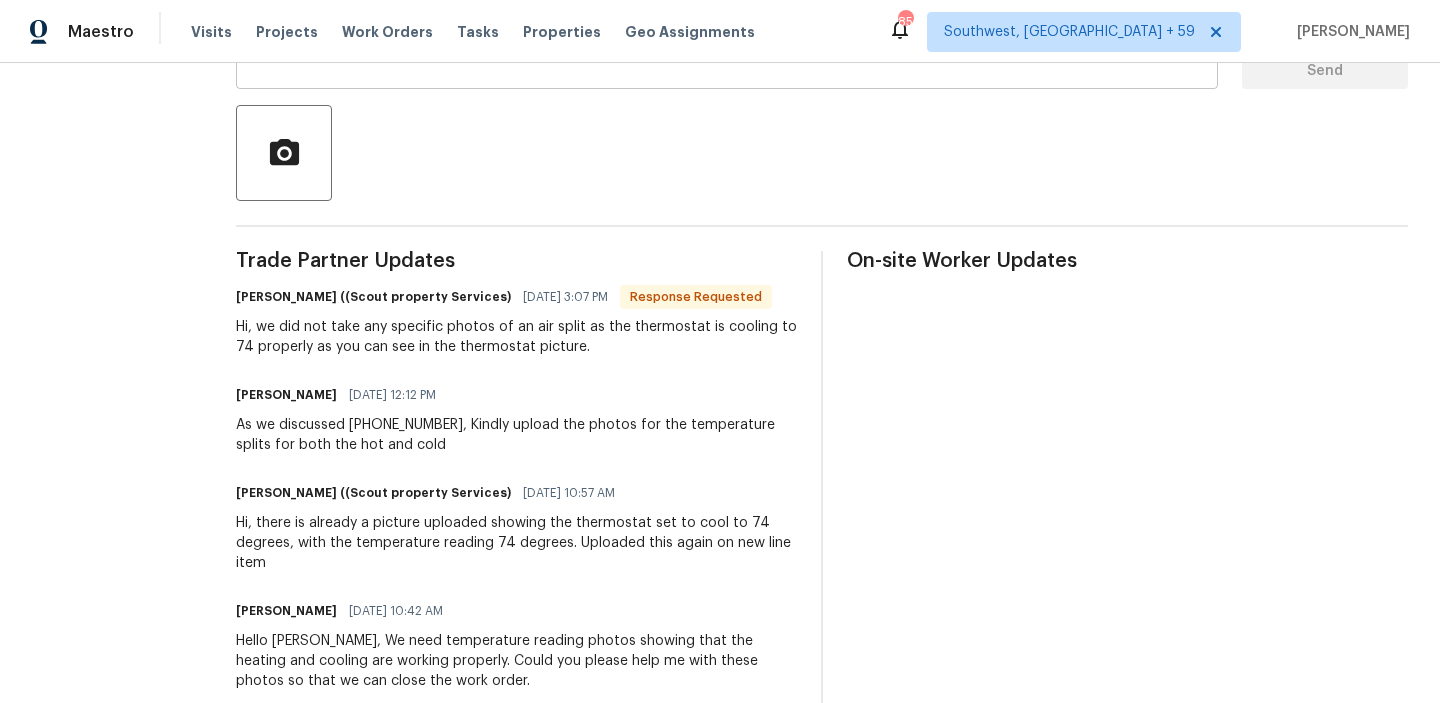 scroll, scrollTop: 0, scrollLeft: 0, axis: both 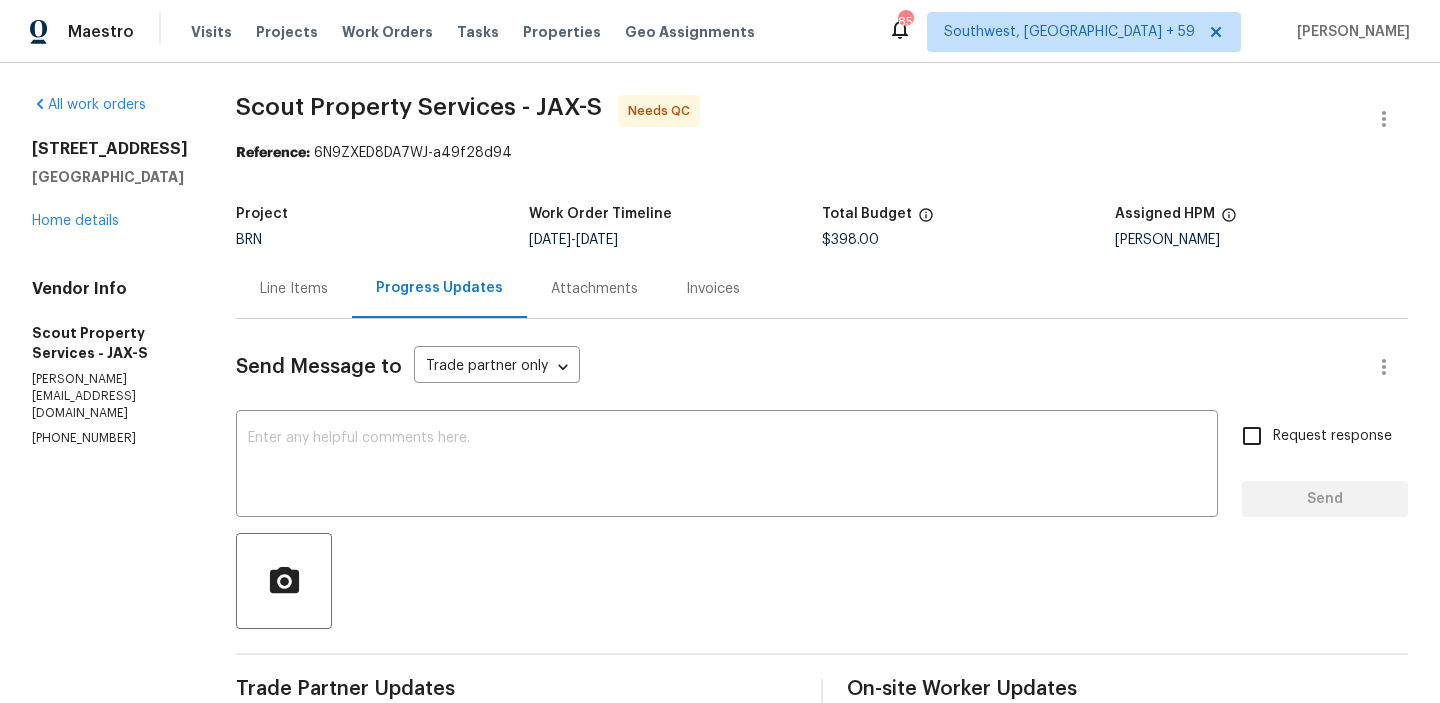 click on "Line Items" at bounding box center [294, 289] 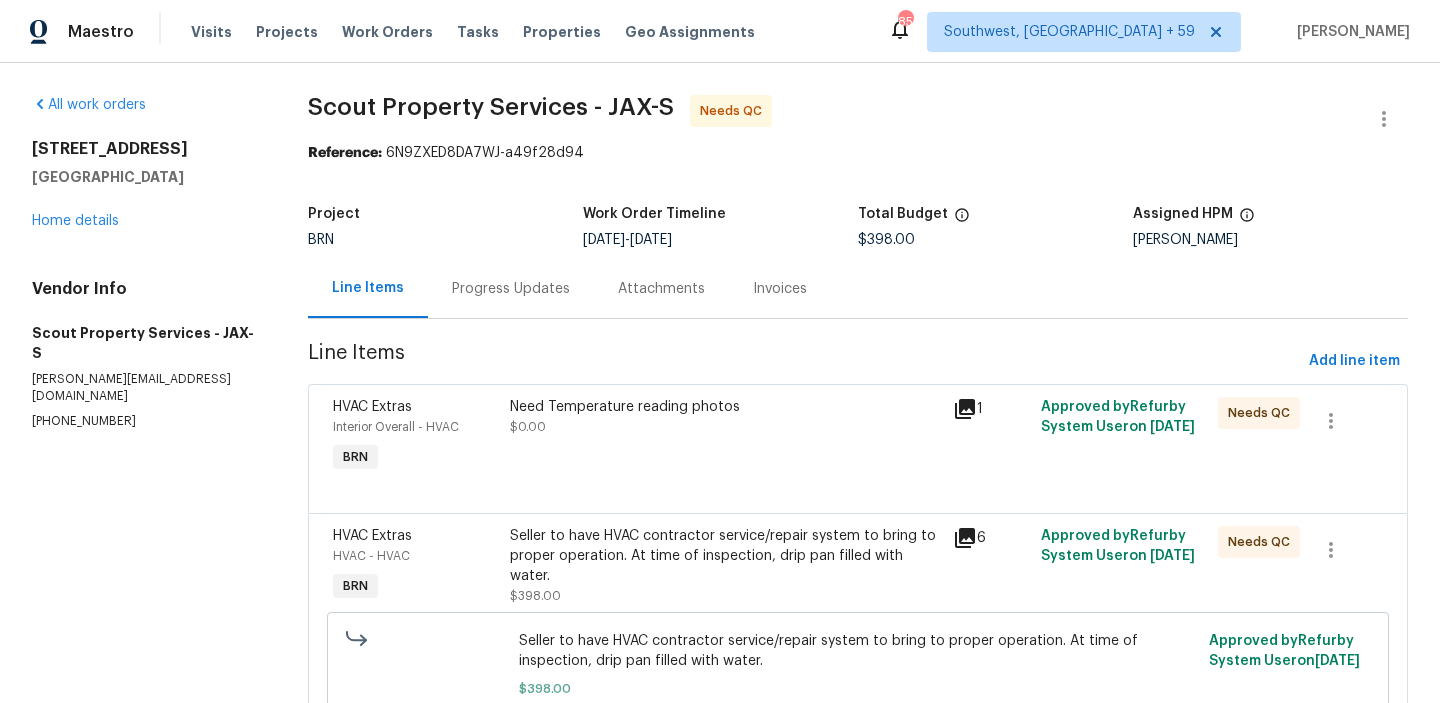 click on "Progress Updates" at bounding box center (511, 288) 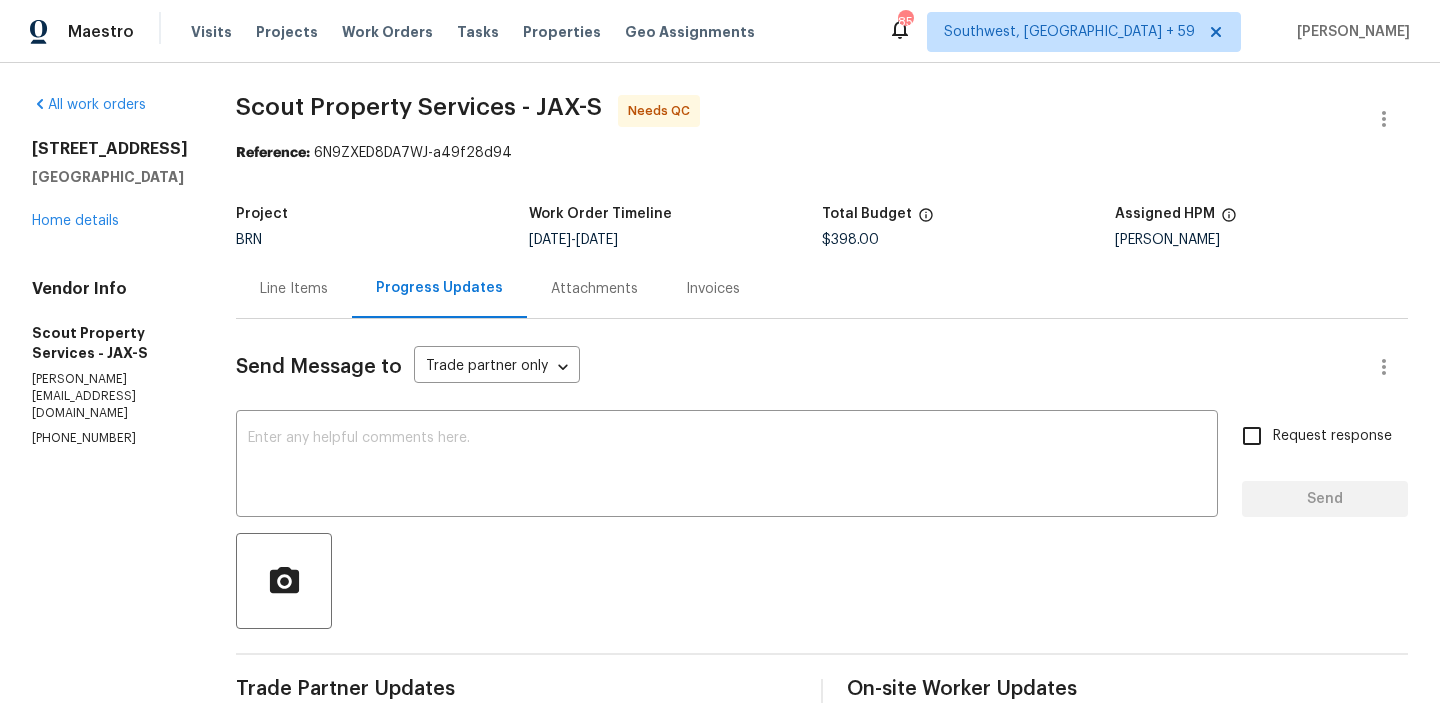 click on "Line Items" at bounding box center [294, 288] 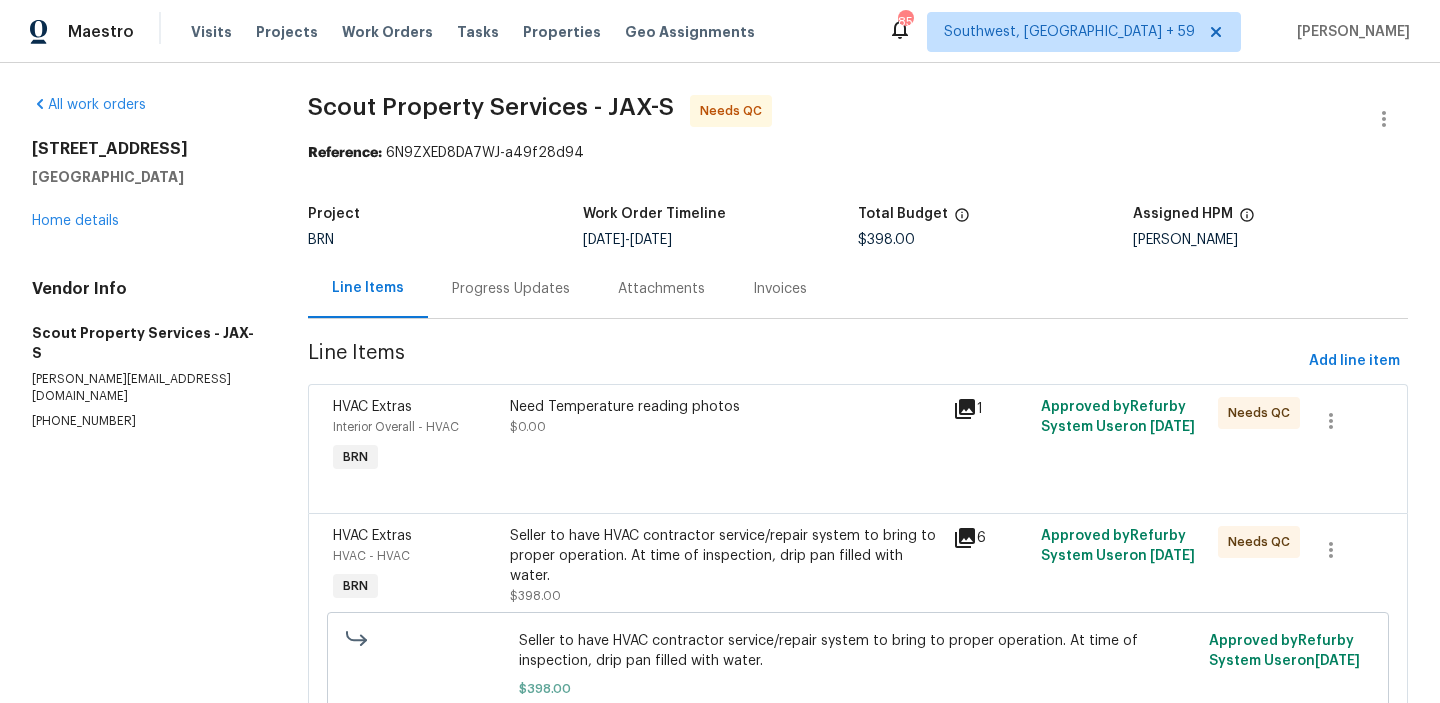 click on "Need Temperature reading photos $0.00" at bounding box center (725, 437) 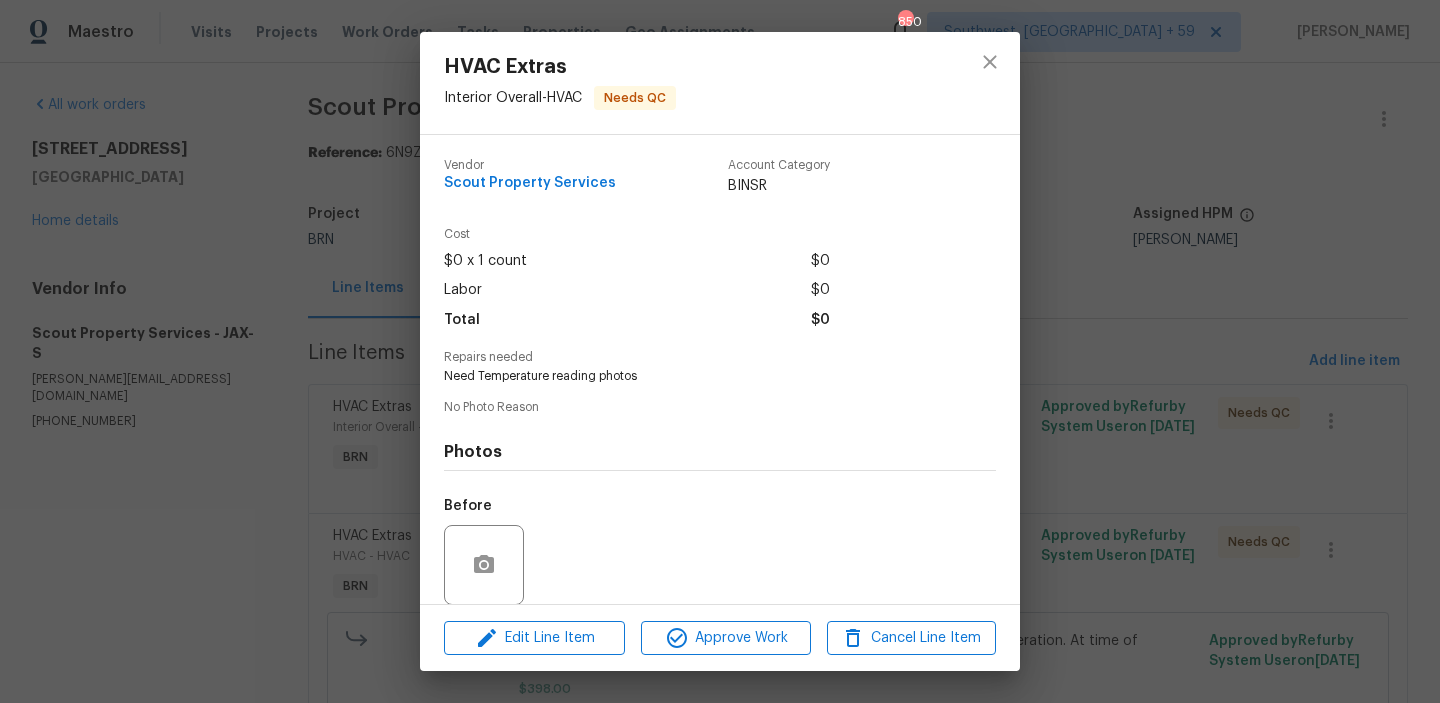 scroll, scrollTop: 150, scrollLeft: 0, axis: vertical 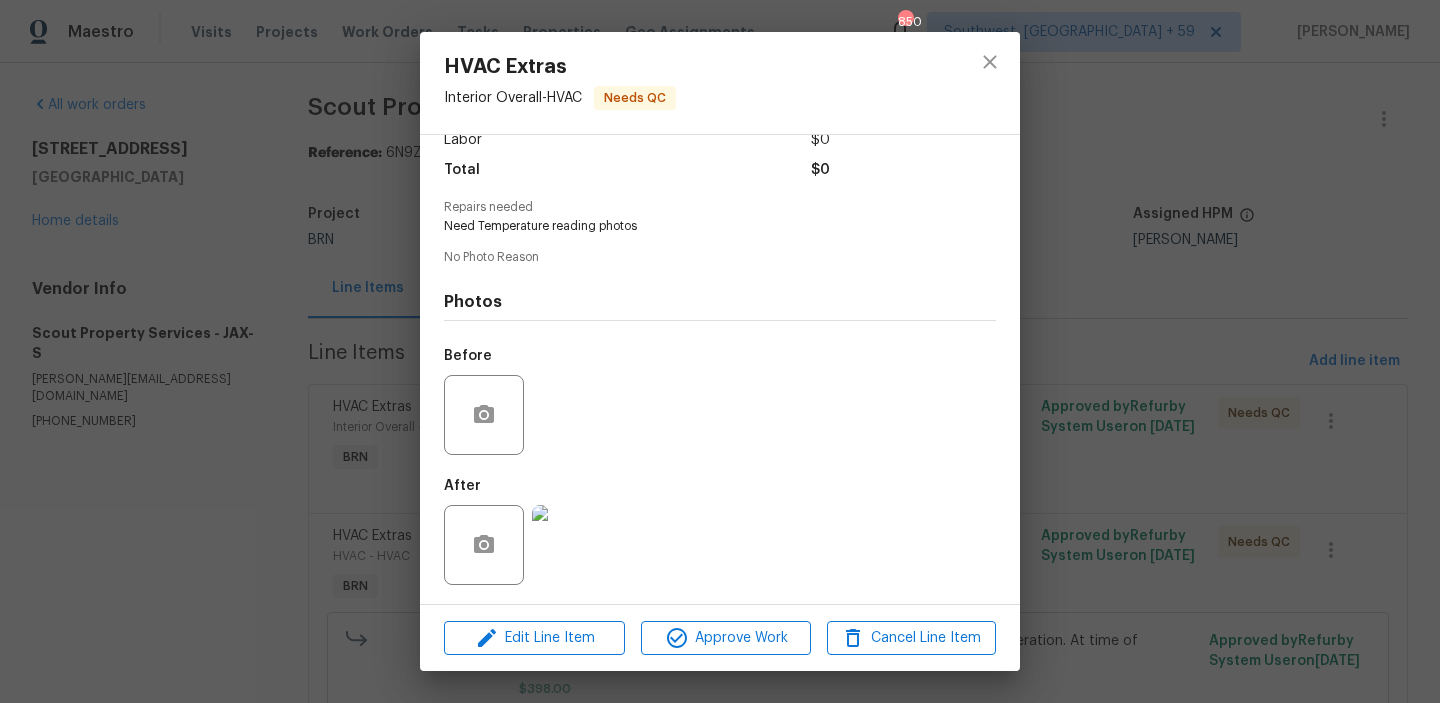 click at bounding box center [572, 545] 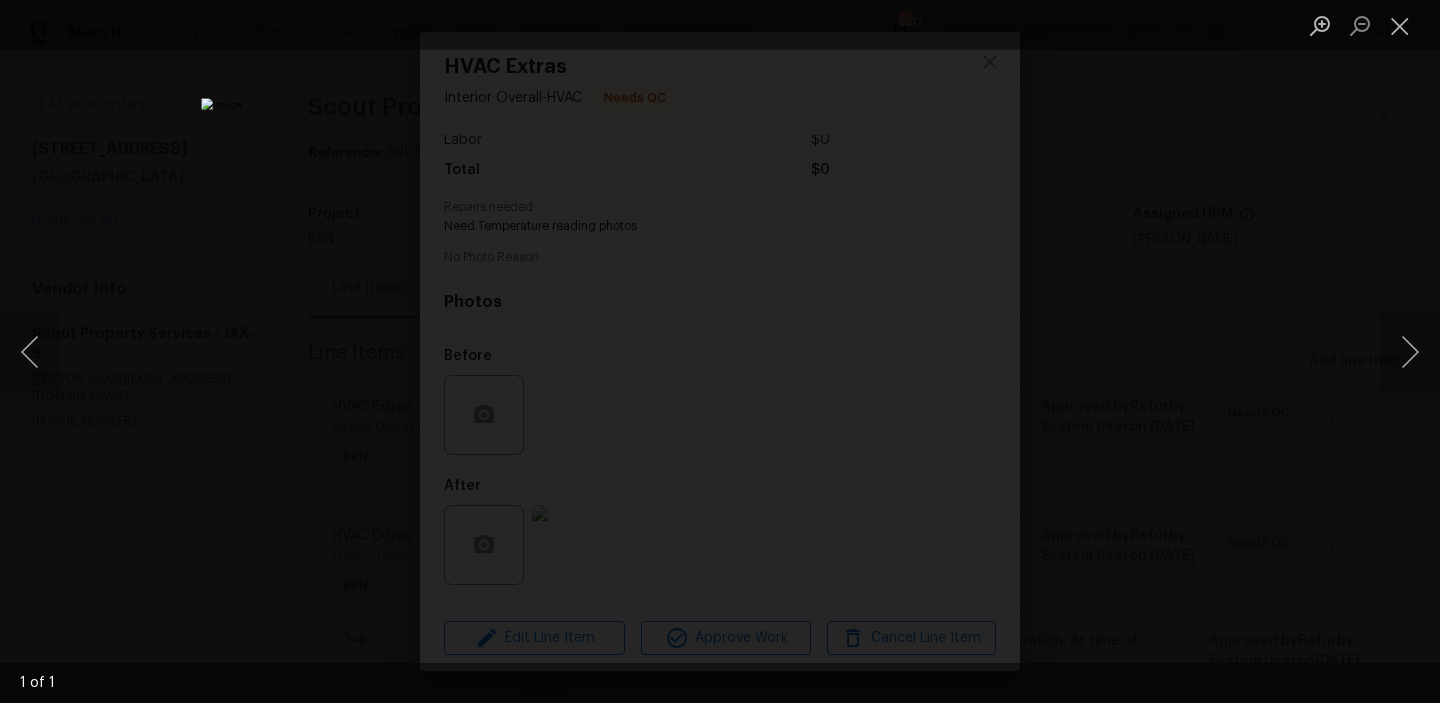 click at bounding box center (720, 351) 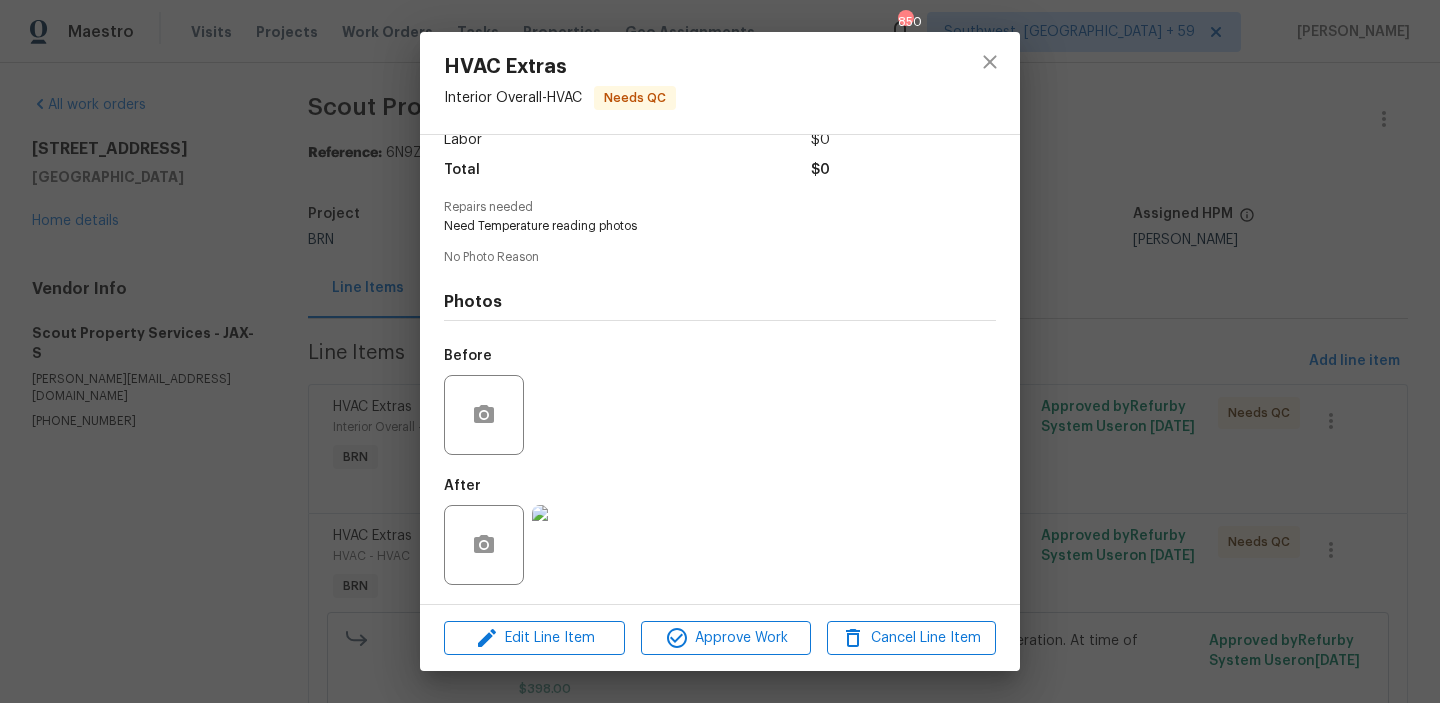 click on "HVAC Extras Interior Overall  -  HVAC Needs QC Vendor Scout Property Services Account Category BINSR Cost $0 x 1 count $0 Labor $0 Total $0 Repairs needed Need Temperature reading photos No Photo Reason
Photos Before After  Edit Line Item  Approve Work  Cancel Line Item" at bounding box center (720, 351) 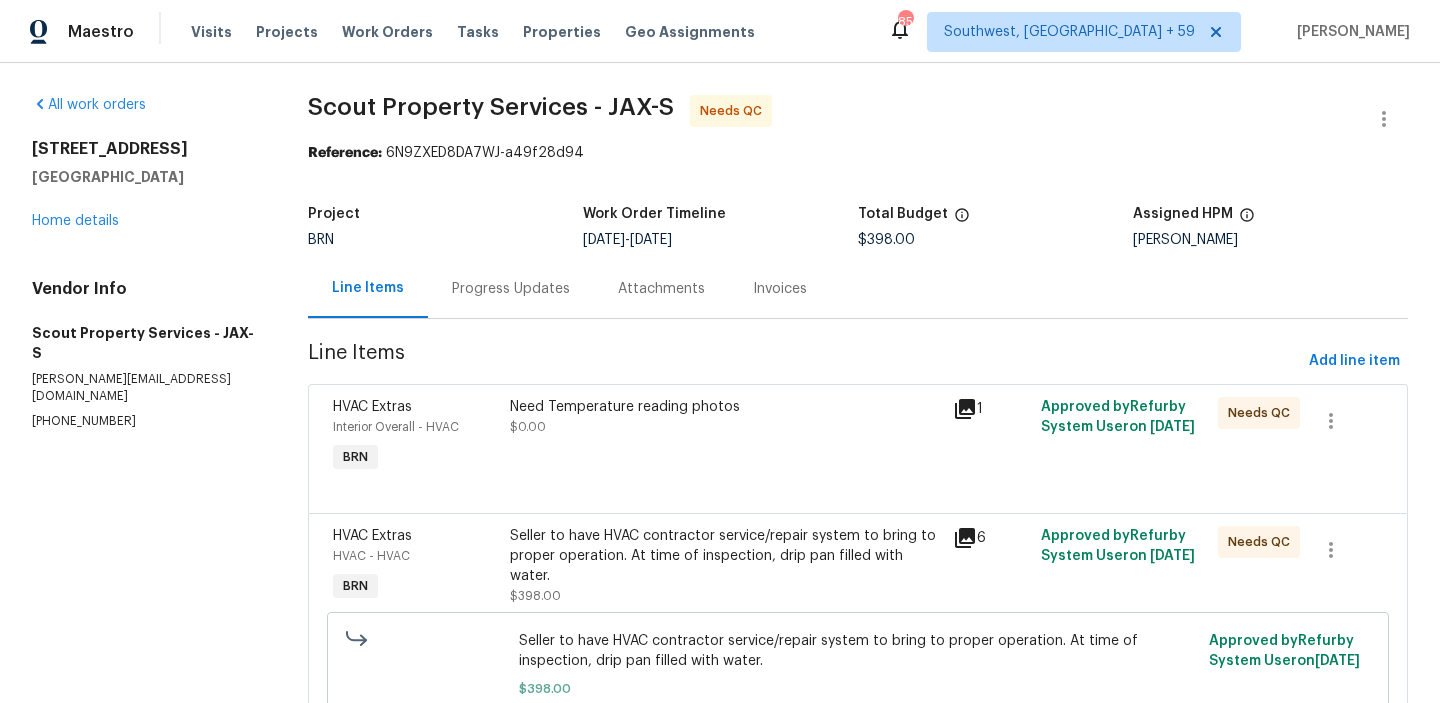 click on "Seller to have HVAC contractor service/repair system to bring to proper operation. At time of inspection, drip pan filled with water." at bounding box center [725, 556] 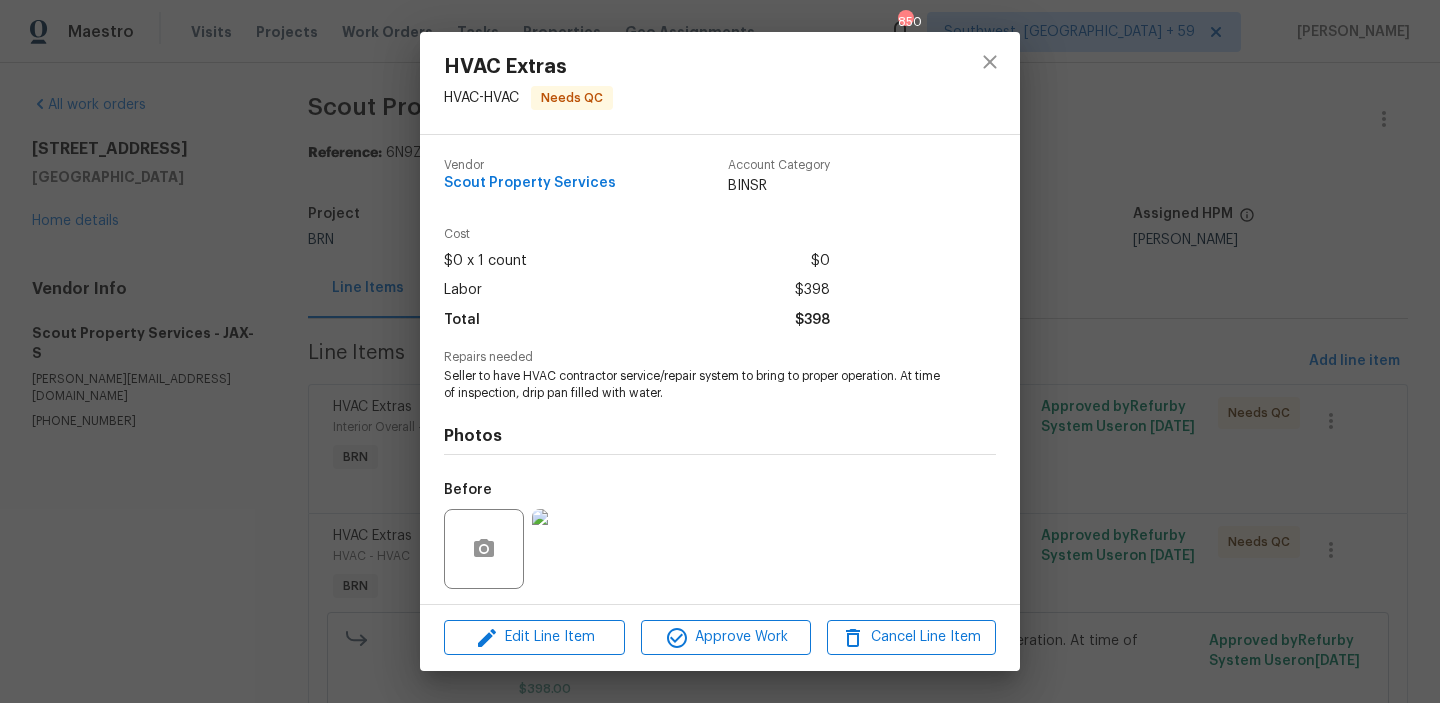 scroll, scrollTop: 135, scrollLeft: 0, axis: vertical 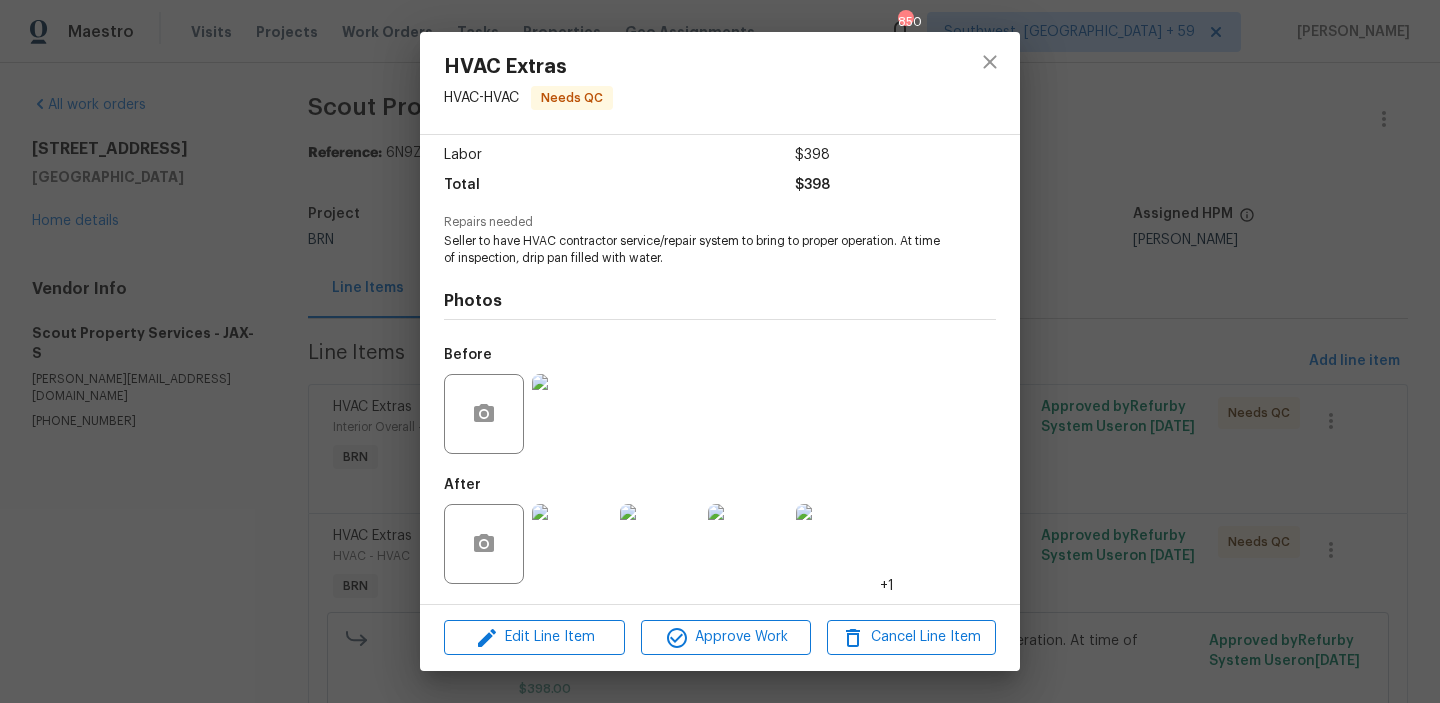 click at bounding box center [572, 544] 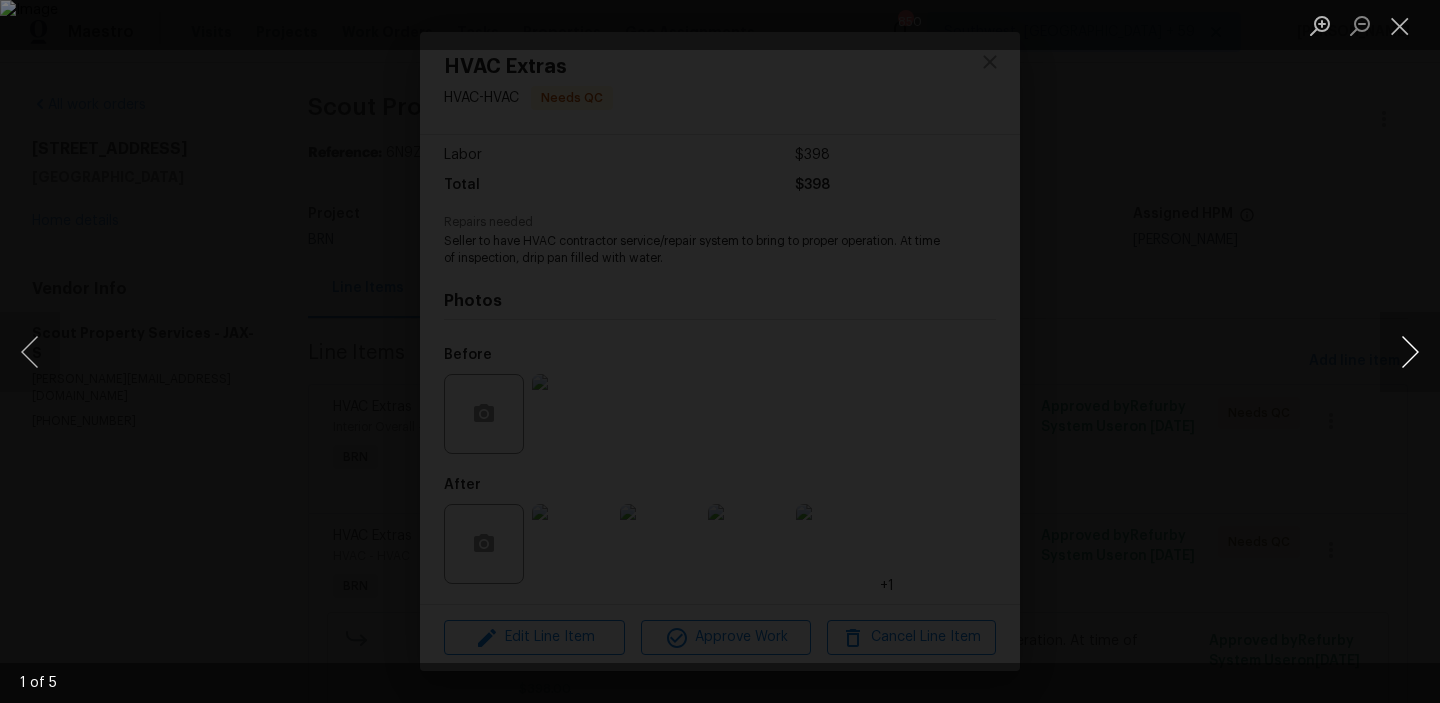 click at bounding box center (1410, 352) 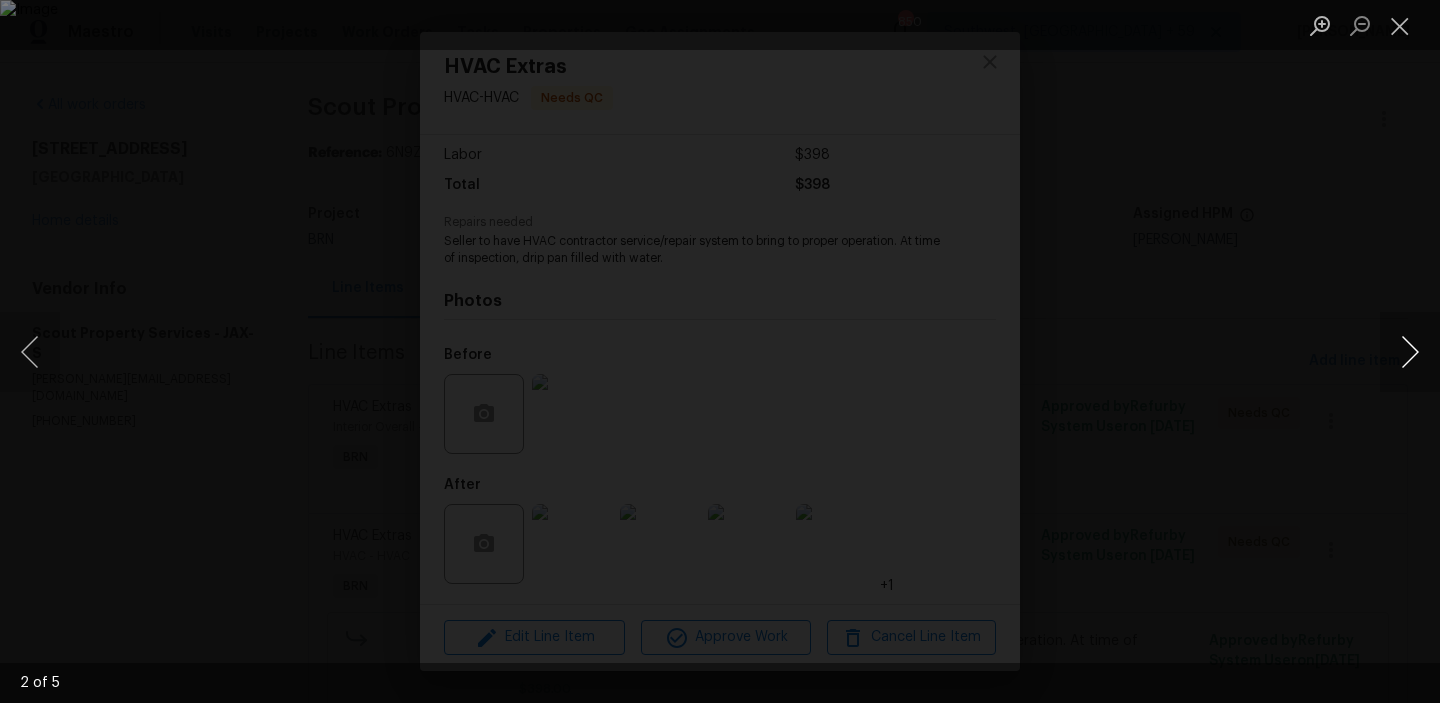 click at bounding box center (1410, 352) 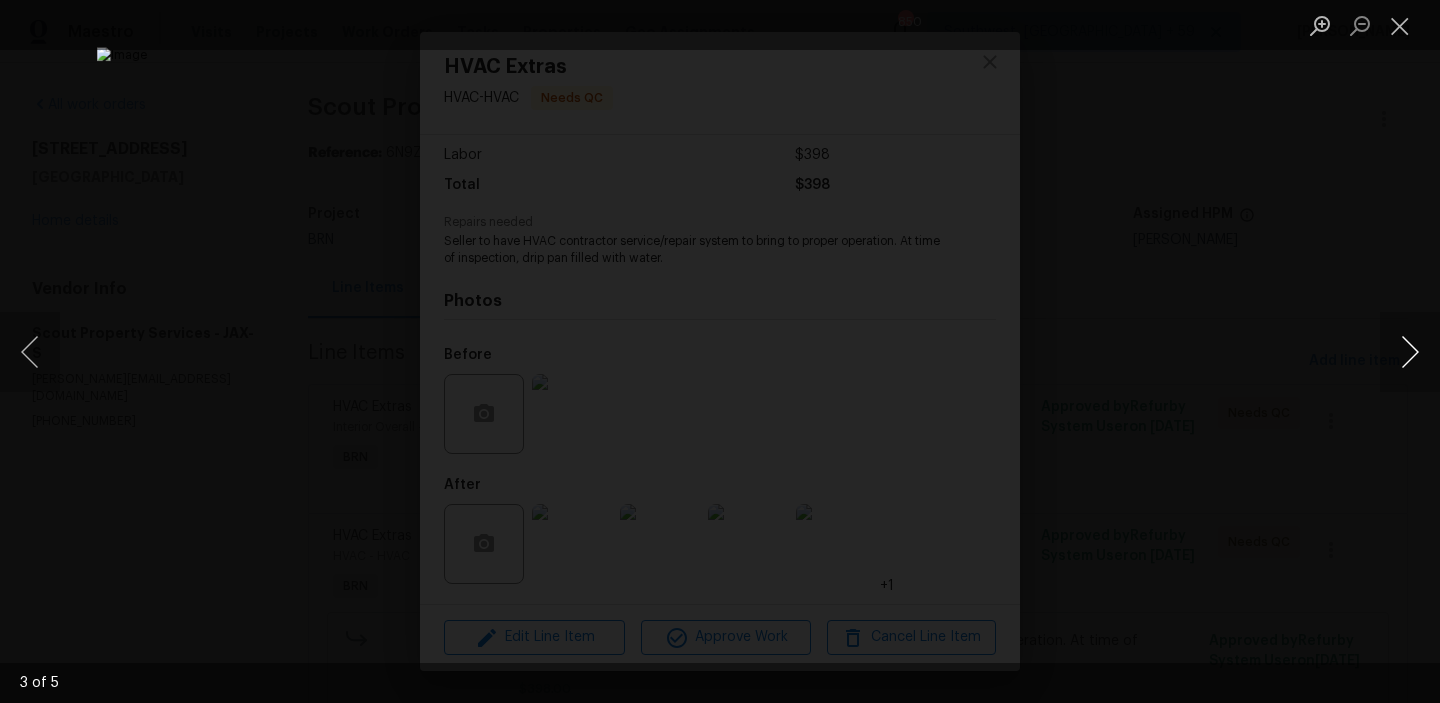 click at bounding box center [1410, 352] 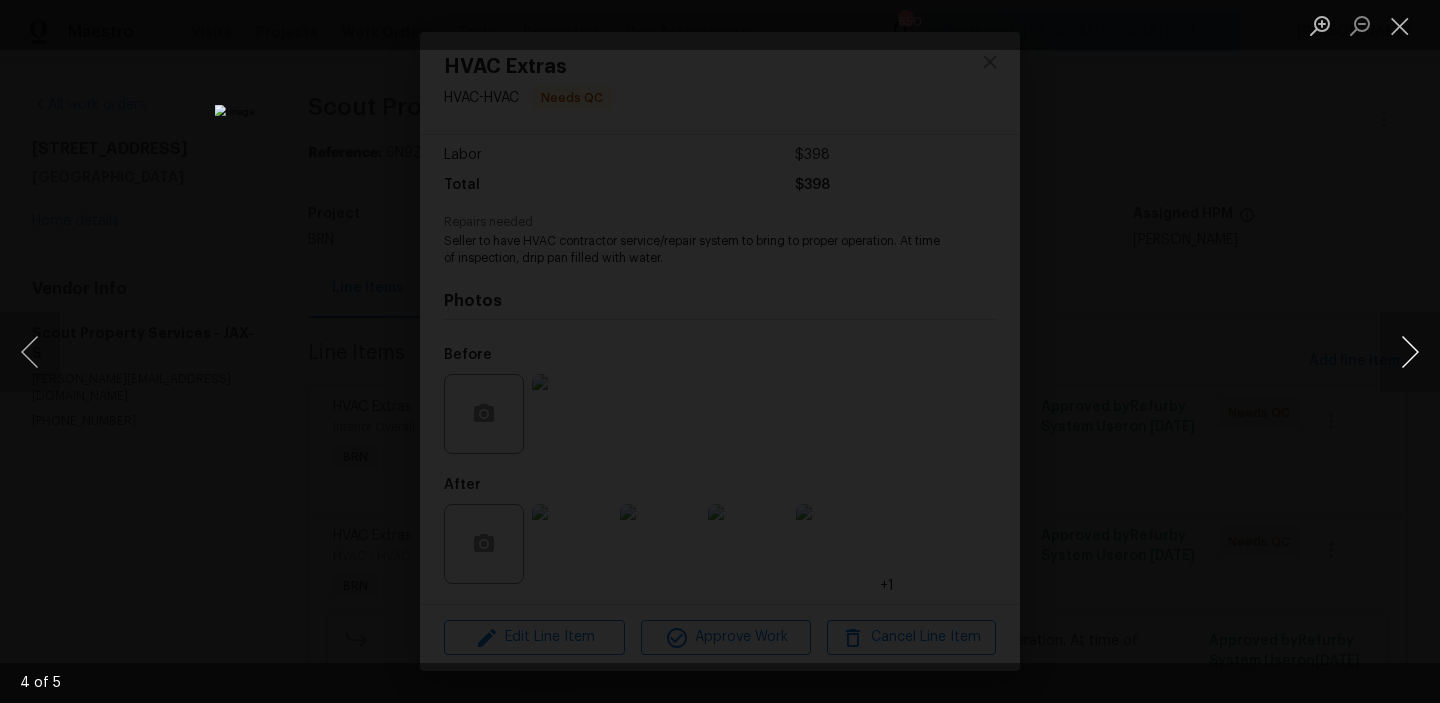 click at bounding box center (1410, 352) 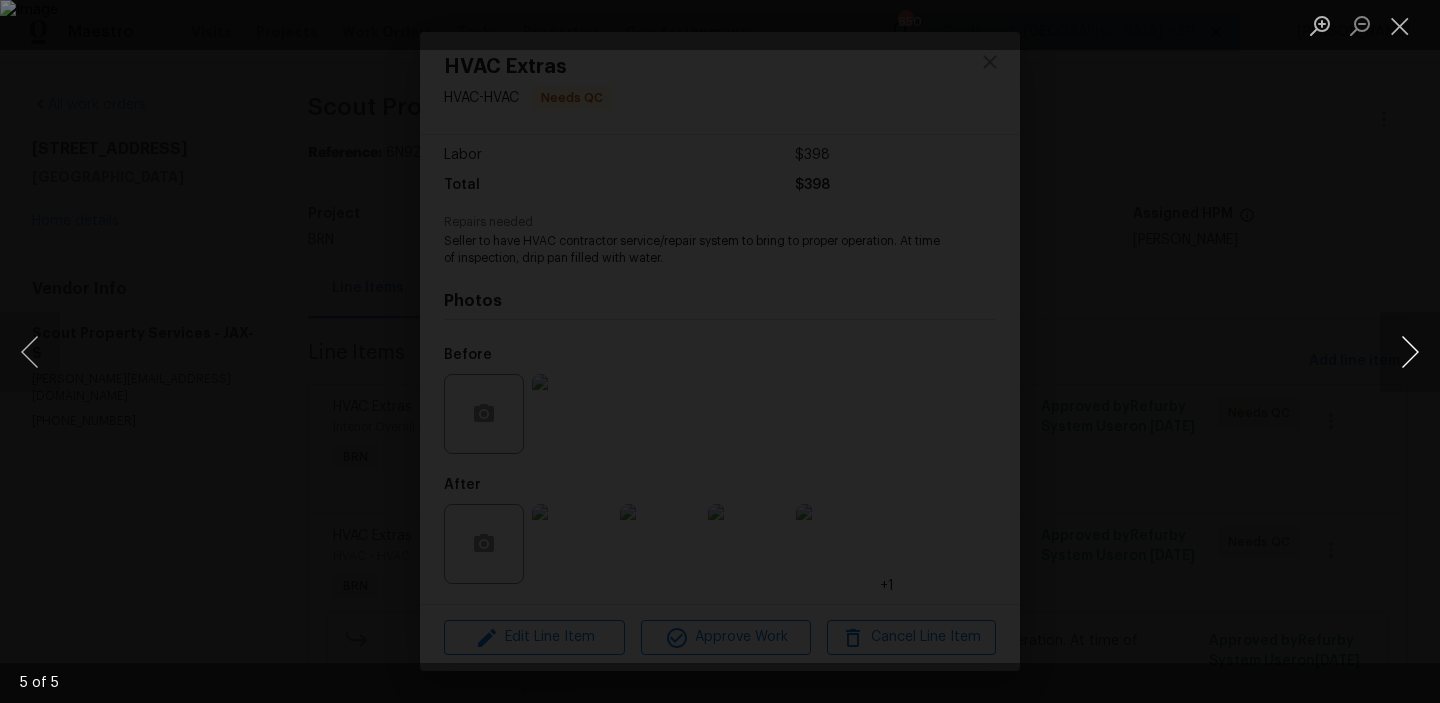 click at bounding box center (1410, 352) 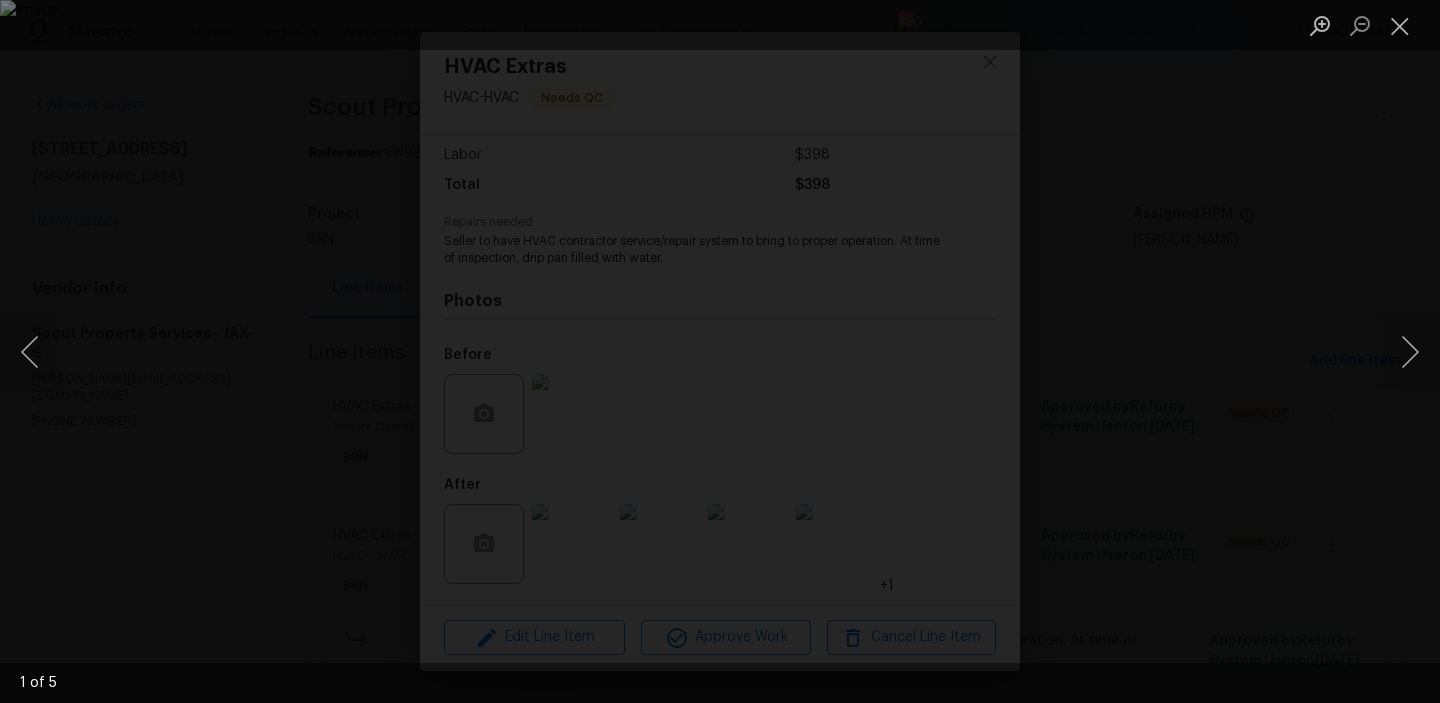 click at bounding box center (720, 351) 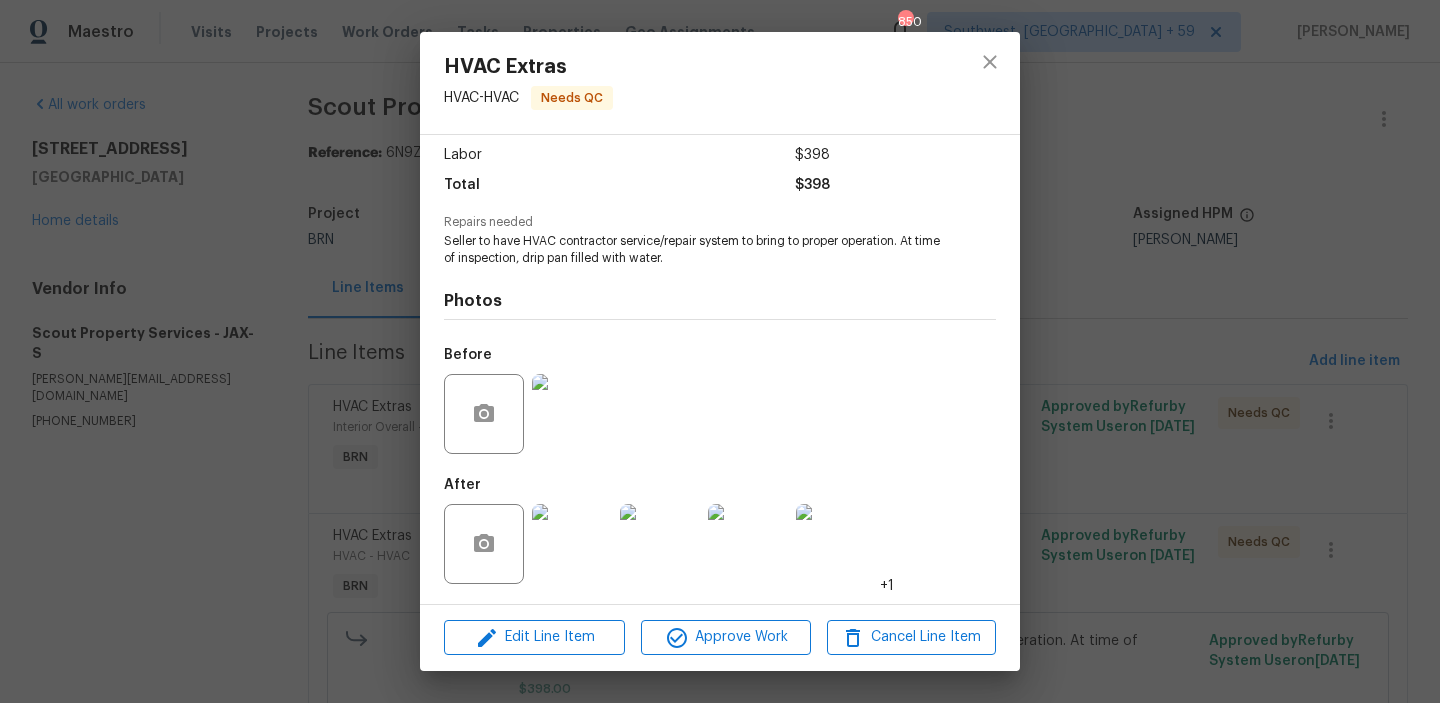 click on "HVAC Extras HVAC  -  HVAC Needs QC Vendor Scout Property Services Account Category BINSR Cost $0 x 1 count $0 Labor $398 Total $398 Repairs needed Seller to have HVAC contractor service/repair system to bring to proper operation. At time of inspection, drip pan filled with water. Photos Before After  +1  Edit Line Item  Approve Work  Cancel Line Item" at bounding box center [720, 351] 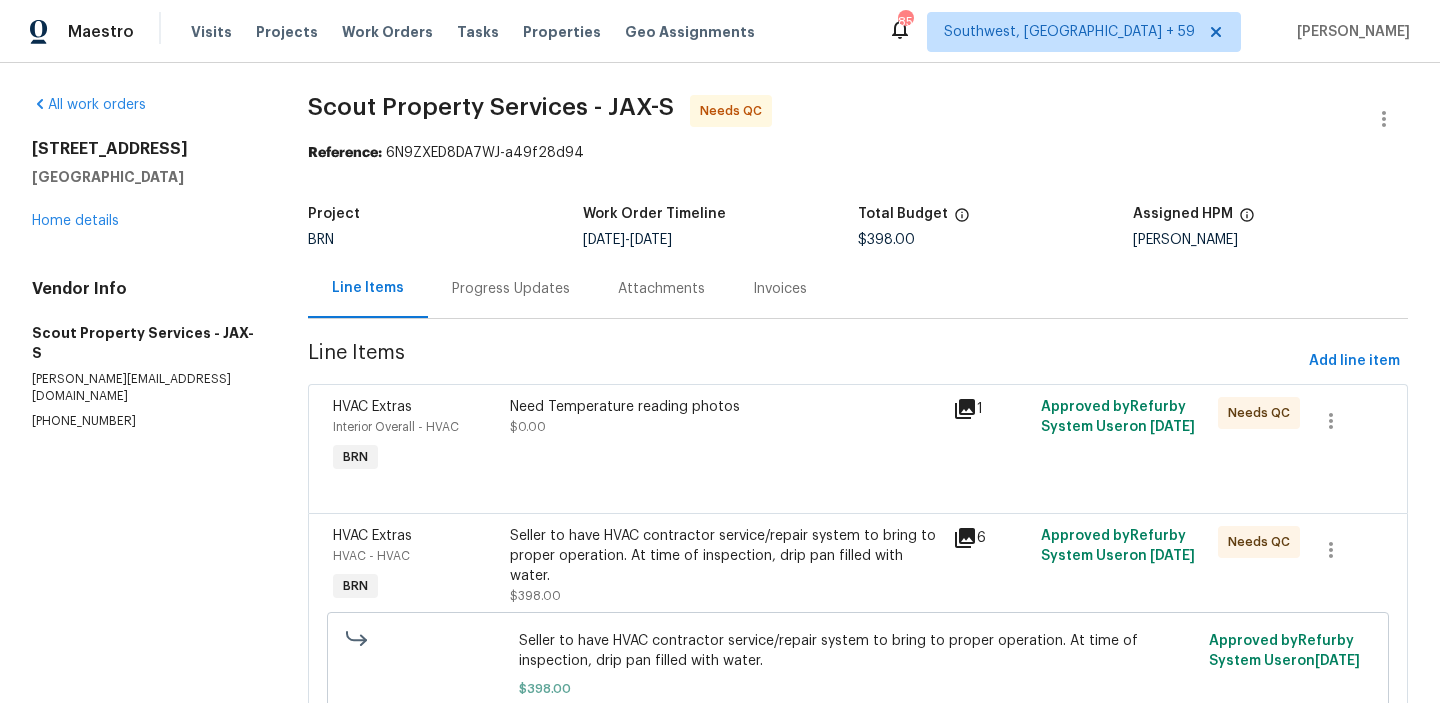 click on "Scout Property Services - JAX-S Needs QC Reference:   6N9ZXED8DA7WJ-a49f28d94 Project BRN   Work Order Timeline 7/3/2025  -  7/8/2025 Total Budget $398.00 Assigned HPM William Sparks Line Items Progress Updates Attachments Invoices Line Items Add line item HVAC Extras Interior Overall - HVAC BRN Need Temperature reading photos $0.00   1 Approved by  Refurby System User  on   7/8/2025 Needs QC HVAC Extras HVAC - HVAC BRN Seller to have HVAC contractor service/repair system to bring to proper operation. At time of inspection, drip pan filled with water. $398.00   6 Approved by  Refurby System User  on   7/4/2025 Needs QC Seller to have HVAC contractor service/repair system to bring to proper operation. At time of inspection, drip pan filled with water. $398.00 Reason:  (AG) Updated per vendors final cost. Approved by  Refurby System User  on  7/4/2025" at bounding box center [858, 442] 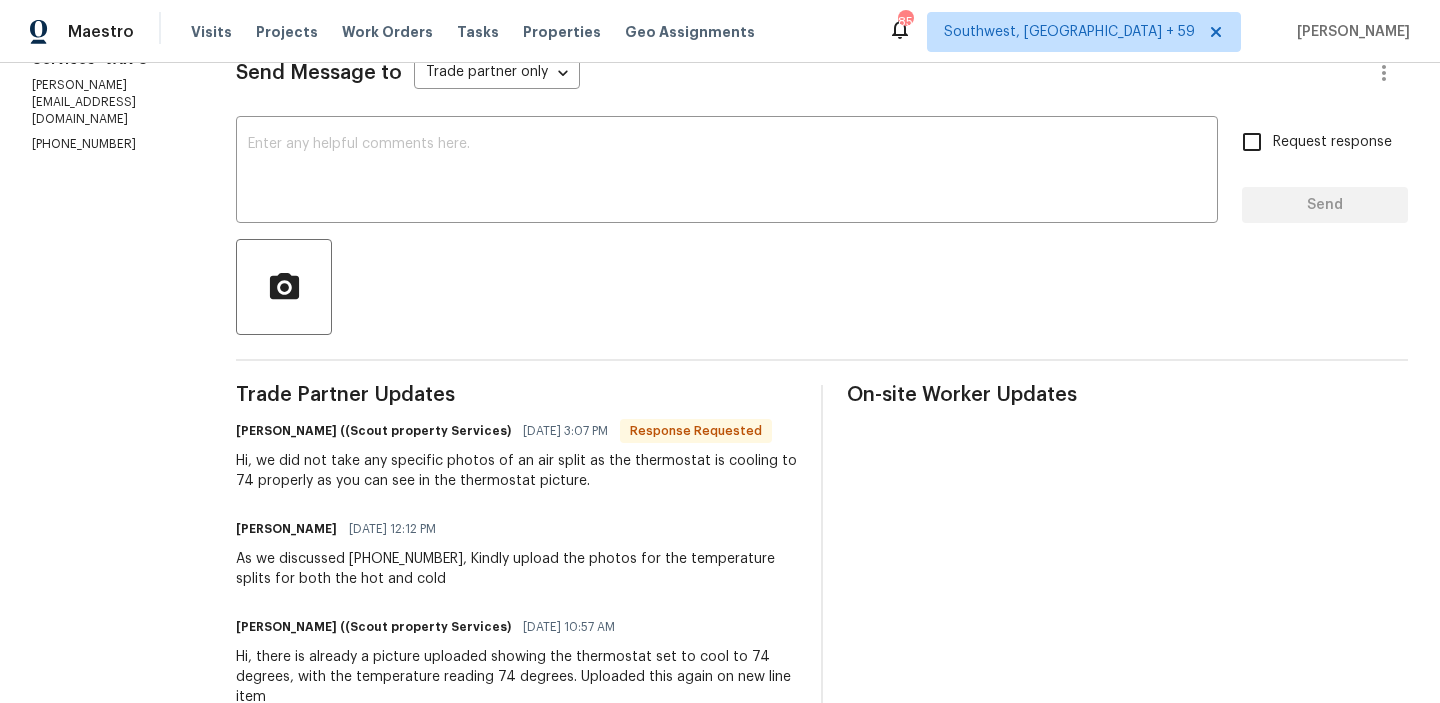 scroll, scrollTop: 297, scrollLeft: 0, axis: vertical 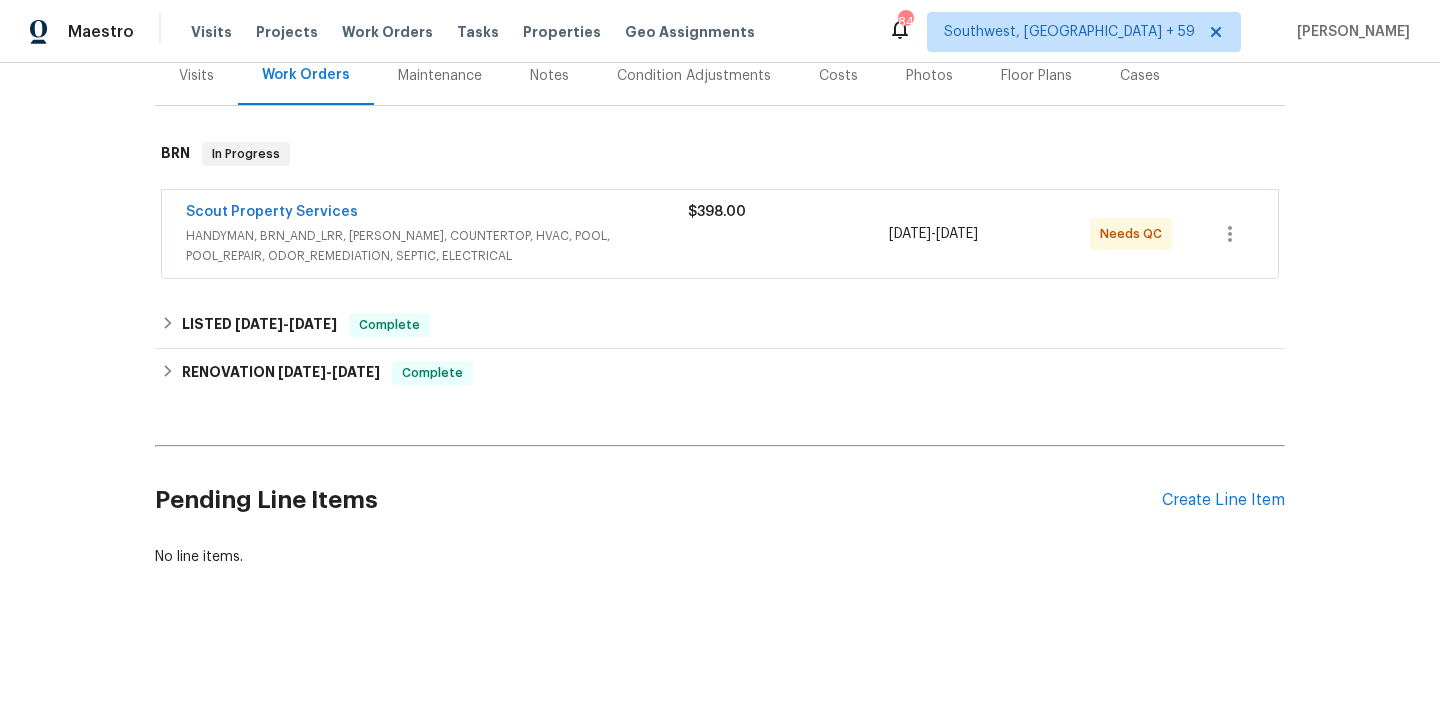 click on "Pending Line Items Create Line Item" at bounding box center (720, 500) 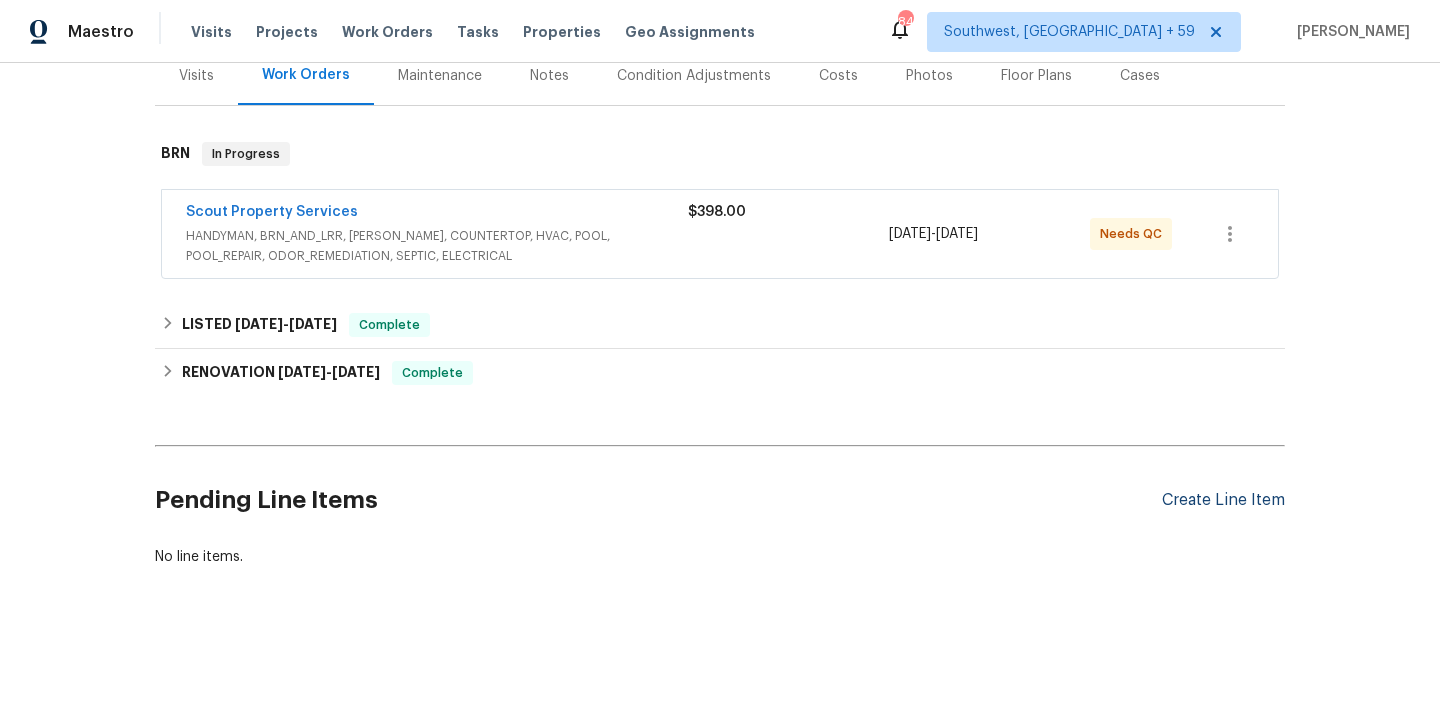 click on "Create Line Item" at bounding box center (1223, 500) 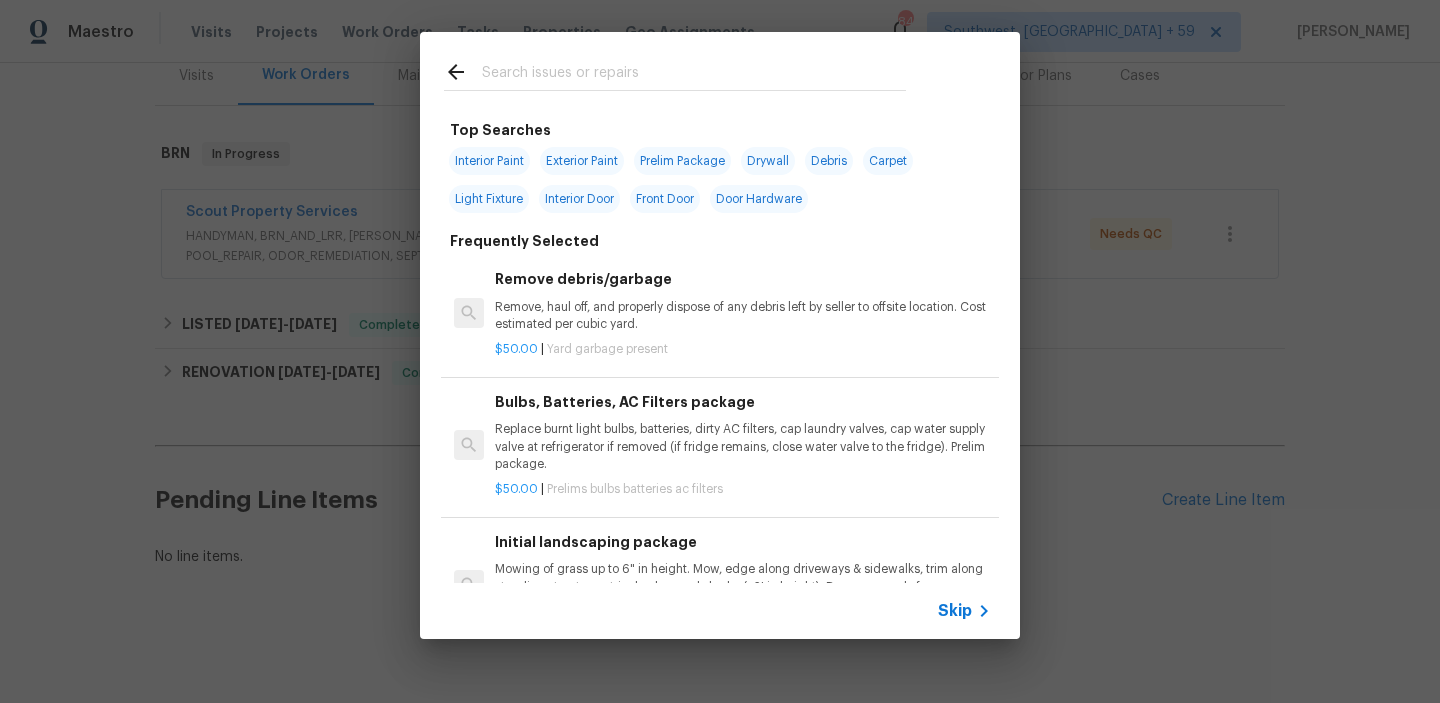click on "Skip" at bounding box center [955, 611] 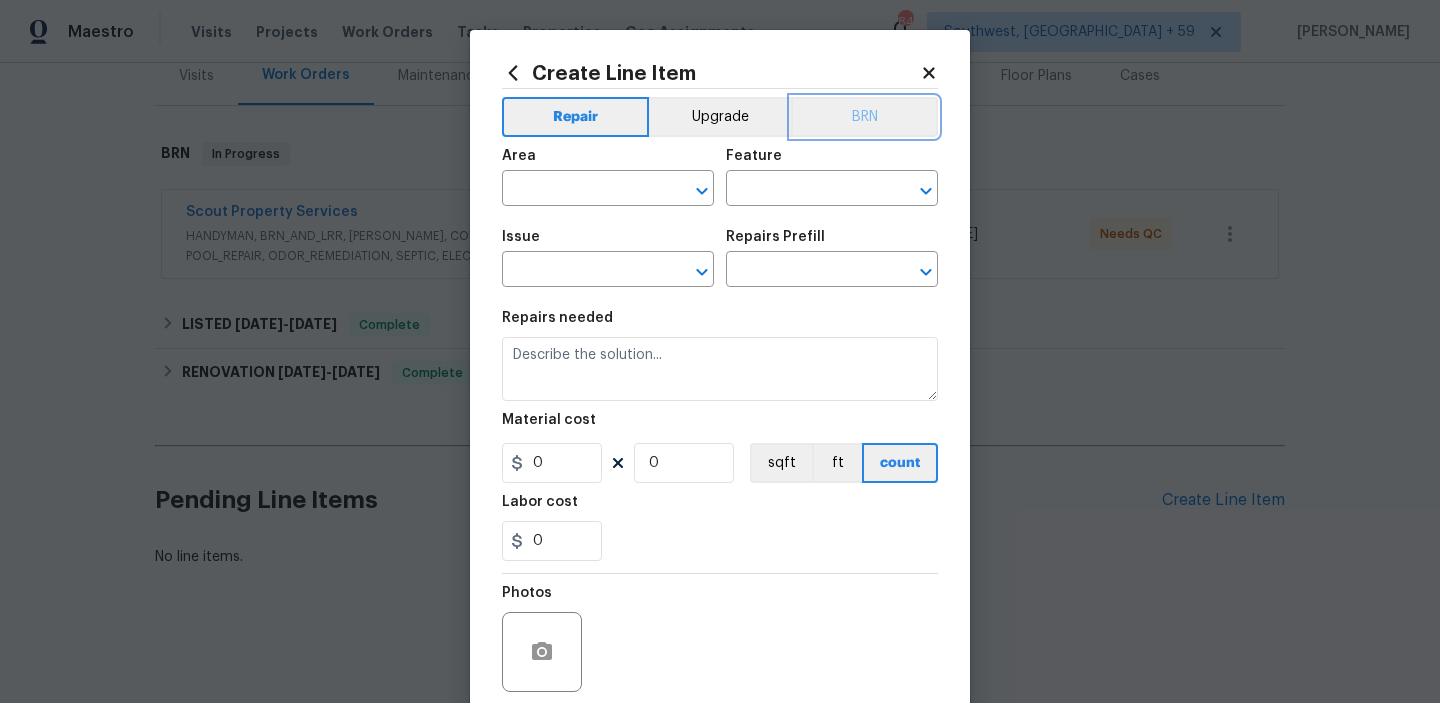 click on "BRN" at bounding box center [864, 117] 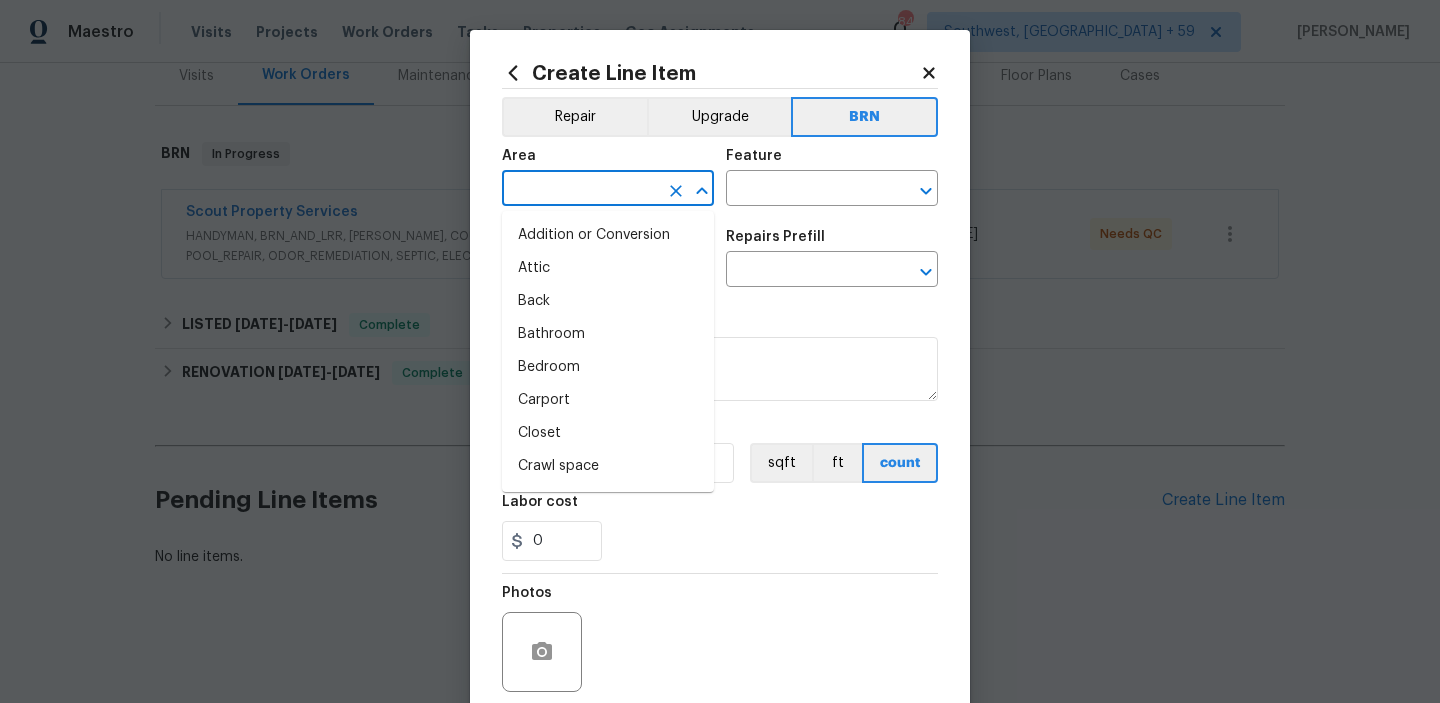 click at bounding box center [580, 190] 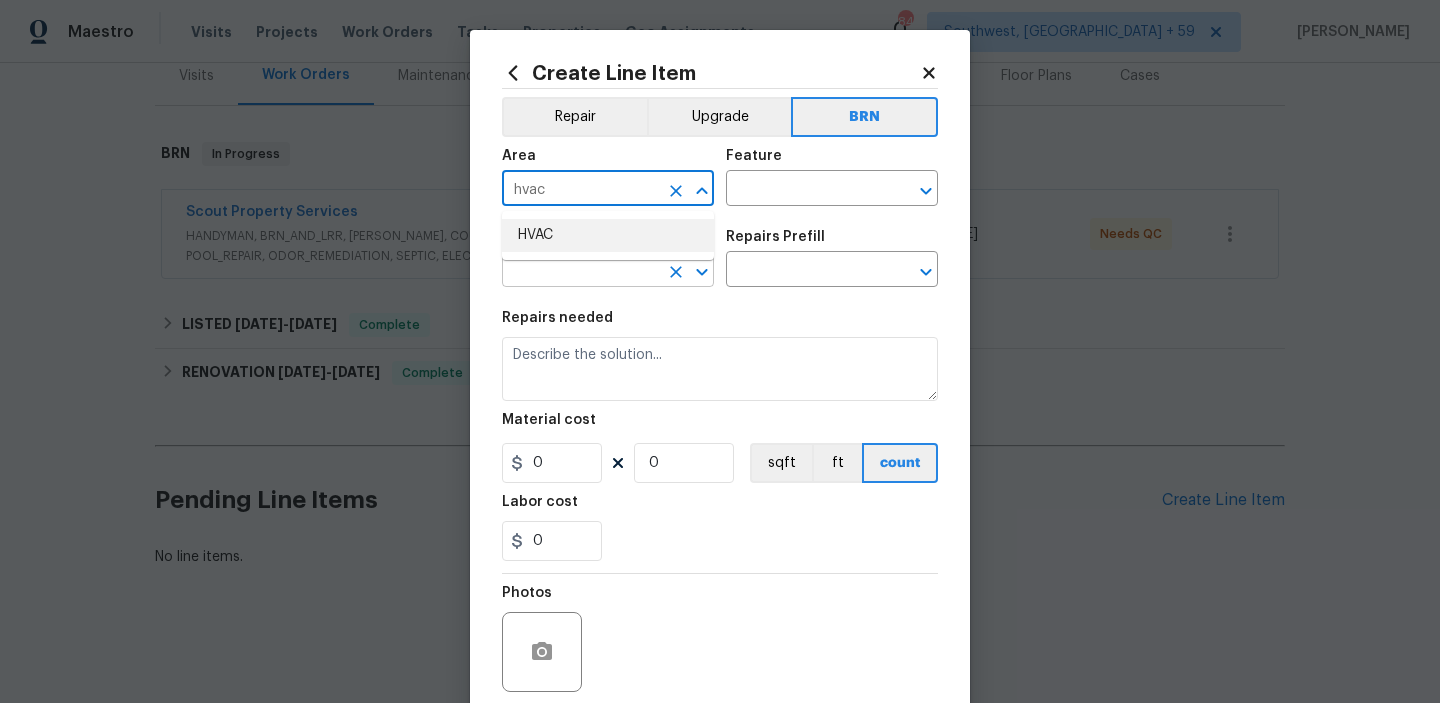 type on "hvac" 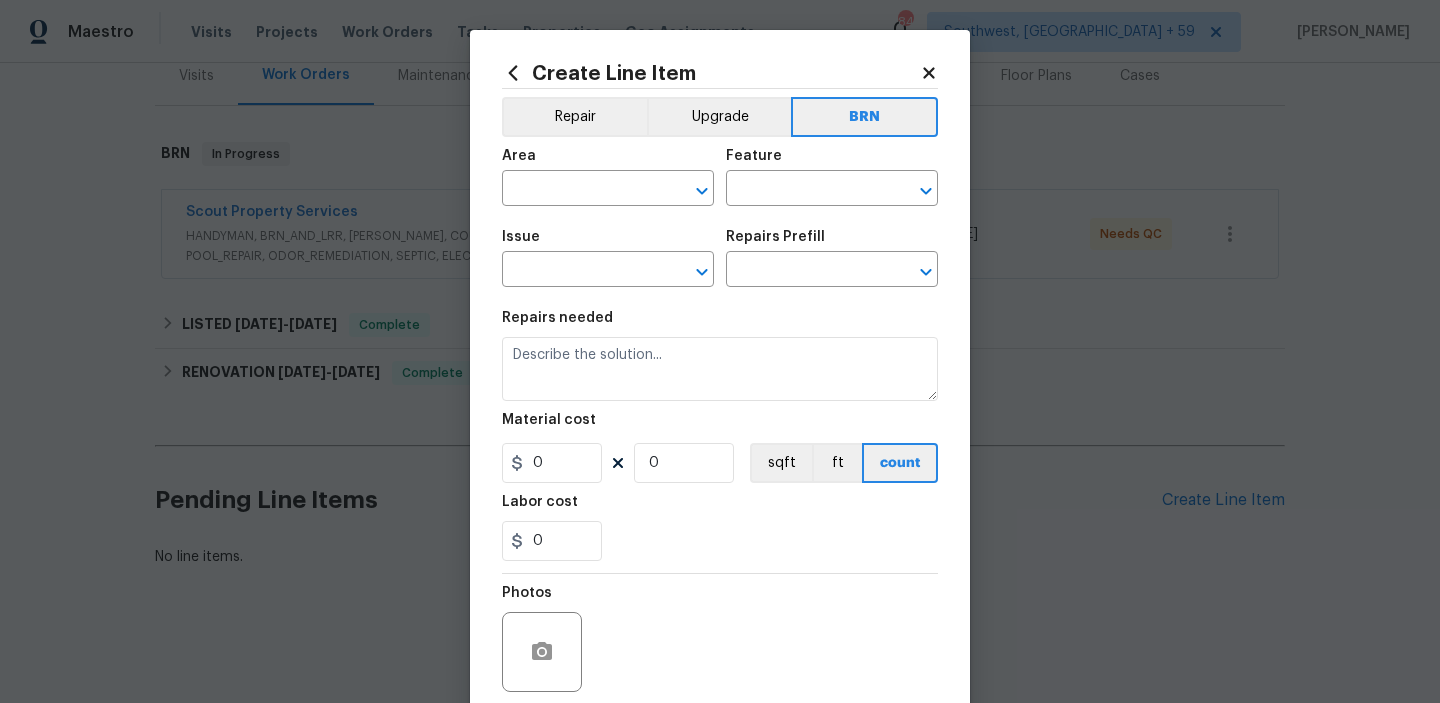 click on "Issue" at bounding box center [608, 243] 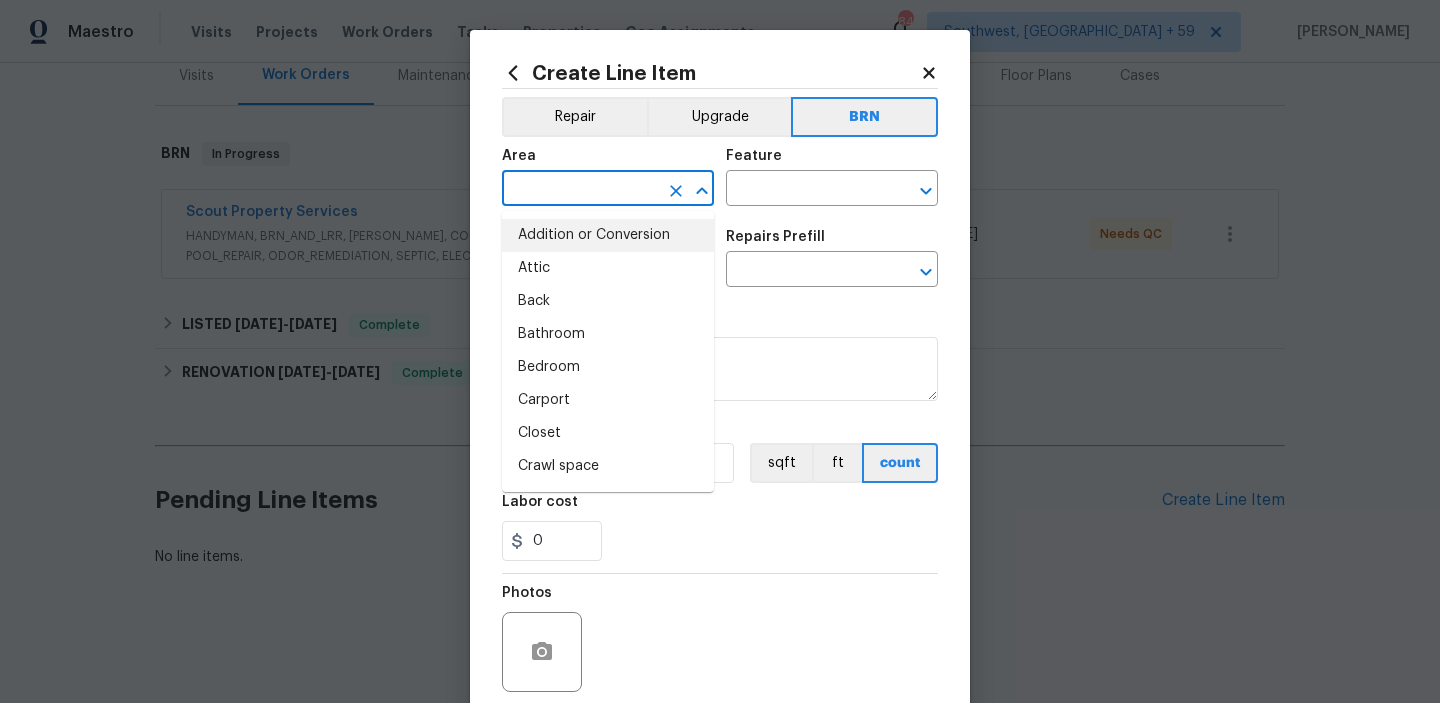 click at bounding box center [580, 190] 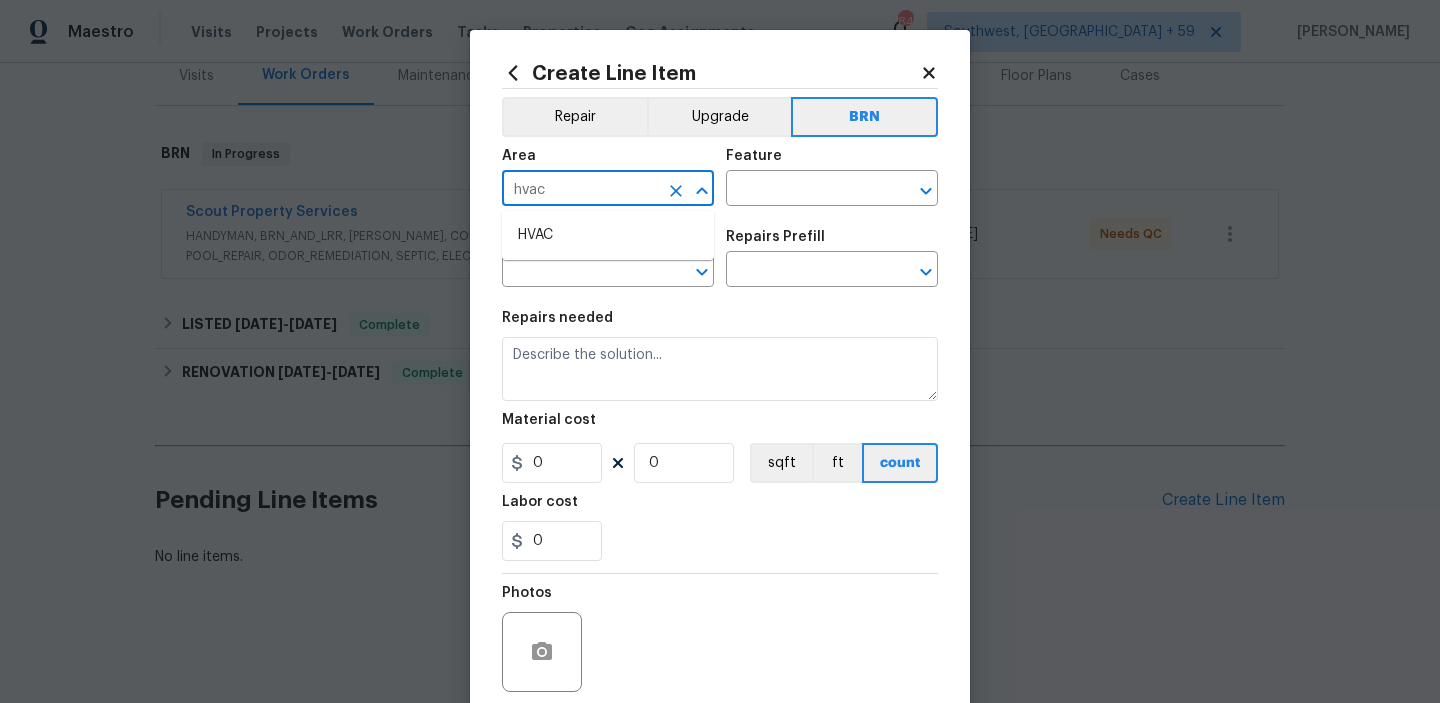 click on "hvac" at bounding box center (580, 190) 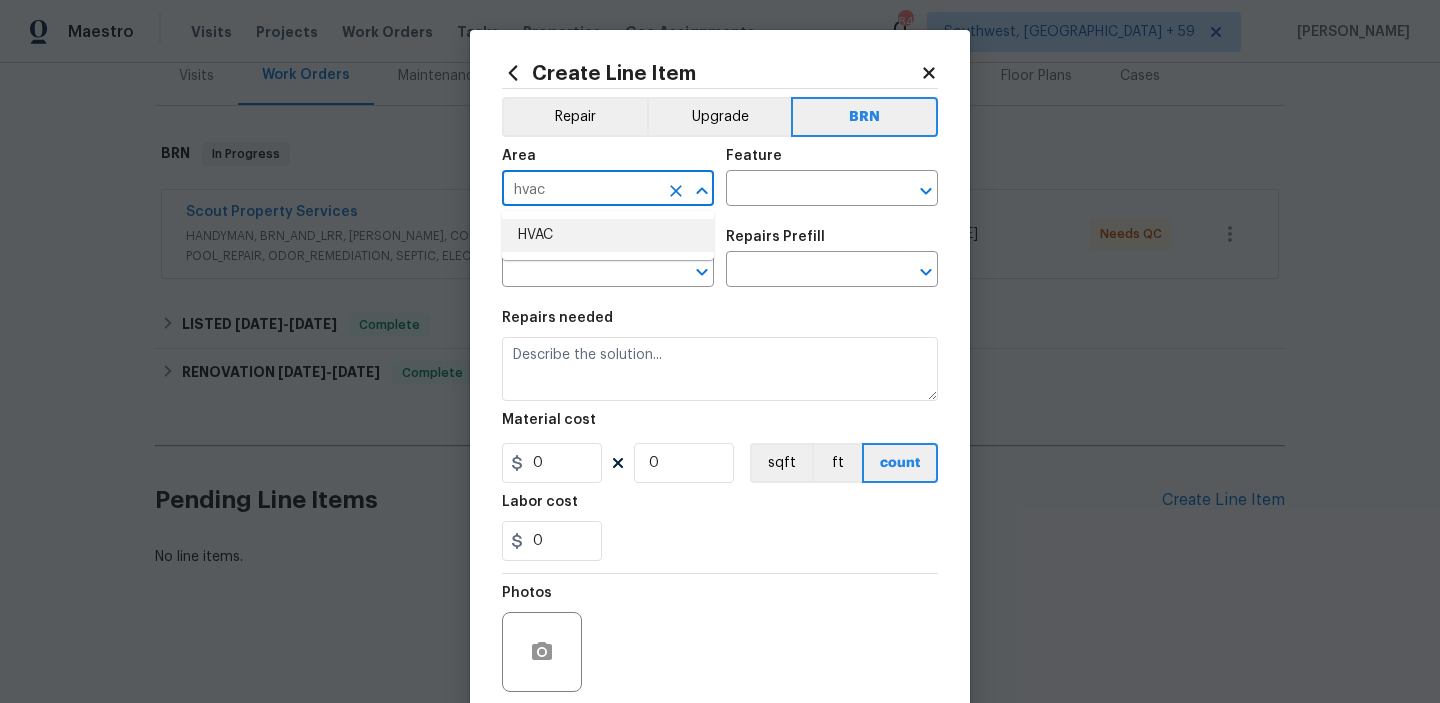 click on "HVAC" at bounding box center [608, 235] 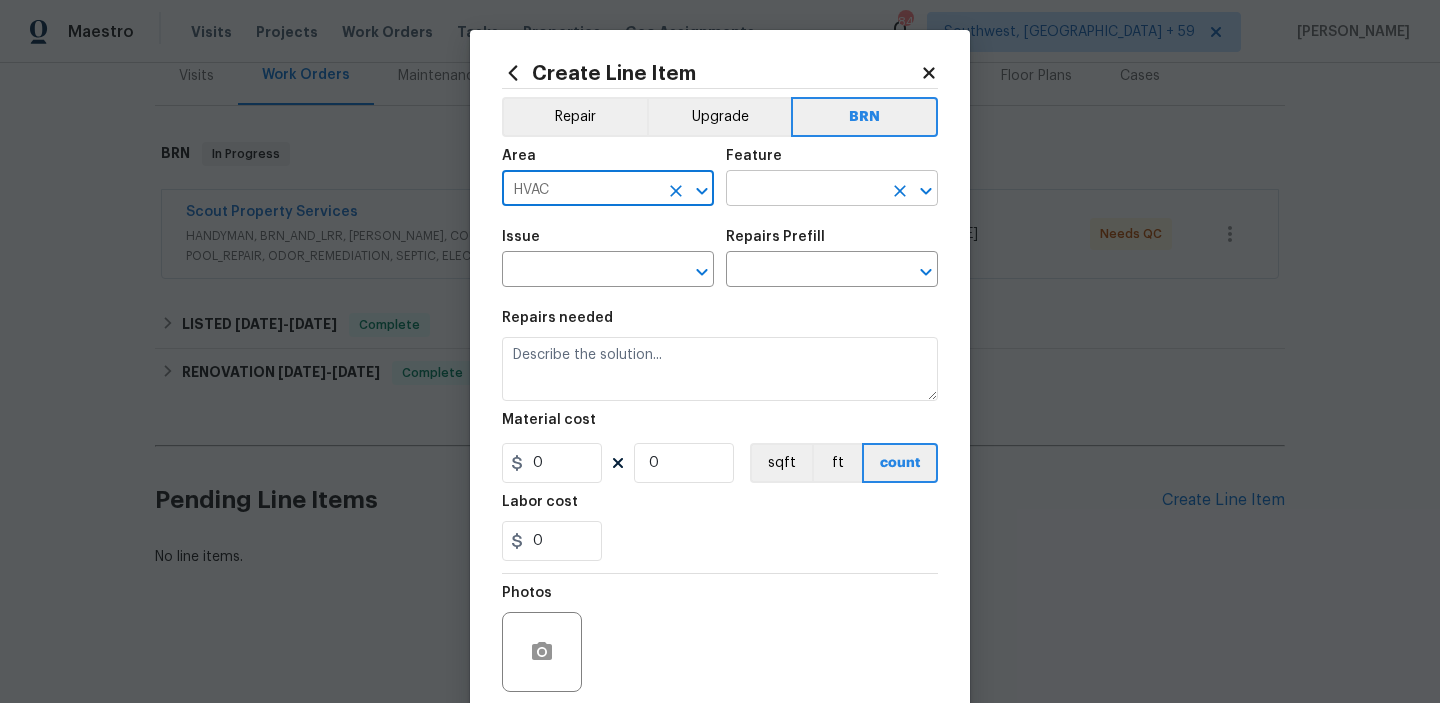 type on "HVAC" 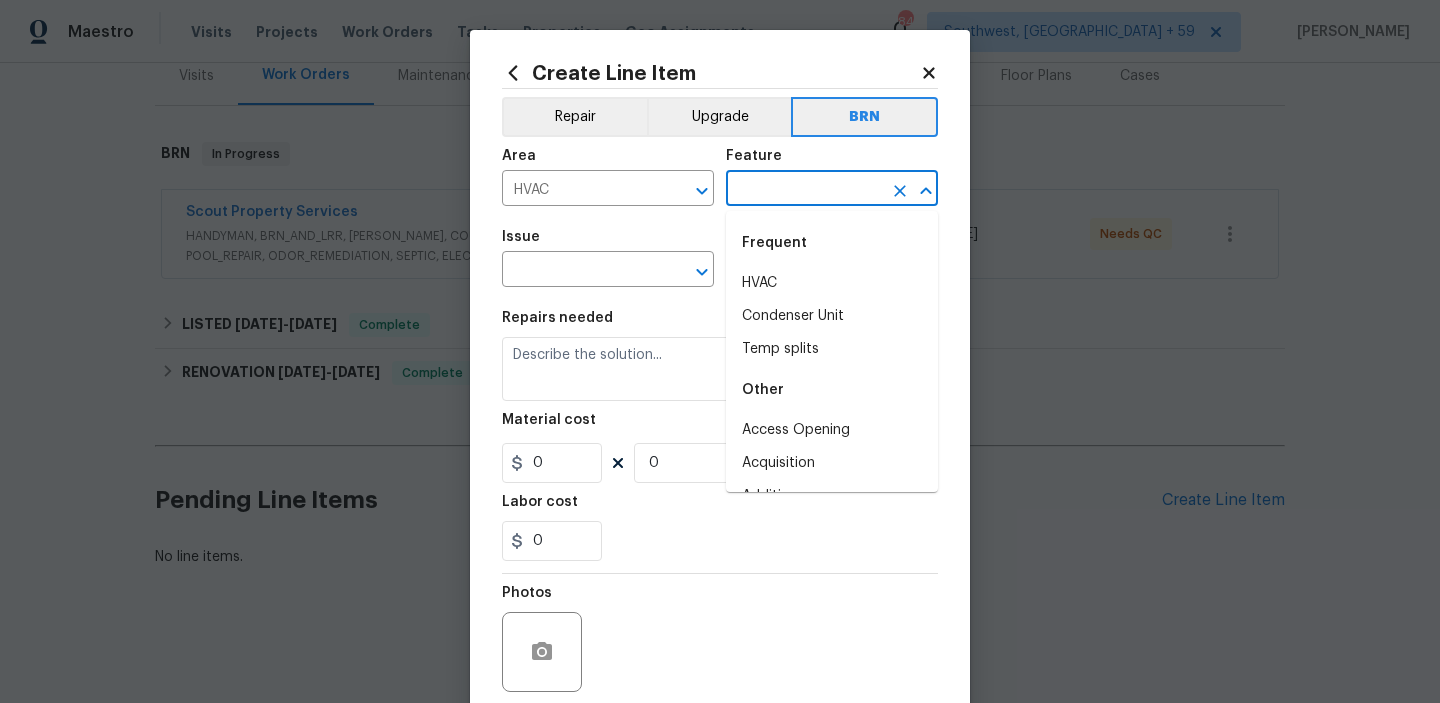 click at bounding box center [804, 190] 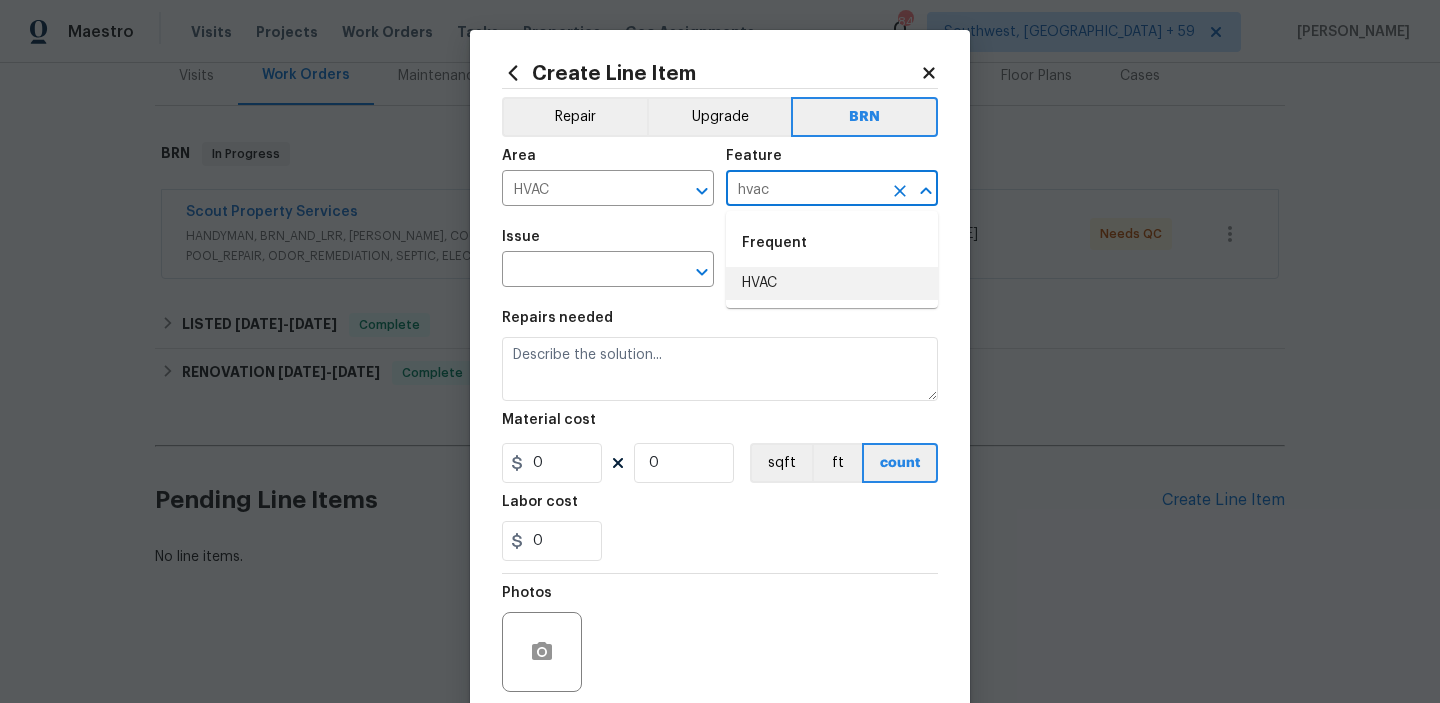 click on "HVAC" at bounding box center (832, 283) 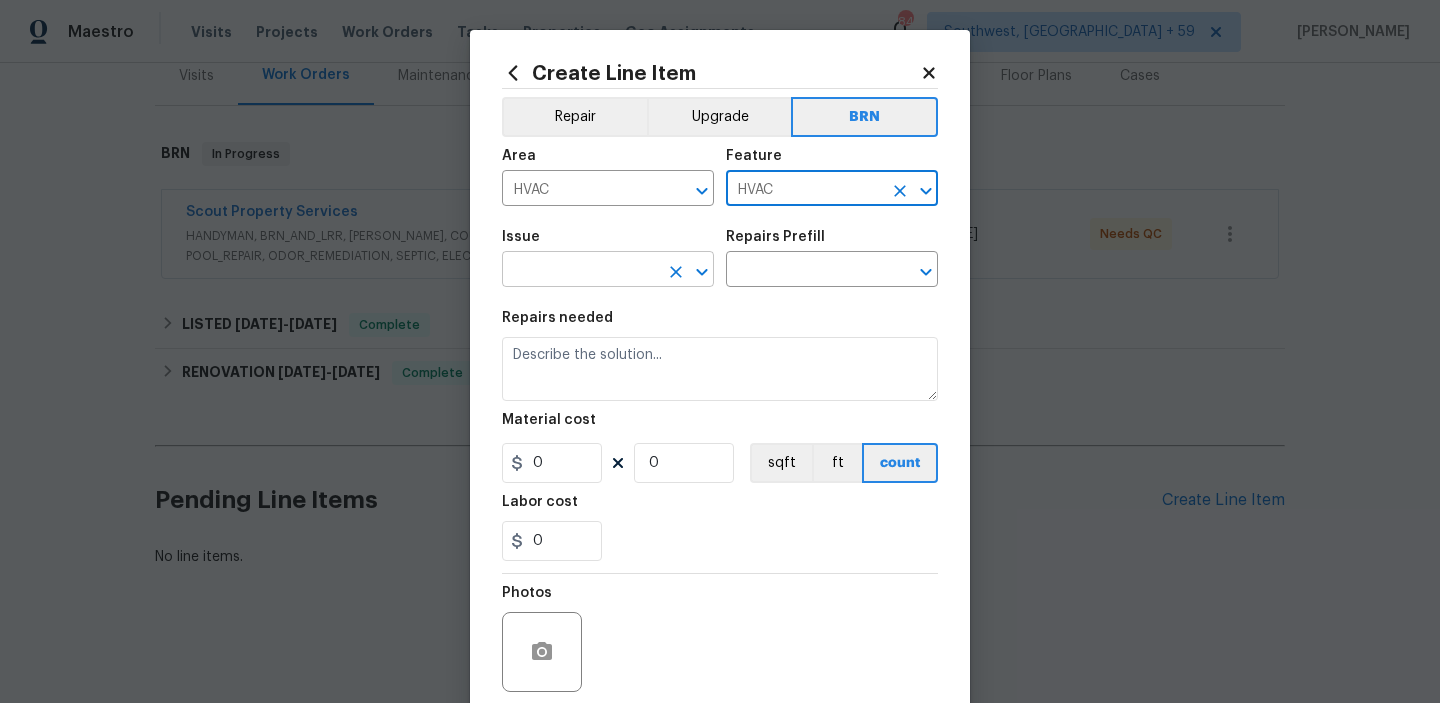 type on "HVAC" 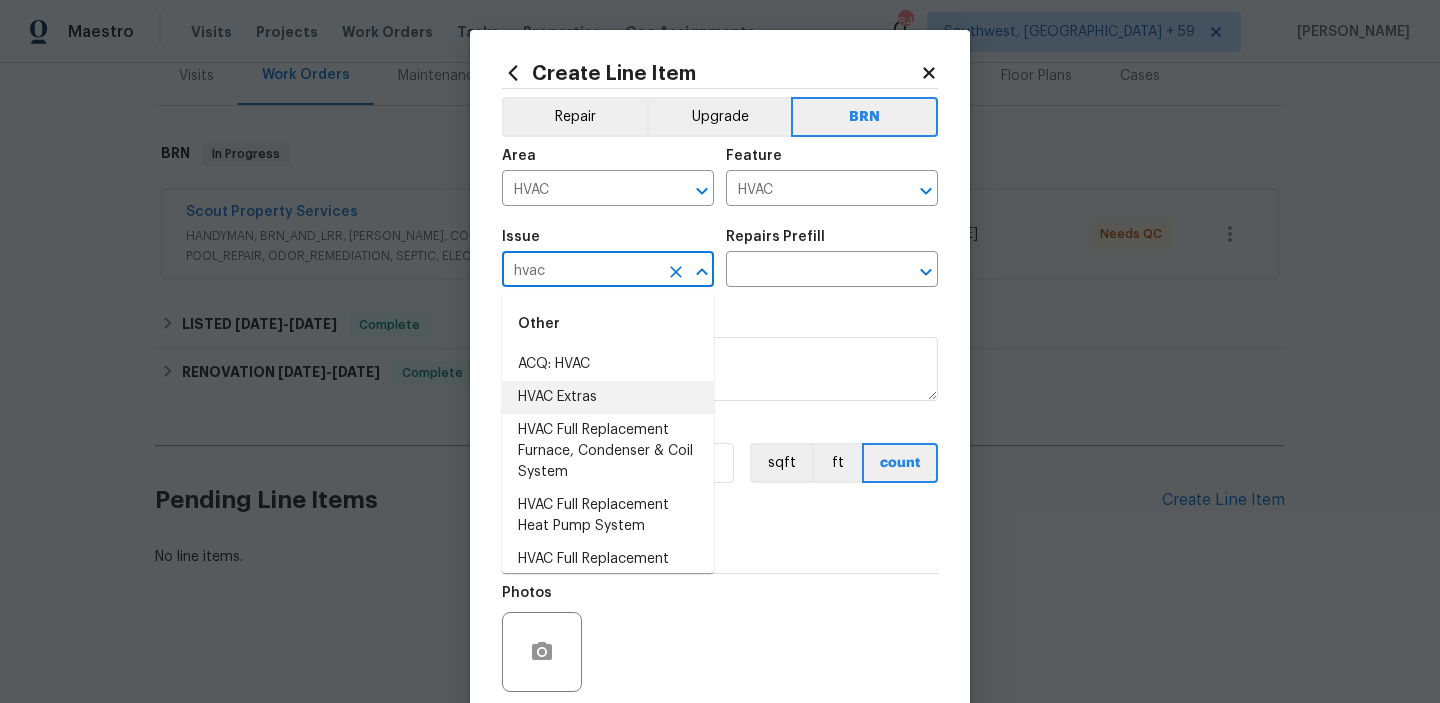 click on "HVAC Extras" at bounding box center [608, 397] 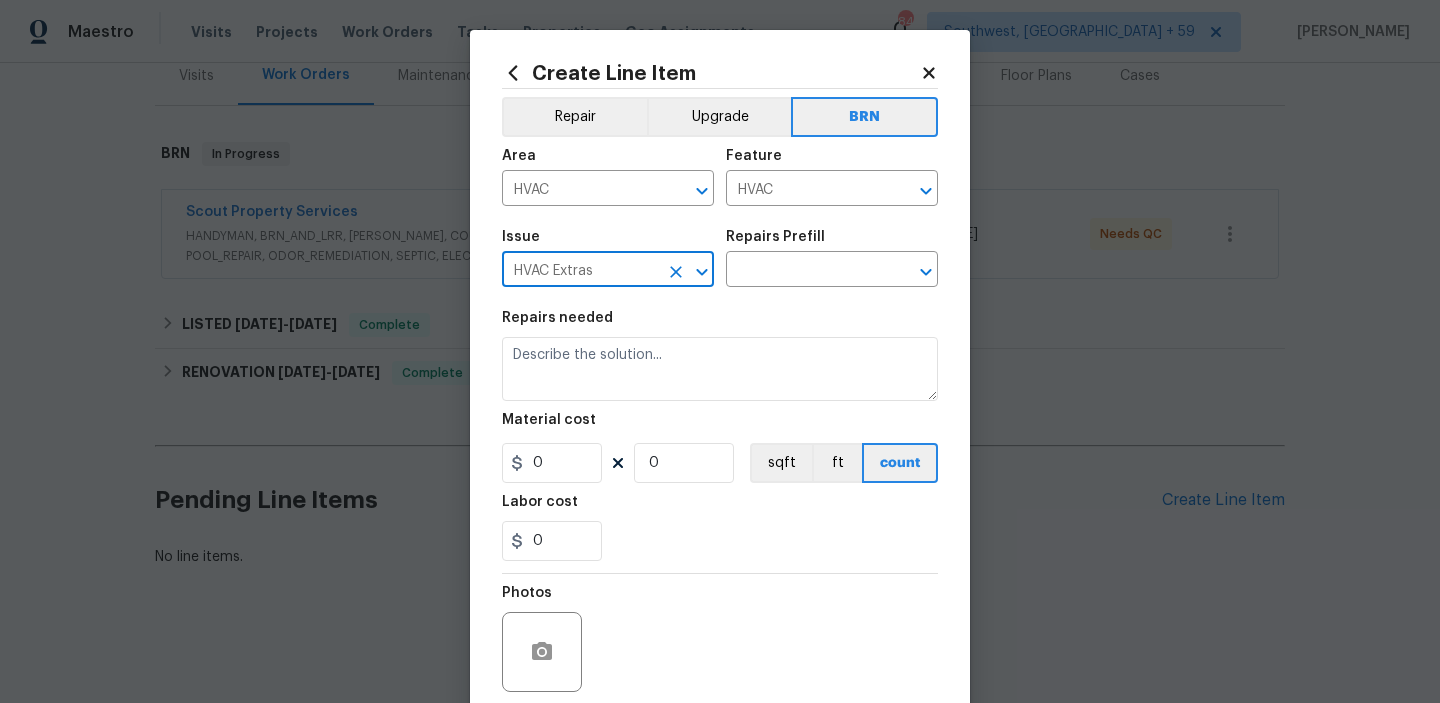 type on "HVAC Extras" 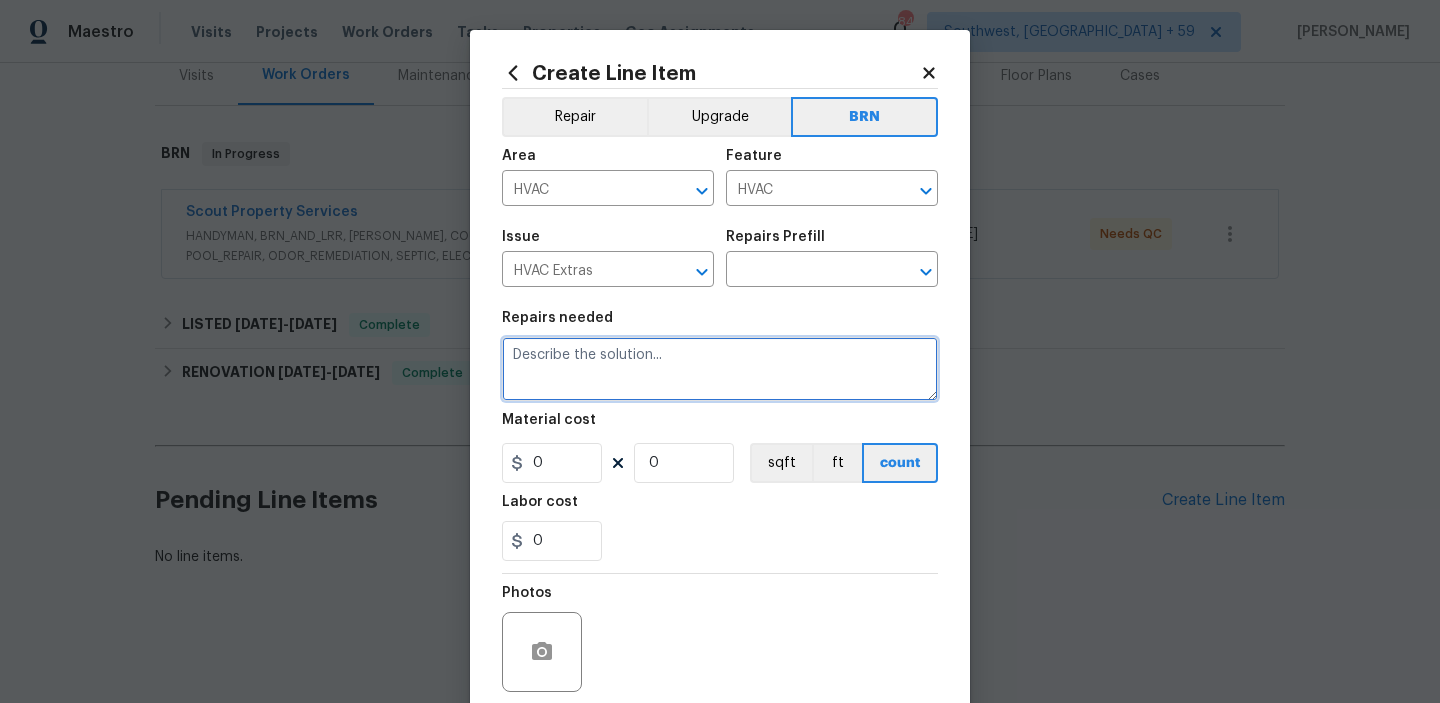 click at bounding box center [720, 369] 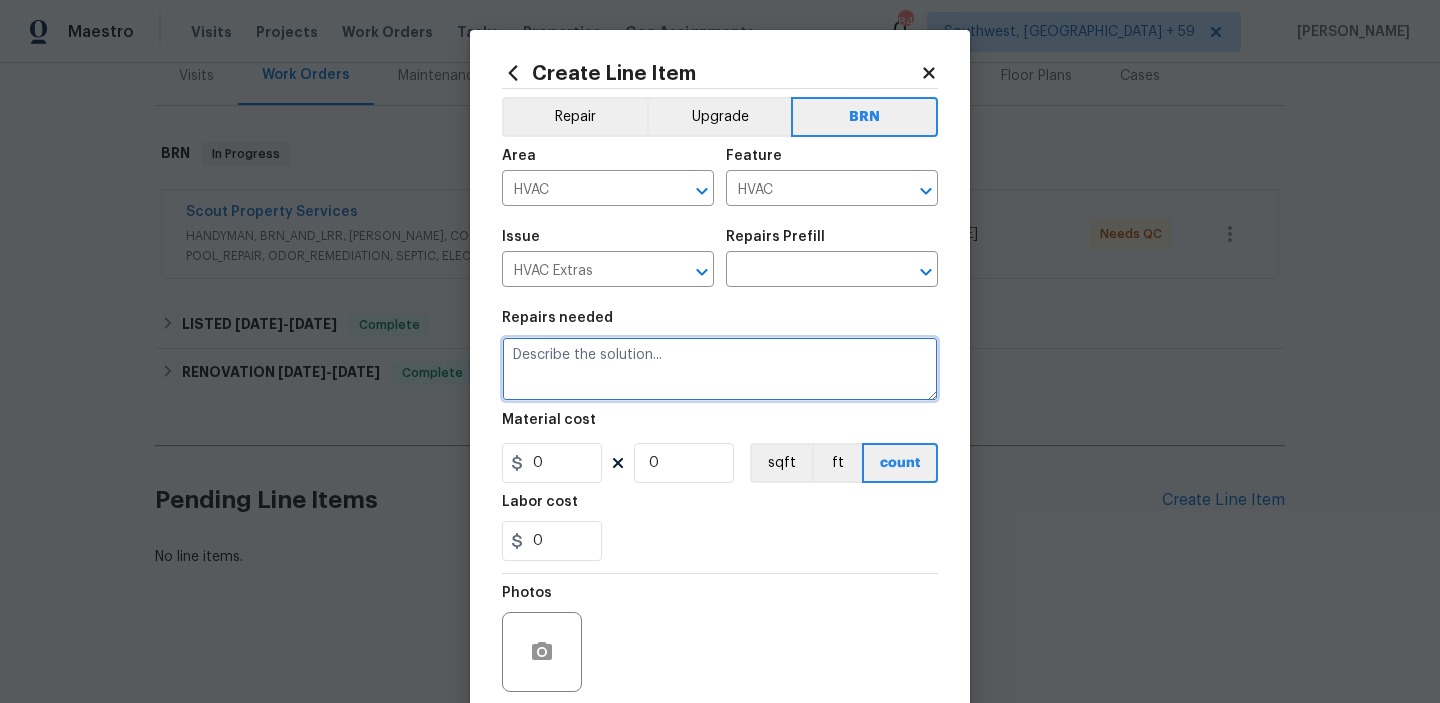 paste on "Seller to have HVAC contractor service/repair system to bring to proper operation. At time of inspection, drip pan filled with water." 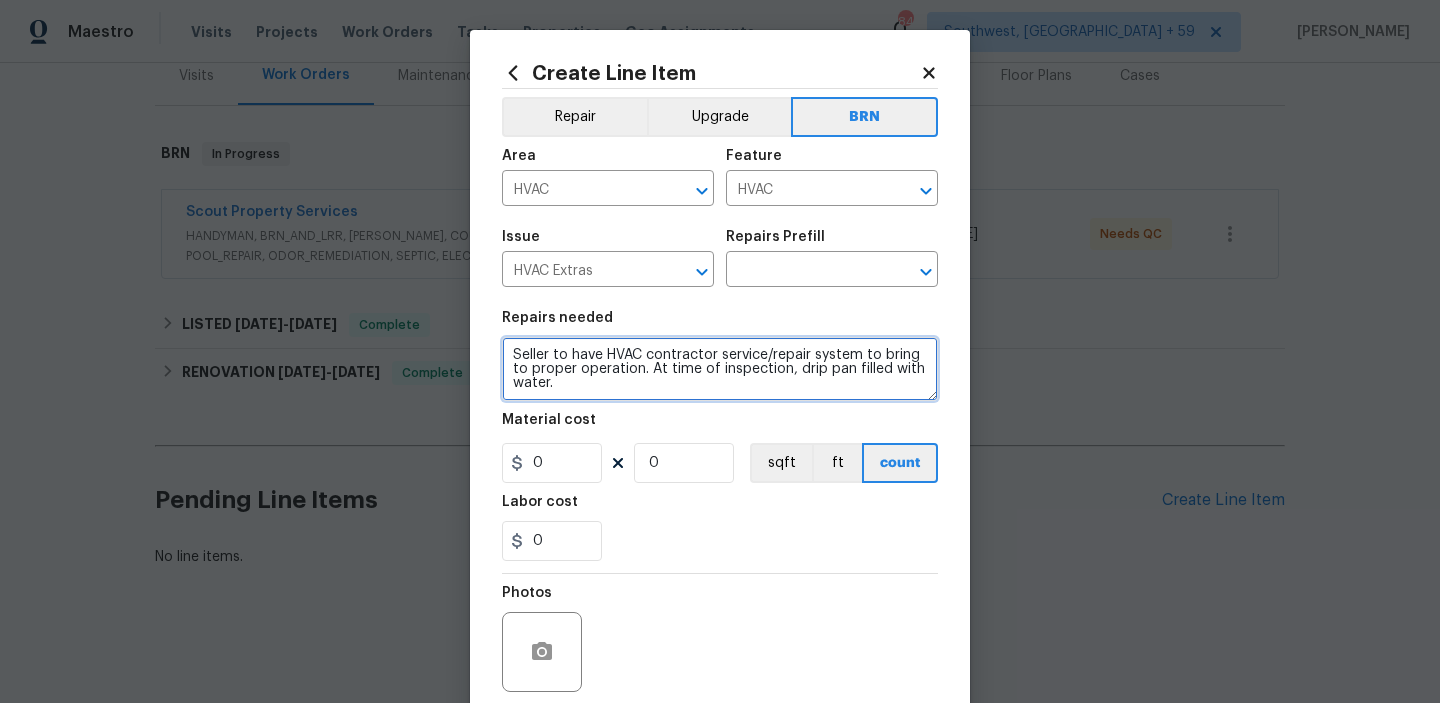 scroll, scrollTop: 4, scrollLeft: 0, axis: vertical 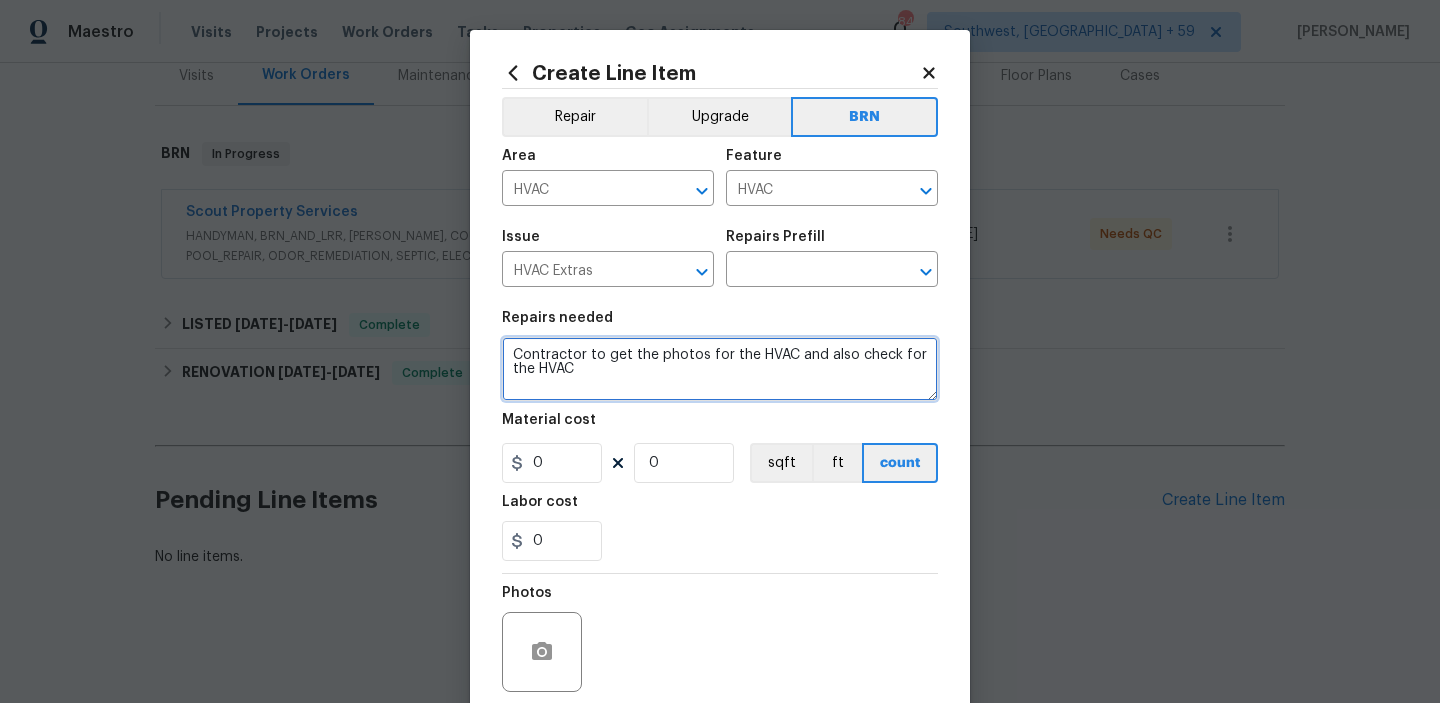 paste on "drip pan filled with water." 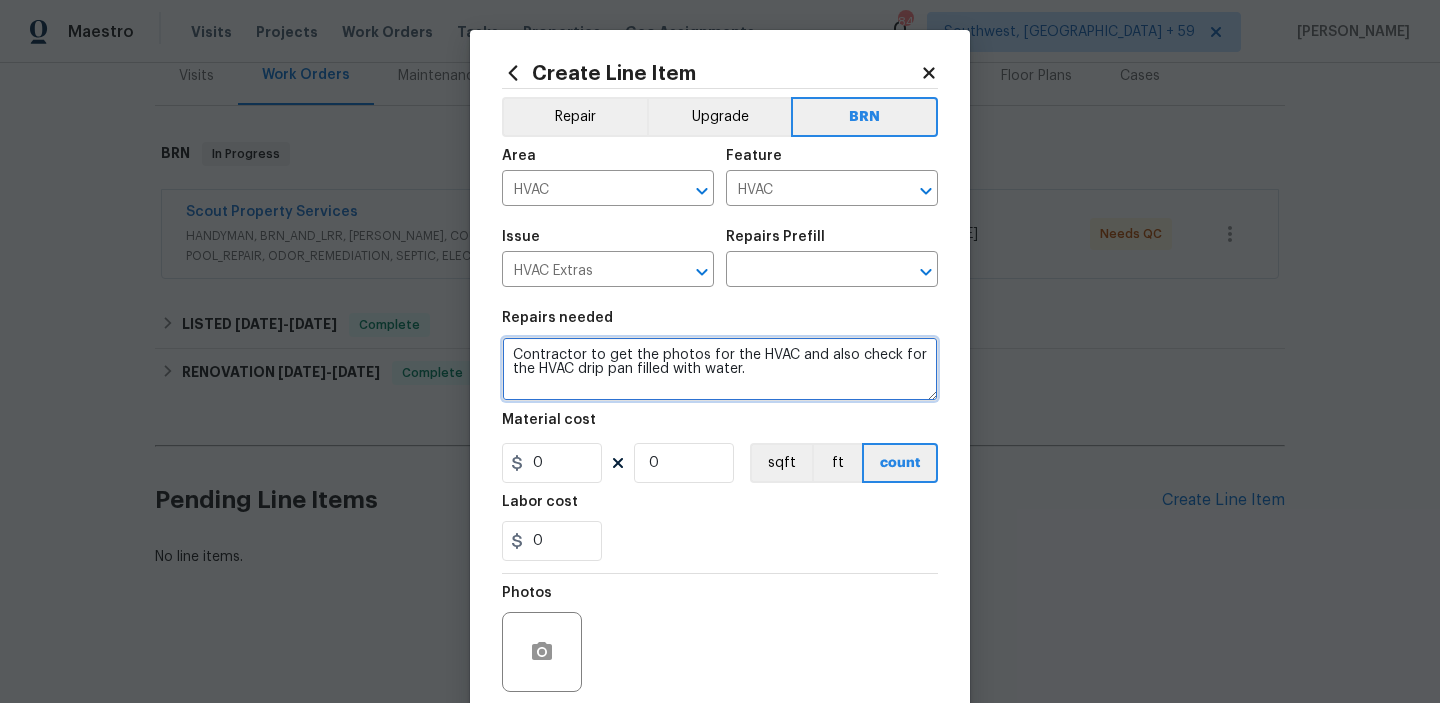 click on "Contractor to get the photos for the HVAC and also check for the HVAC drip pan filled with water." at bounding box center (720, 369) 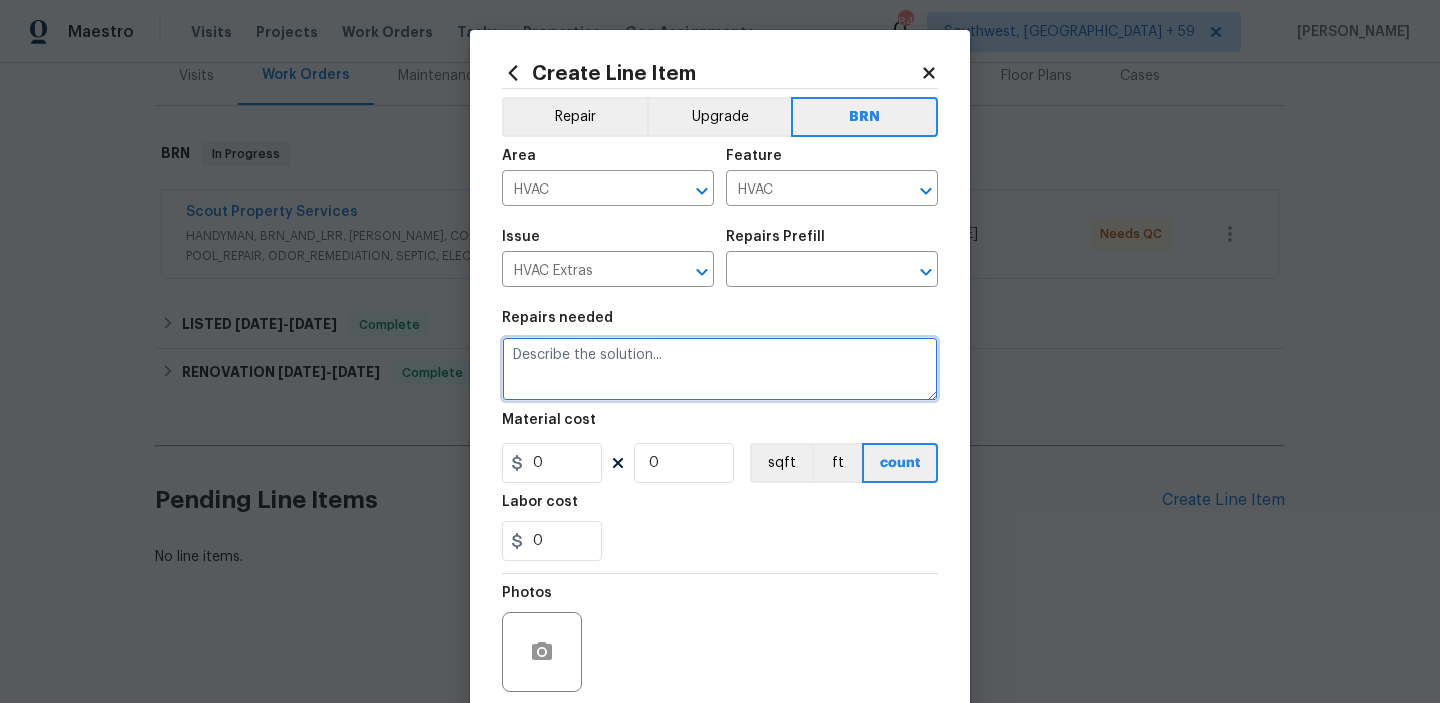 paste on "The contractor should take photos of the HVAC system and also check whether the HVAC drip pan is filled with water." 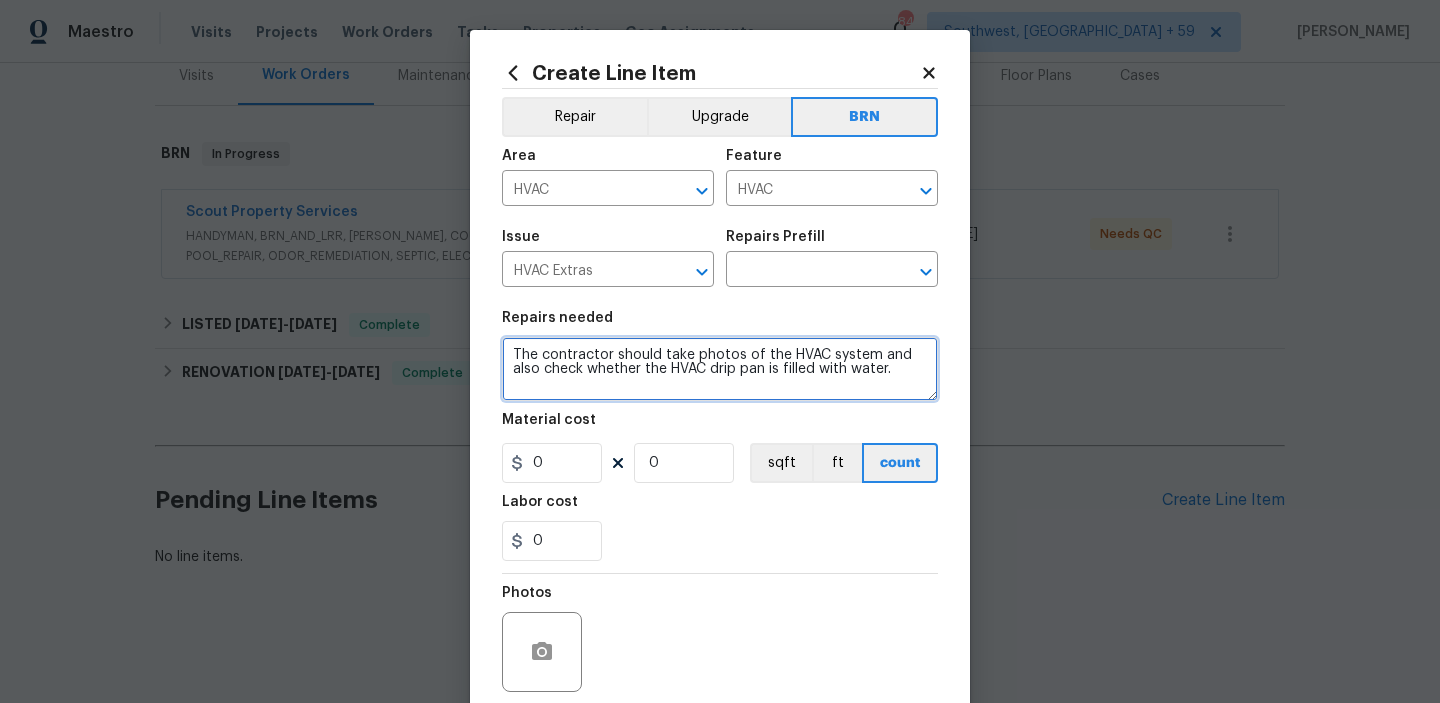 drag, startPoint x: 549, startPoint y: 357, endPoint x: 449, endPoint y: 344, distance: 100.84146 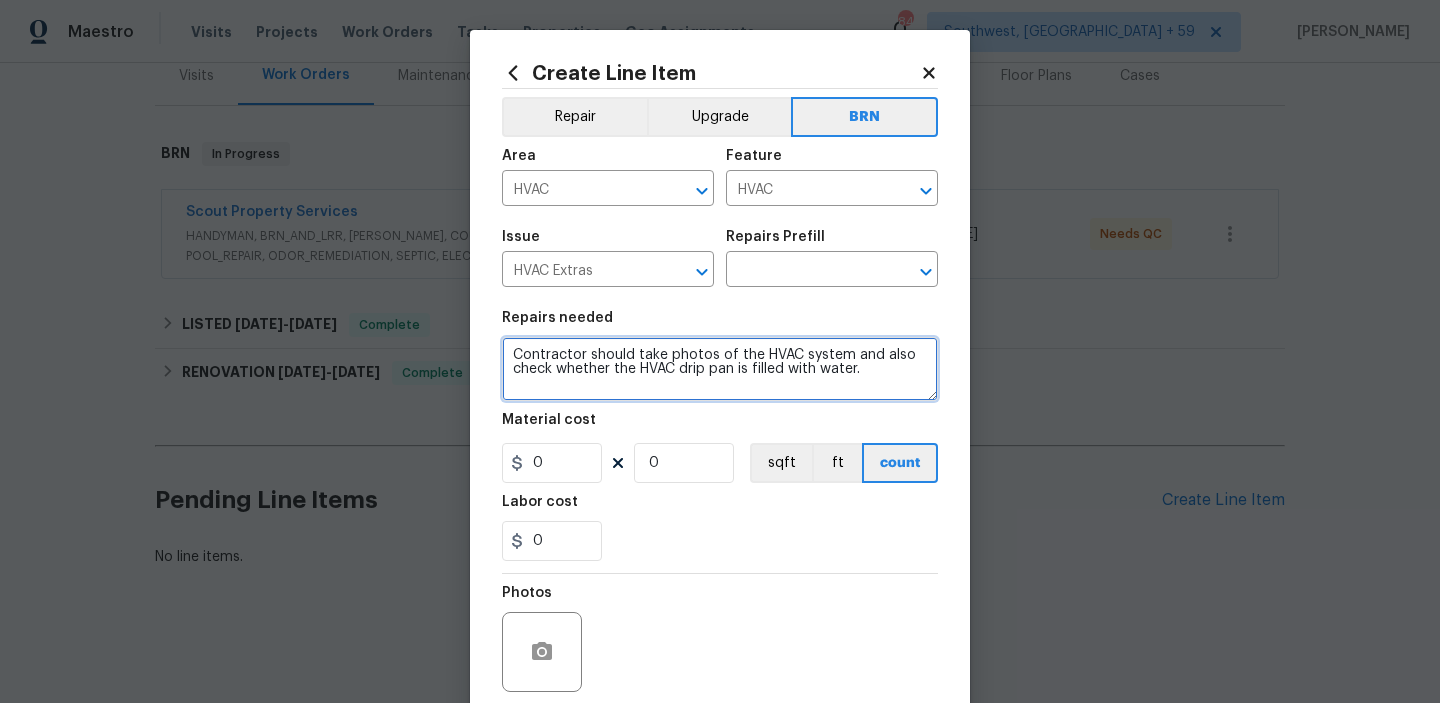 click on "Contractor should take photos of the HVAC system and also check whether the HVAC drip pan is filled with water." at bounding box center (720, 369) 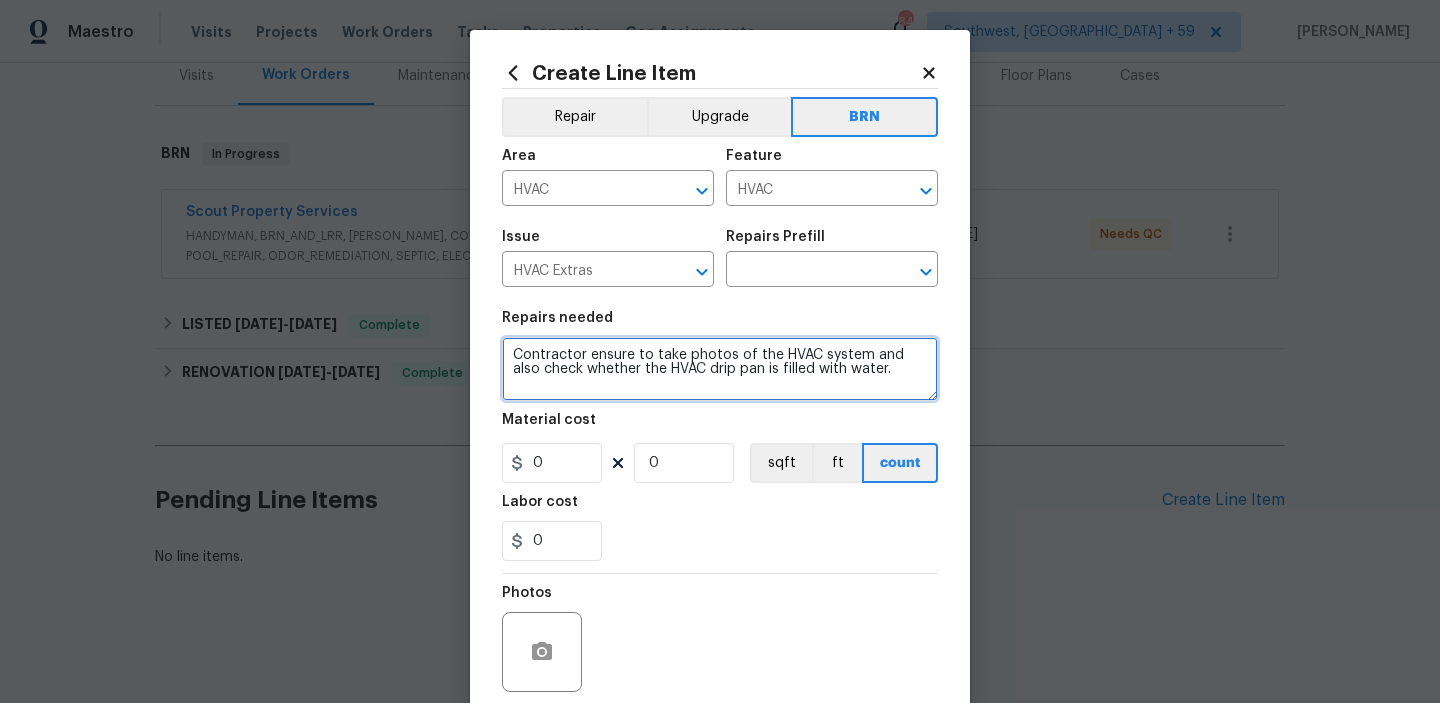 click on "Contractor ensure to take photos of the HVAC system and also check whether the HVAC drip pan is filled with water." at bounding box center [720, 369] 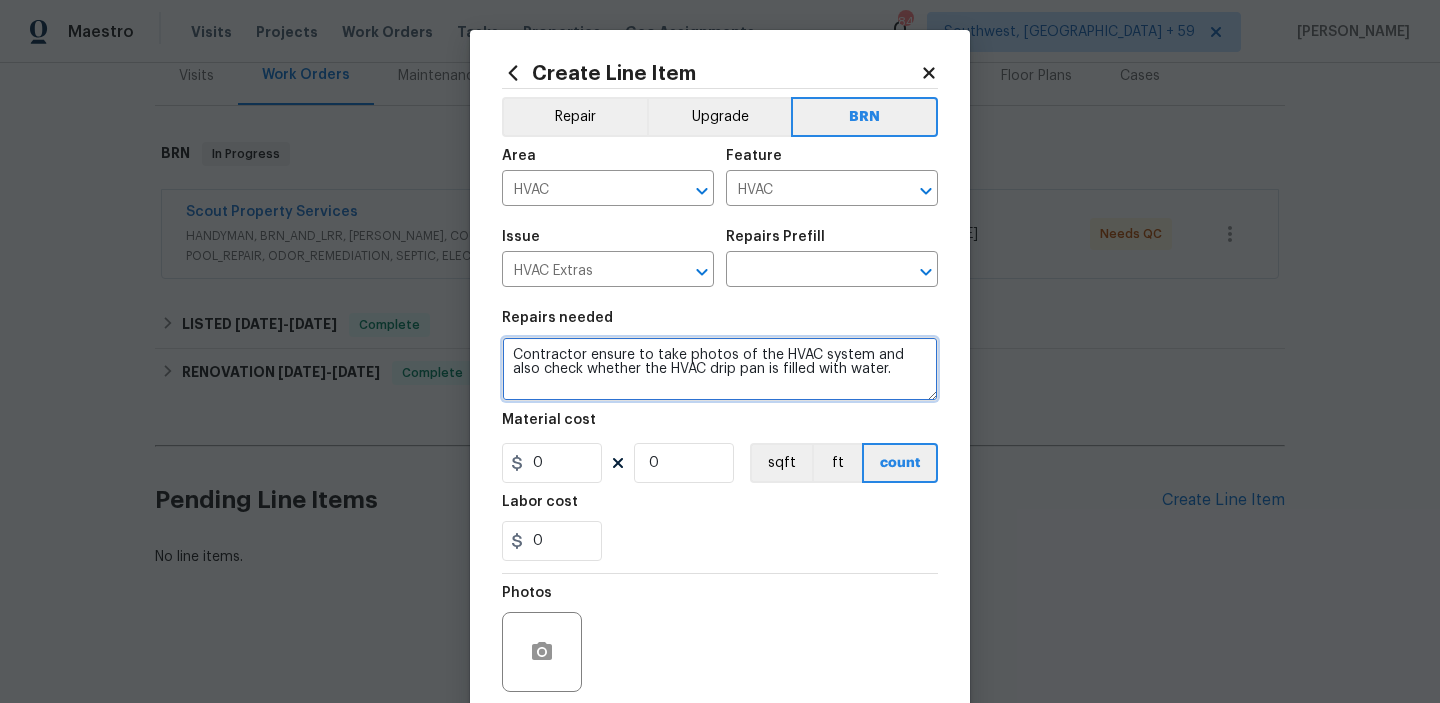 click on "Contractor ensure to take photos of the HVAC system and also check whether the HVAC drip pan is filled with water." at bounding box center (720, 369) 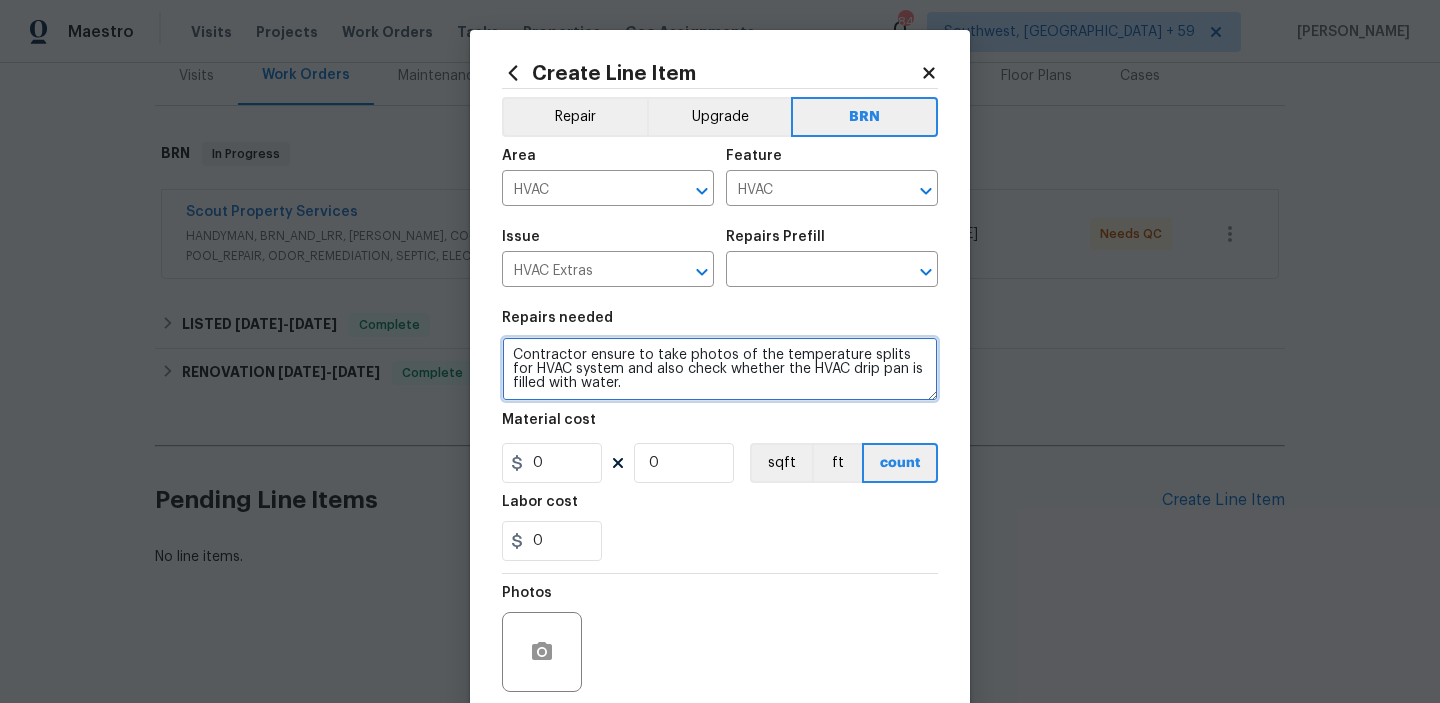 type on "Contractor ensure to take photos of the temperature splits for  HVAC system and also check whether the HVAC drip pan is filled with water." 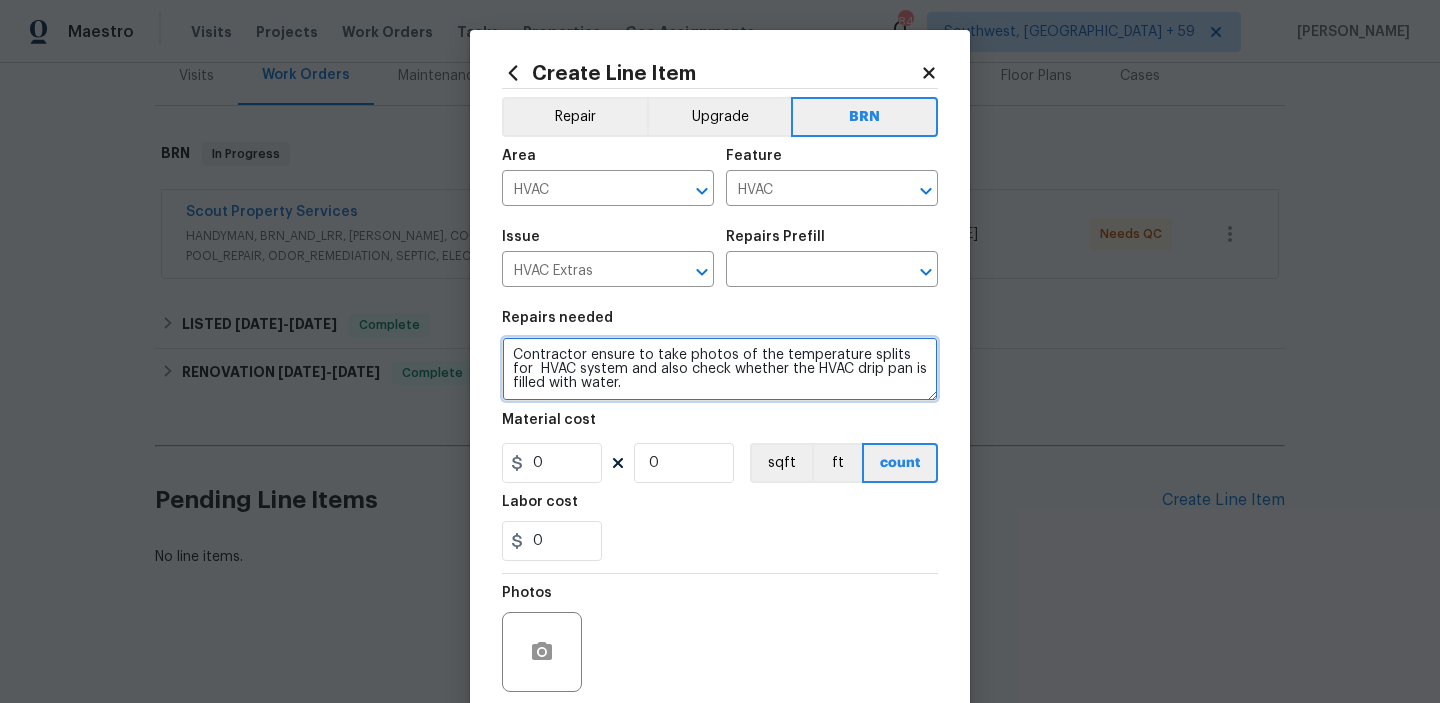 click on "Contractor ensure to take photos of the temperature splits for  HVAC system and also check whether the HVAC drip pan is filled with water." at bounding box center [720, 369] 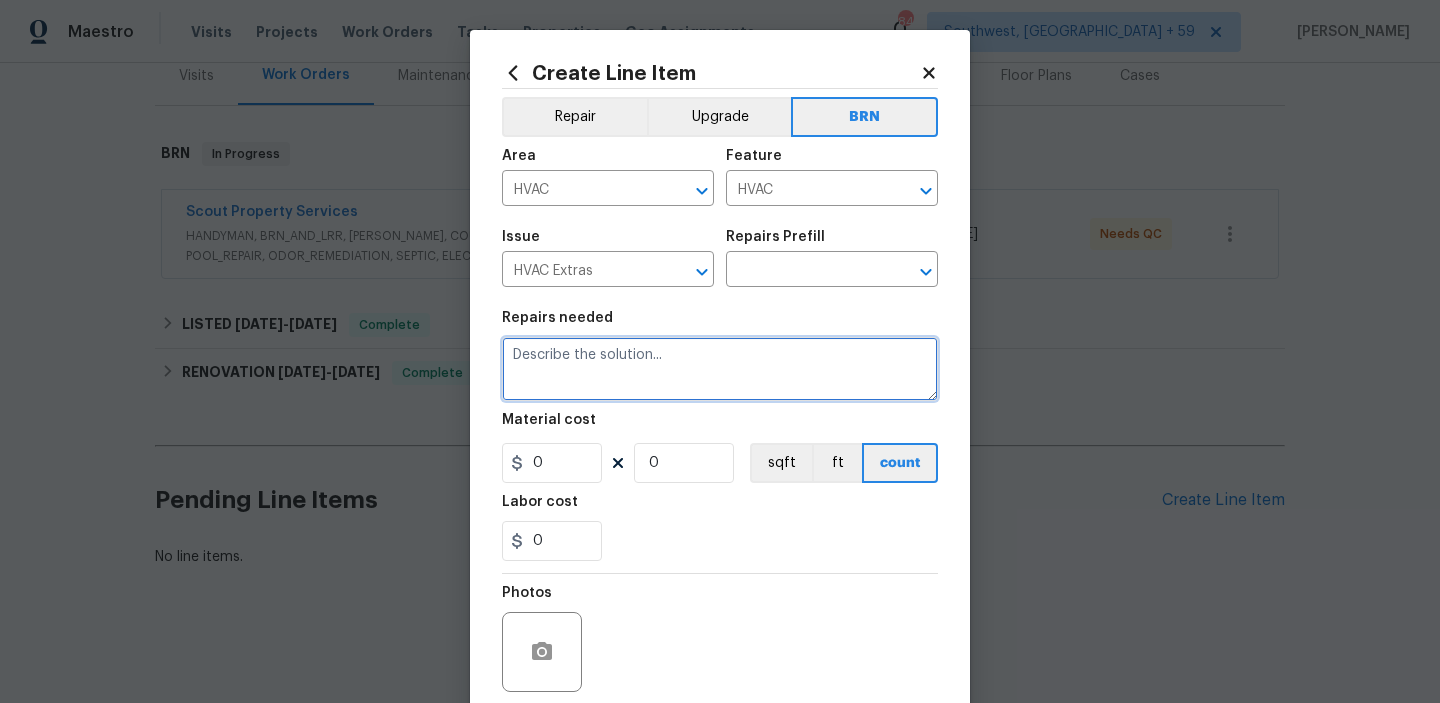 paste on "Contractor ensure to take photos of the temperature splits for  HVAC system and also check whether the HVAC drip pan is filled with water." 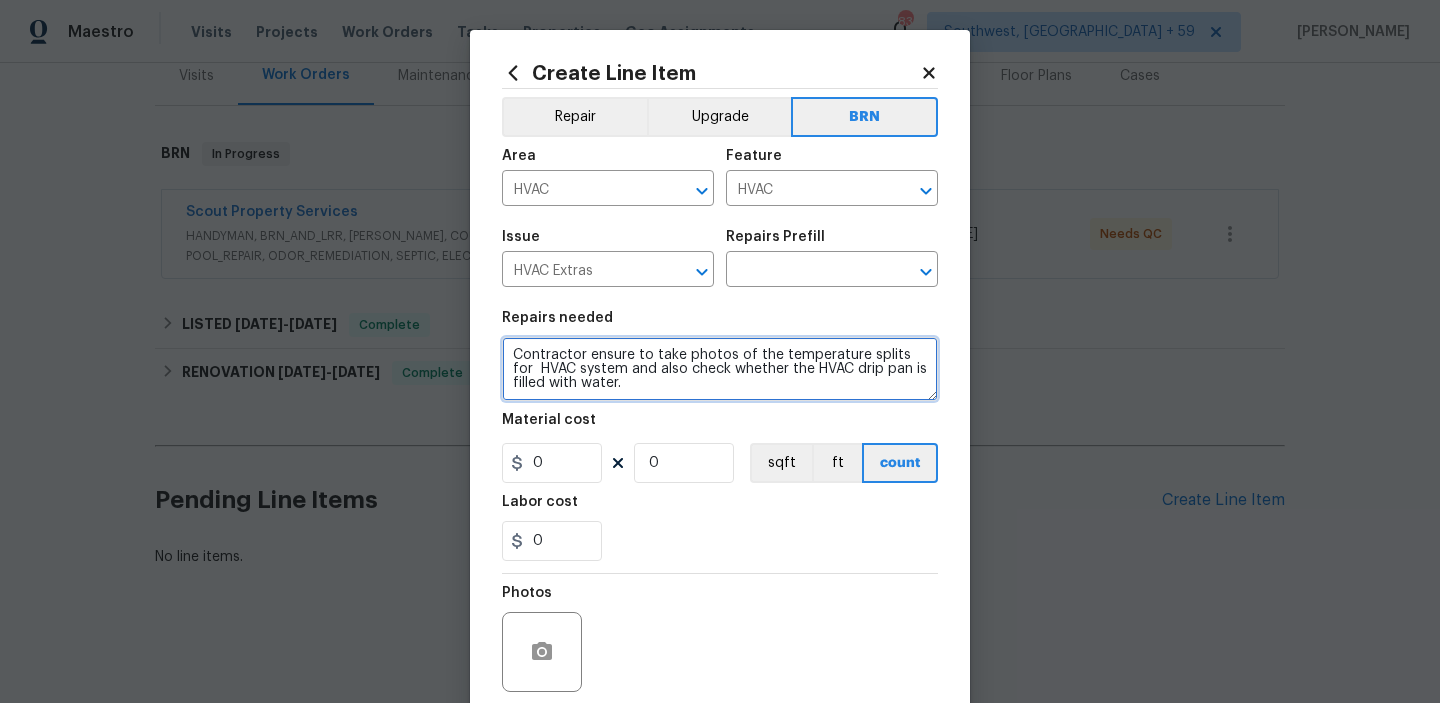 type on "Contractor ensure to take photos of the temperature splits for  HVAC system and also check whether the HVAC drip pan is filled with water." 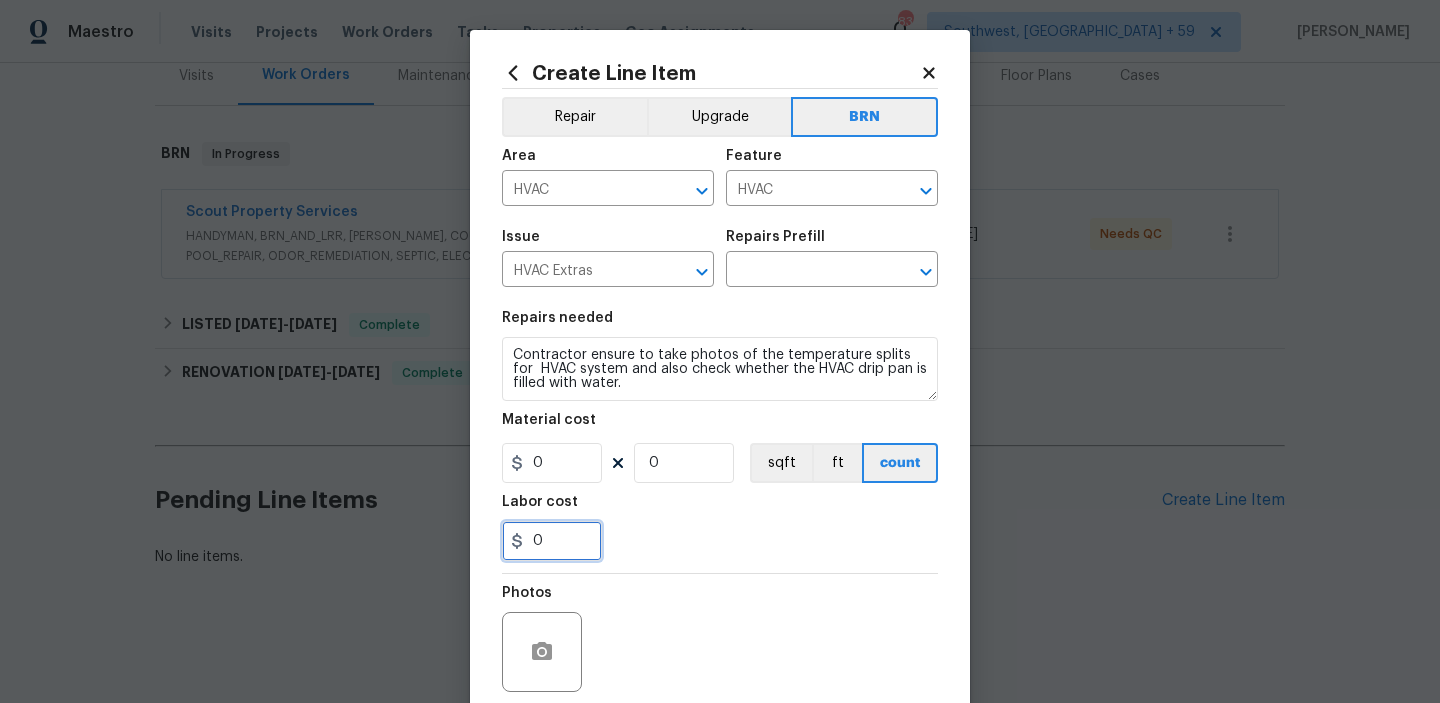 click on "0" at bounding box center [552, 541] 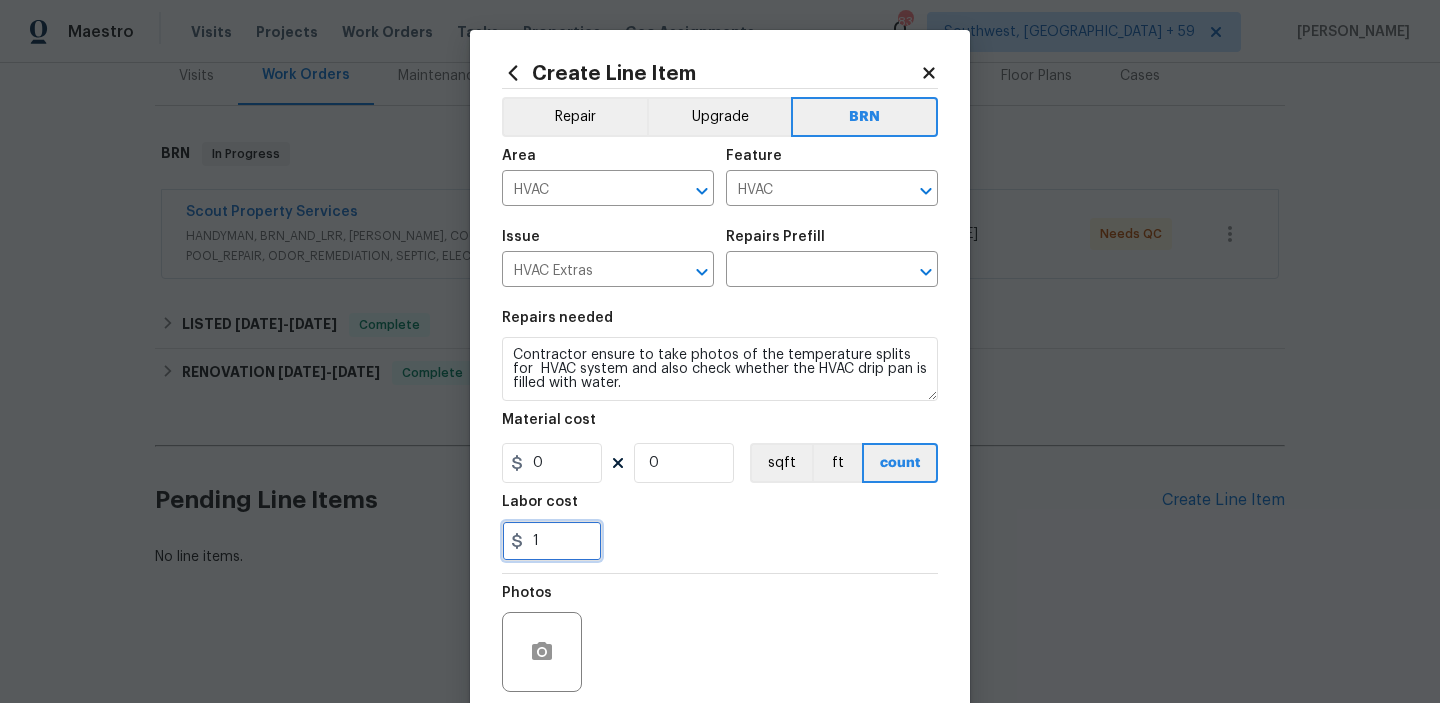 type on "1" 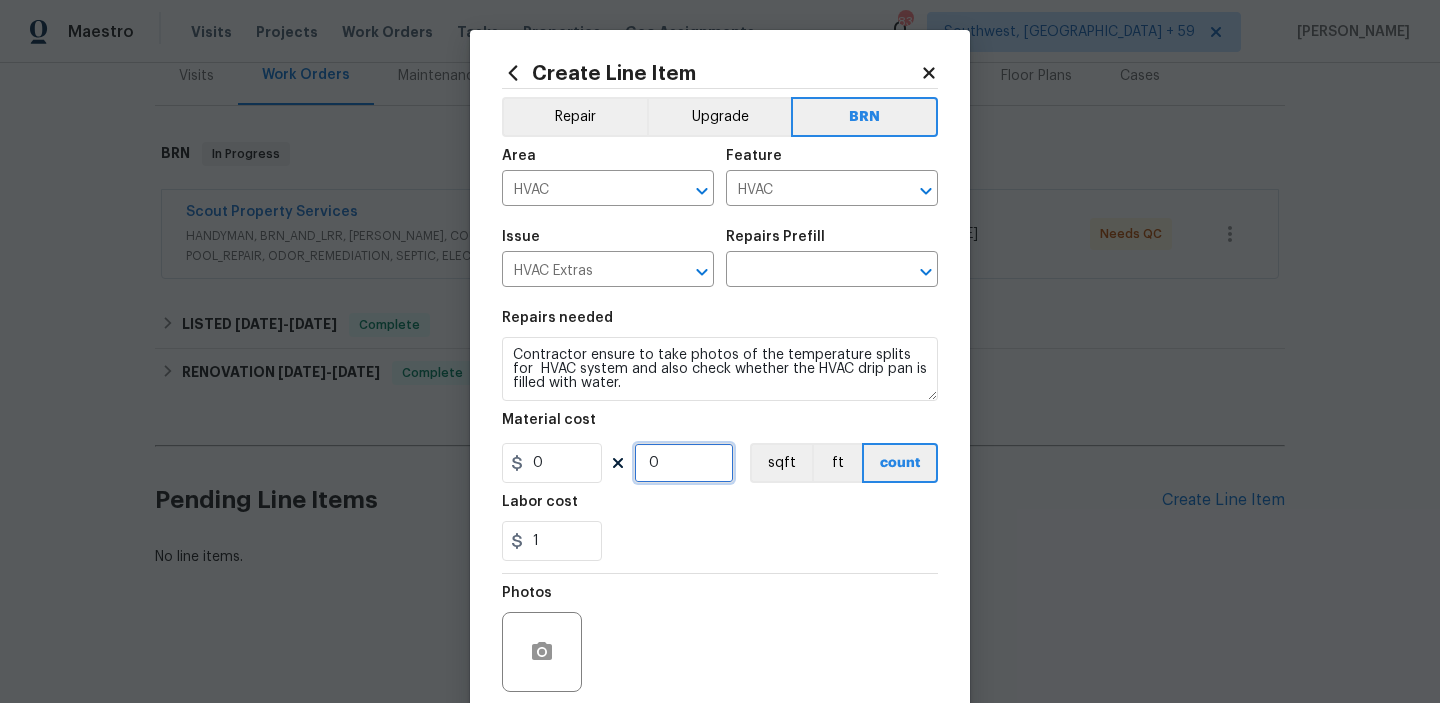 click on "0" at bounding box center (684, 463) 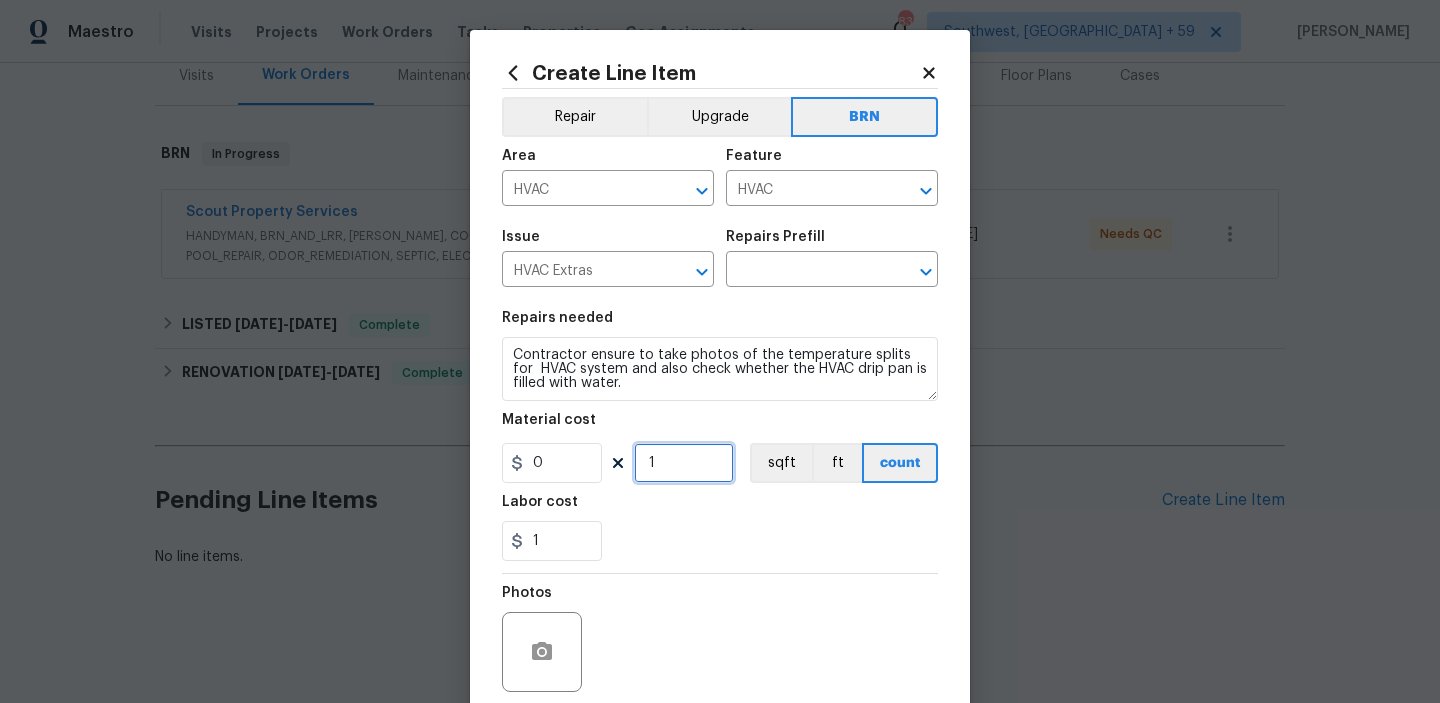 type on "1" 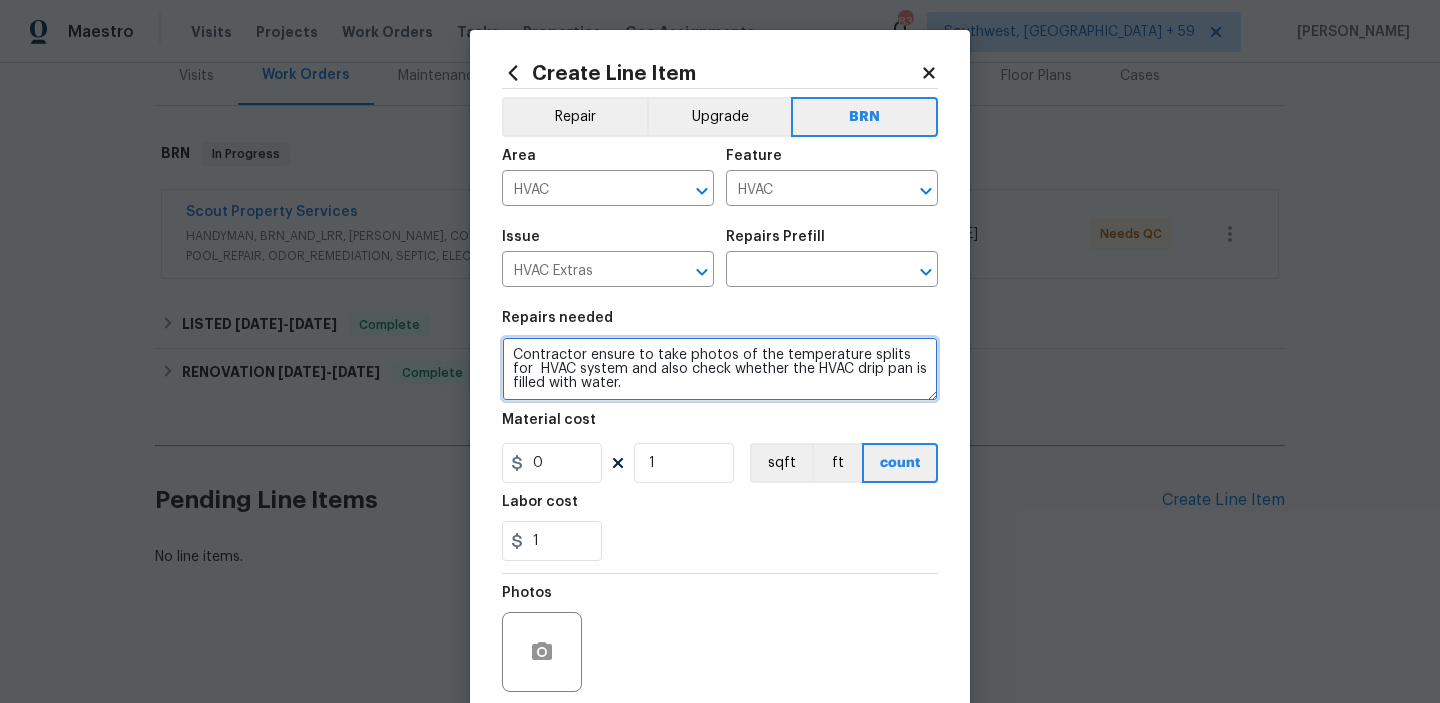 click on "Contractor ensure to take photos of the temperature splits for  HVAC system and also check whether the HVAC drip pan is filled with water." at bounding box center [720, 369] 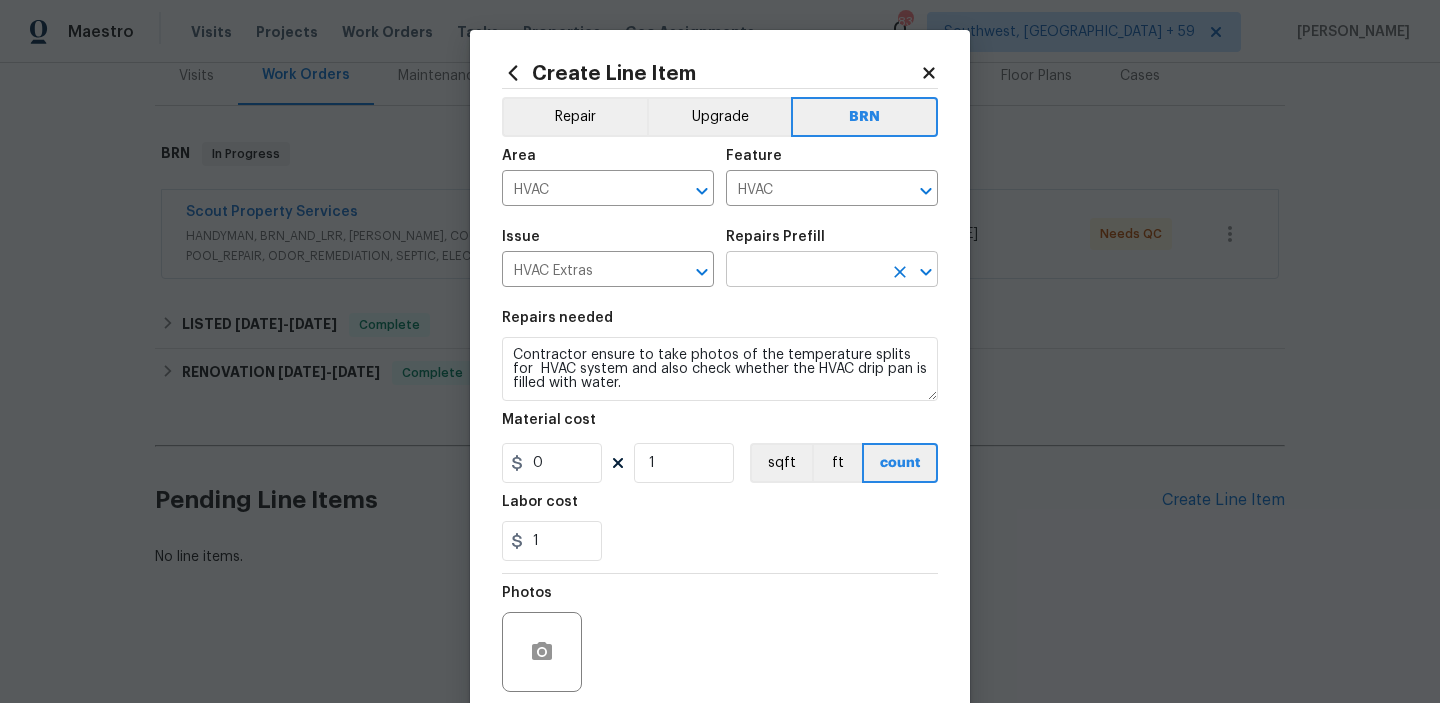 click at bounding box center [804, 271] 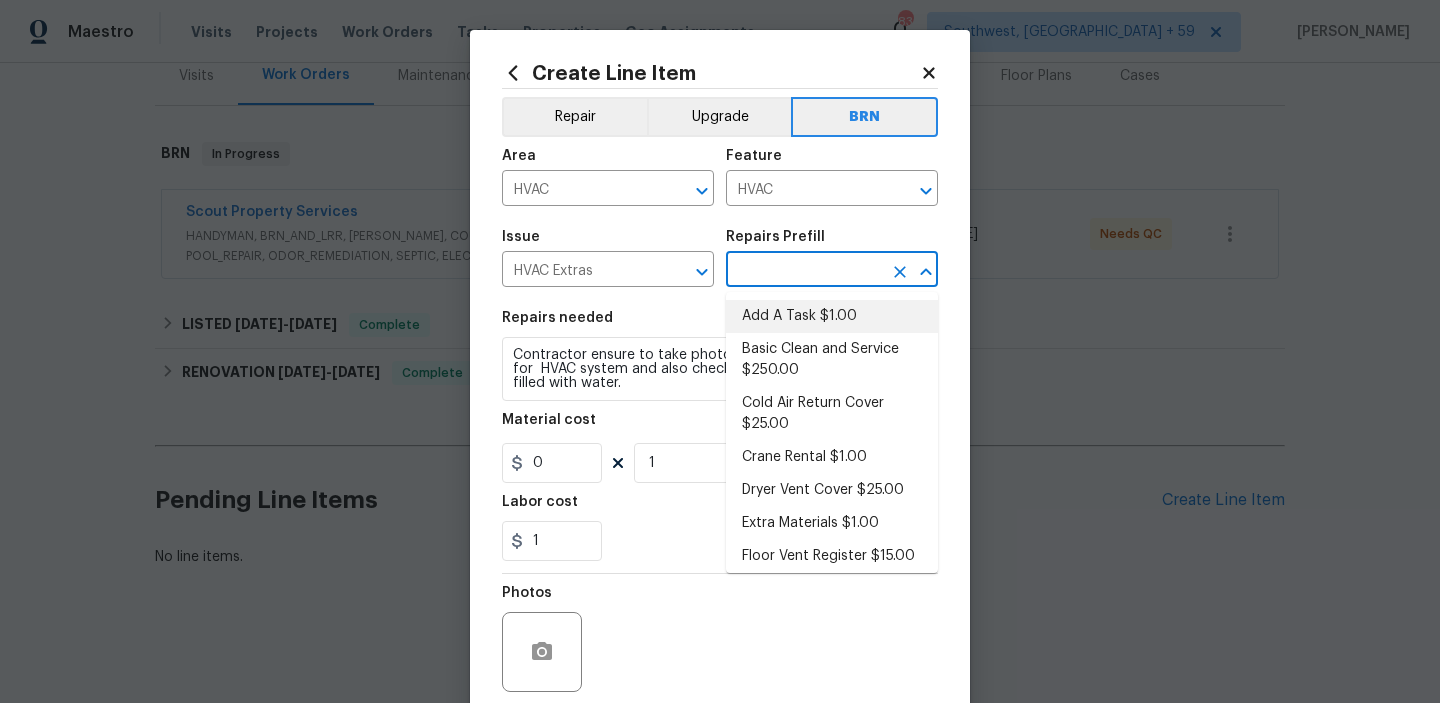 click on "Add A Task $1.00" at bounding box center [832, 316] 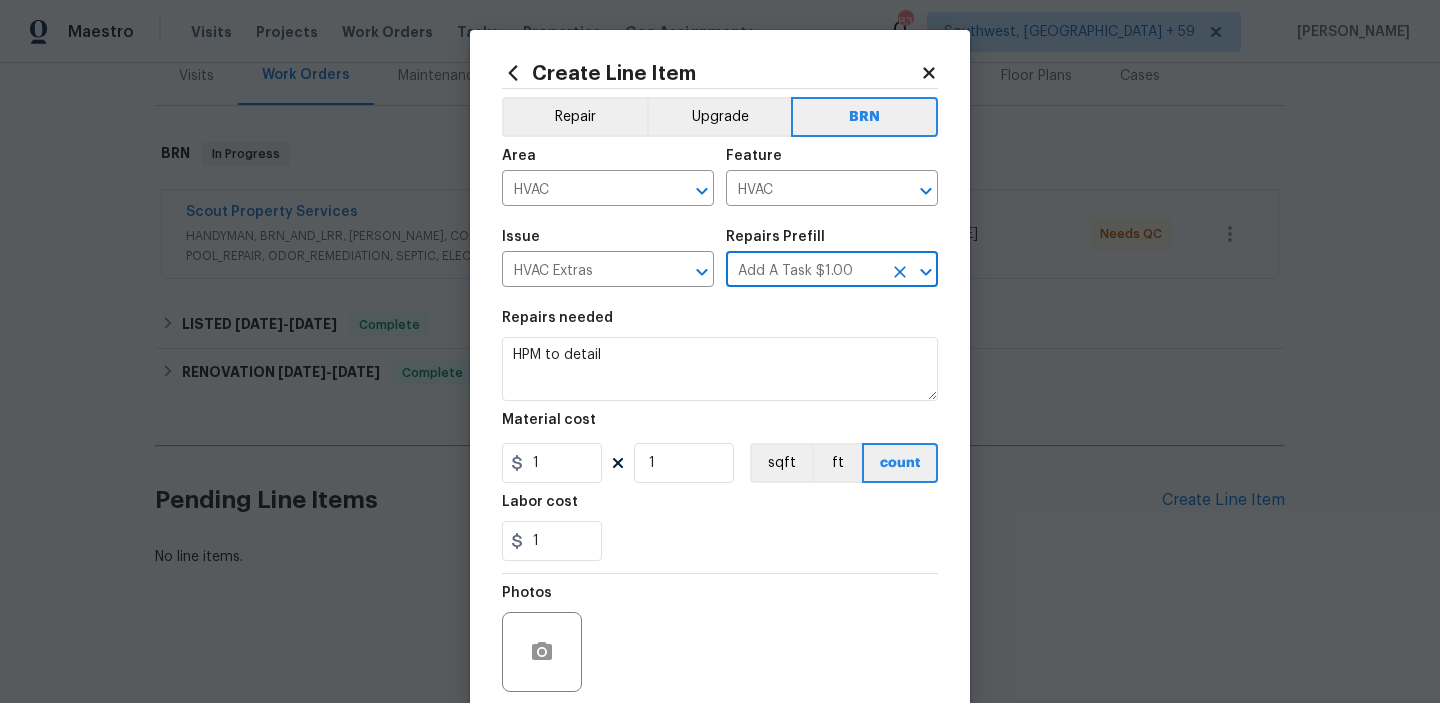 click on "Repairs needed" at bounding box center (720, 324) 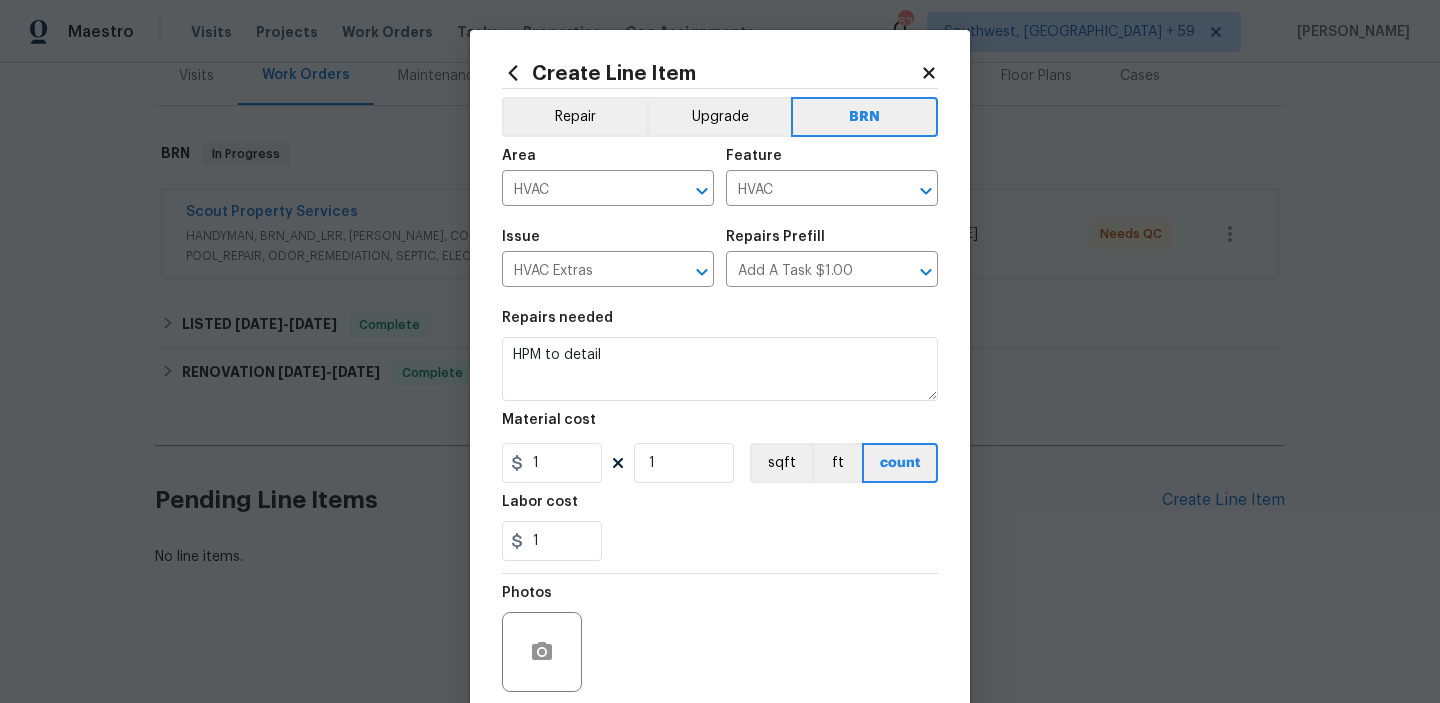 click on "Repairs needed" at bounding box center (720, 324) 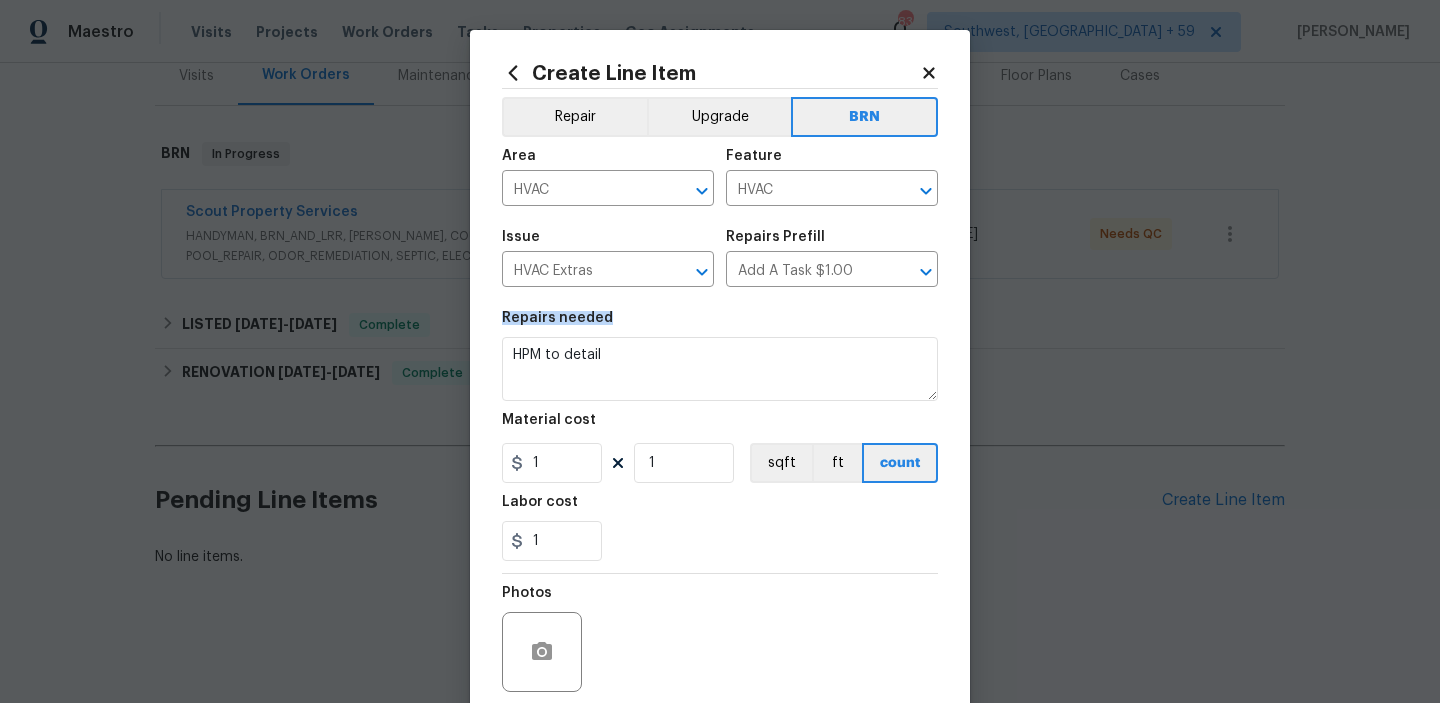 click on "Repairs needed" at bounding box center (720, 324) 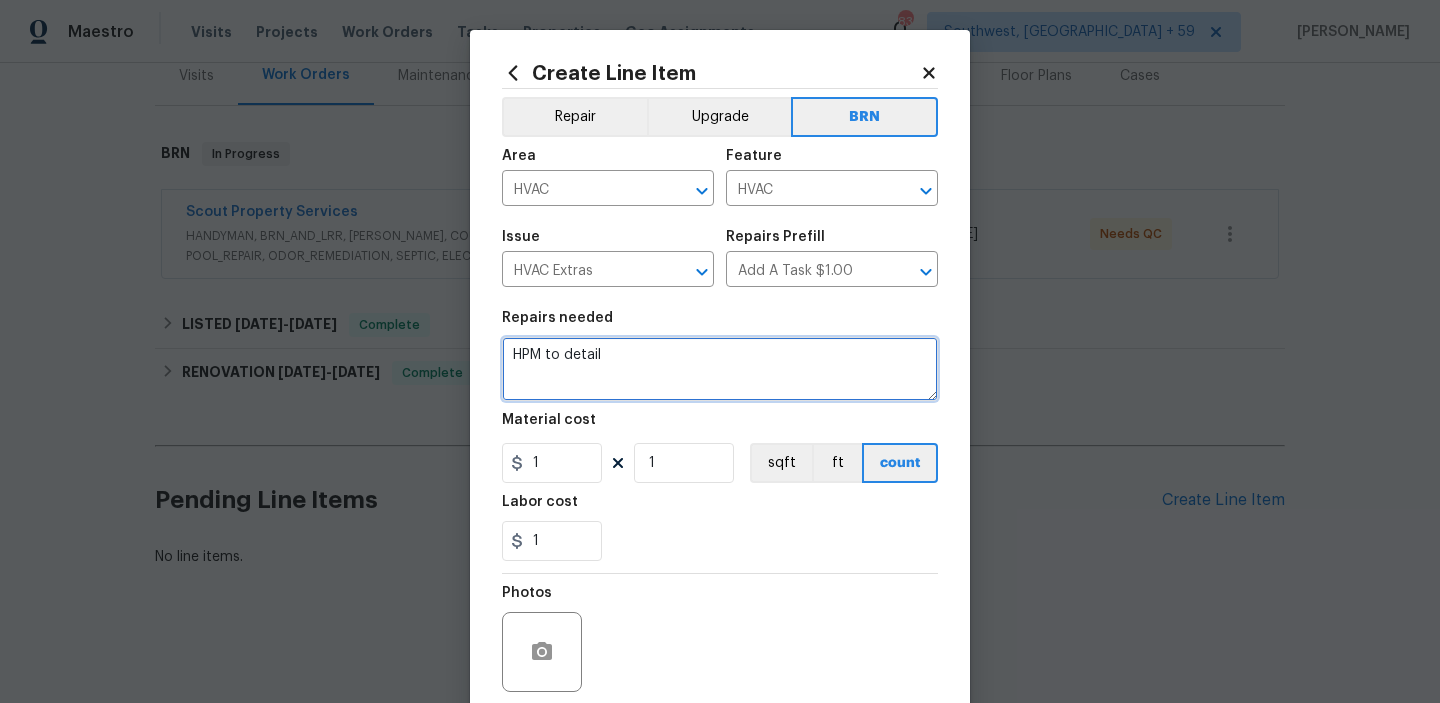 click on "HPM to detail" at bounding box center [720, 369] 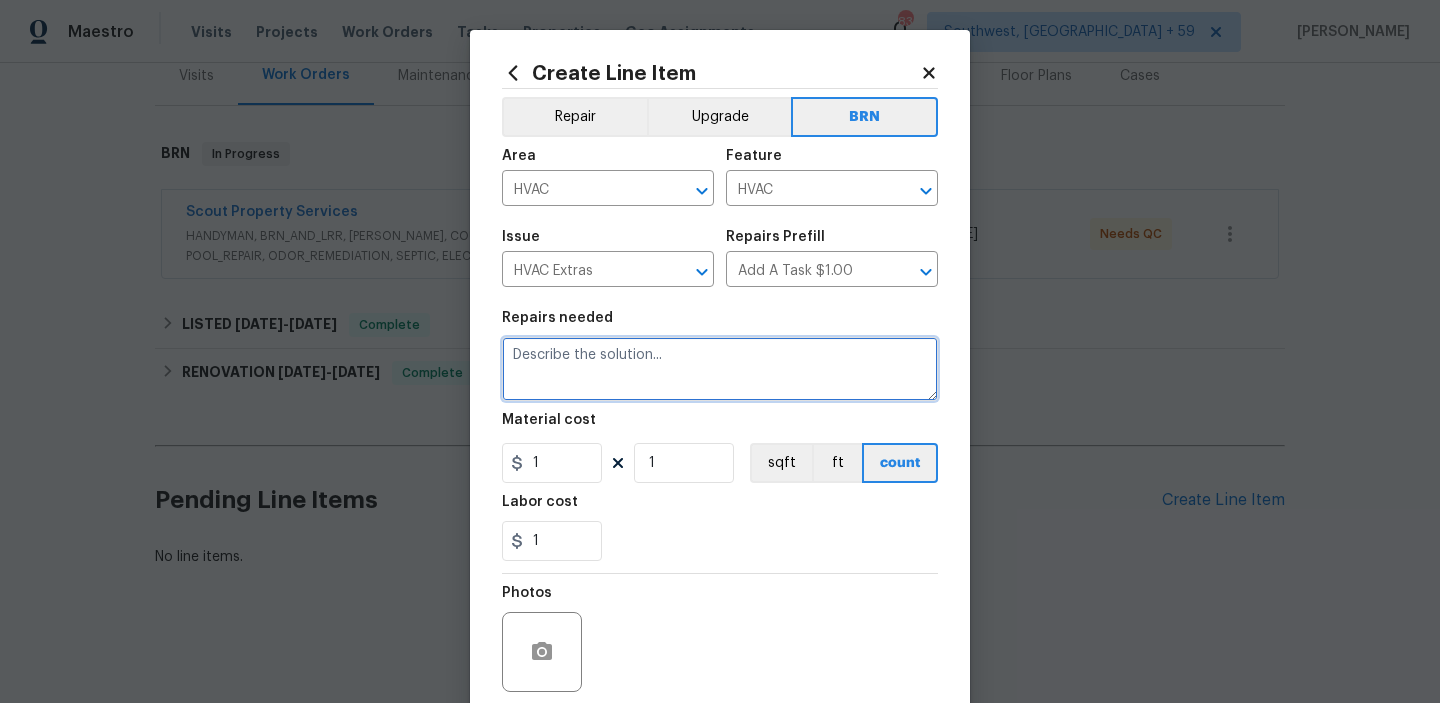 paste on "Contractor ensure to take photos of the temperature splits for  HVAC system and also check whether the HVAC drip pan is filled with water." 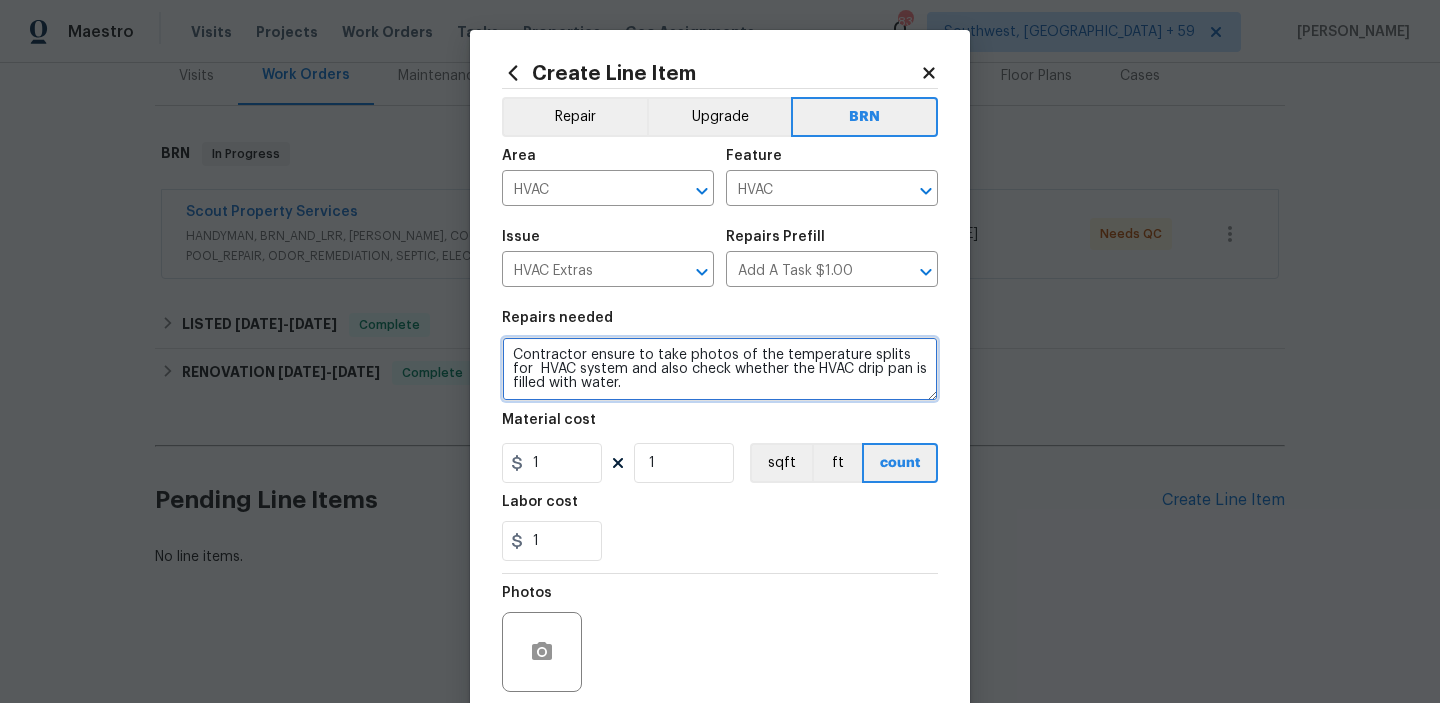 type on "Contractor ensure to take photos of the temperature splits for  HVAC system and also check whether the HVAC drip pan is filled with water." 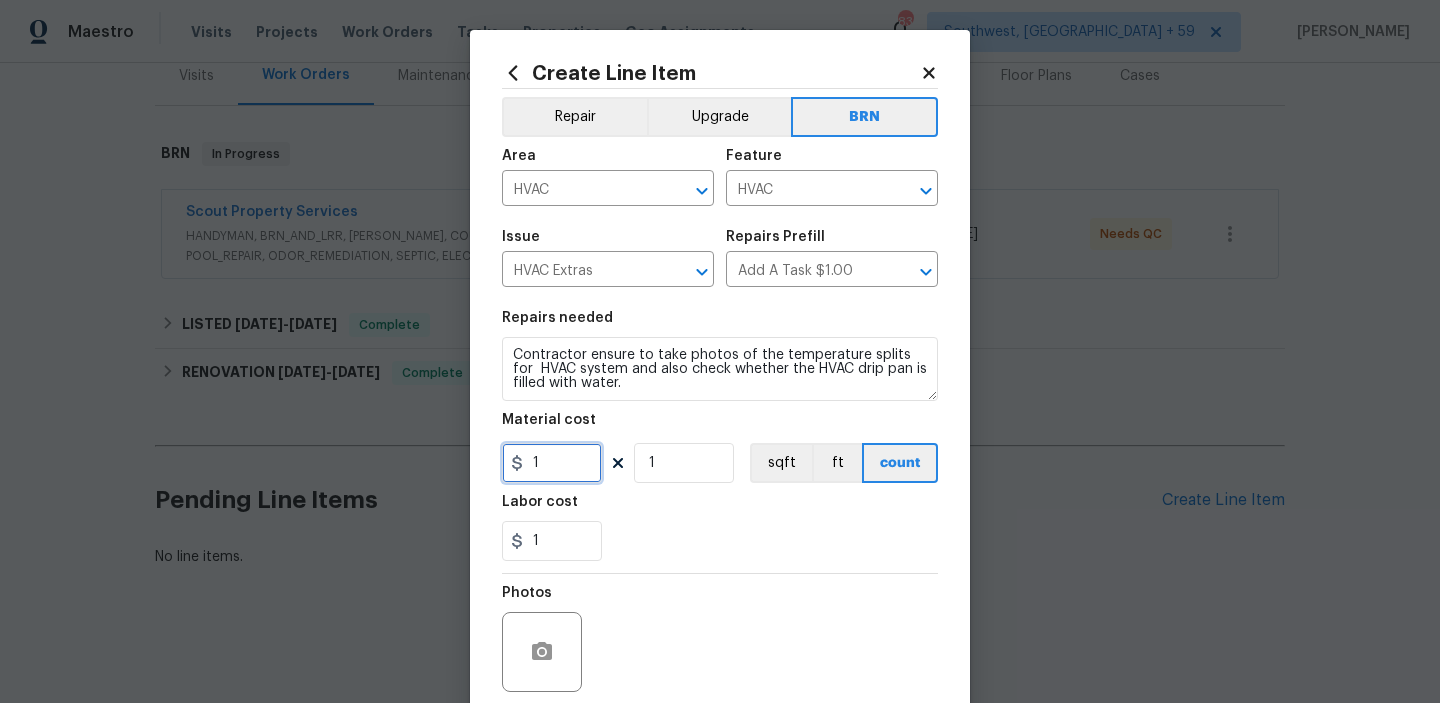 click on "1" at bounding box center [552, 463] 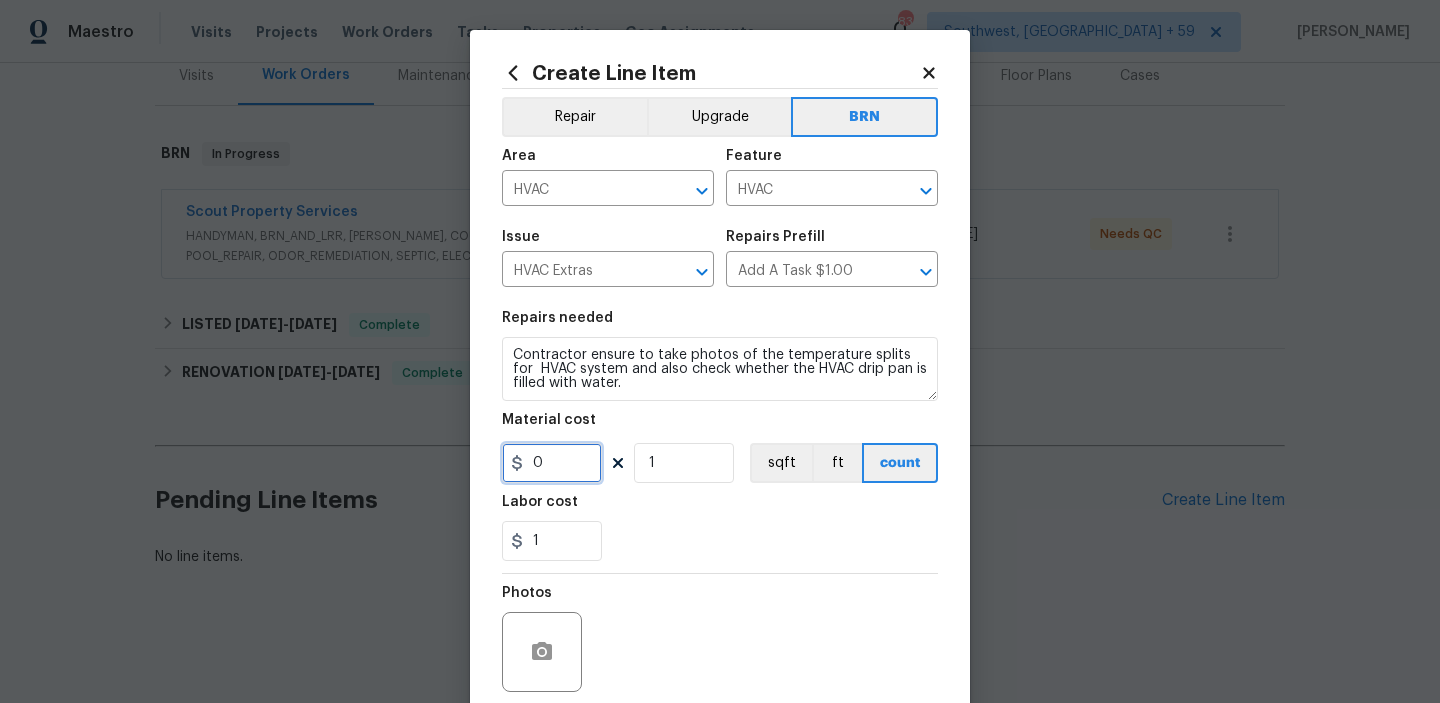 scroll, scrollTop: 159, scrollLeft: 0, axis: vertical 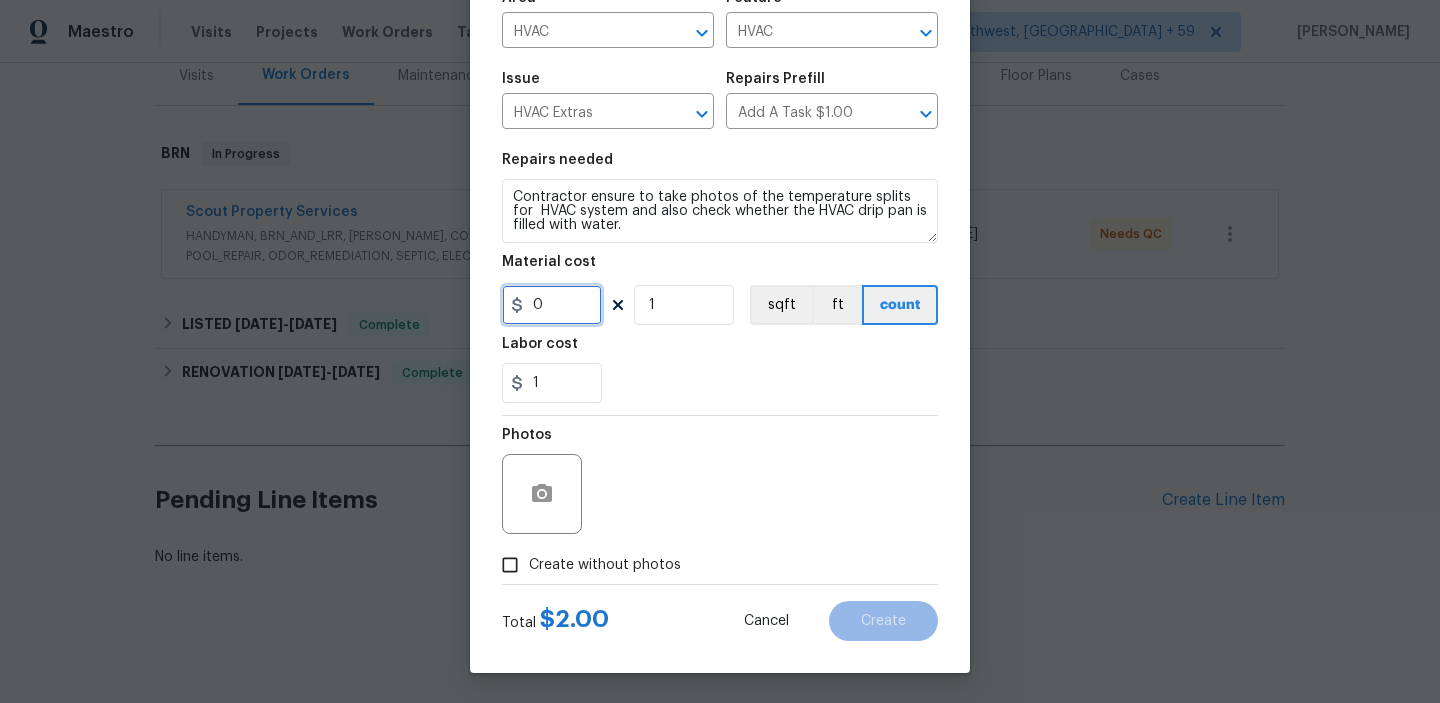 type on "0" 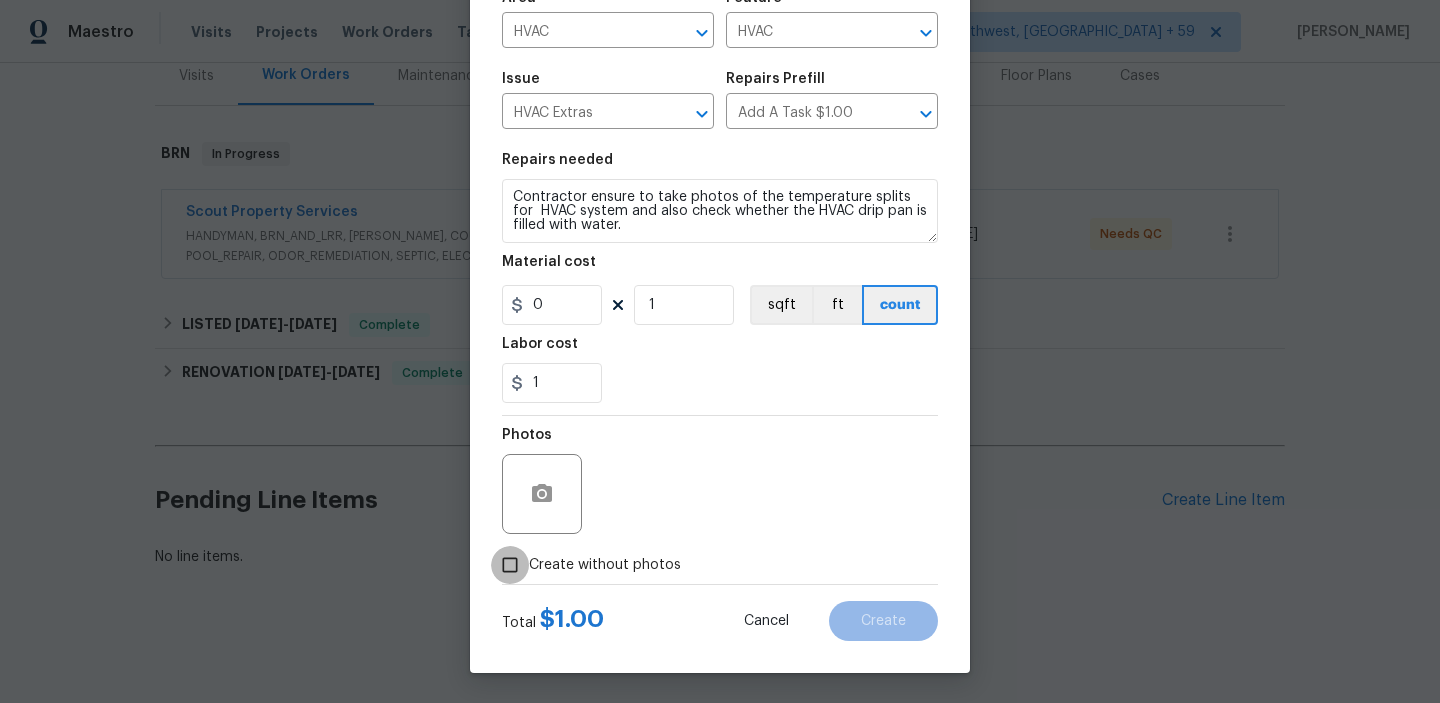 click on "Create without photos" at bounding box center [510, 565] 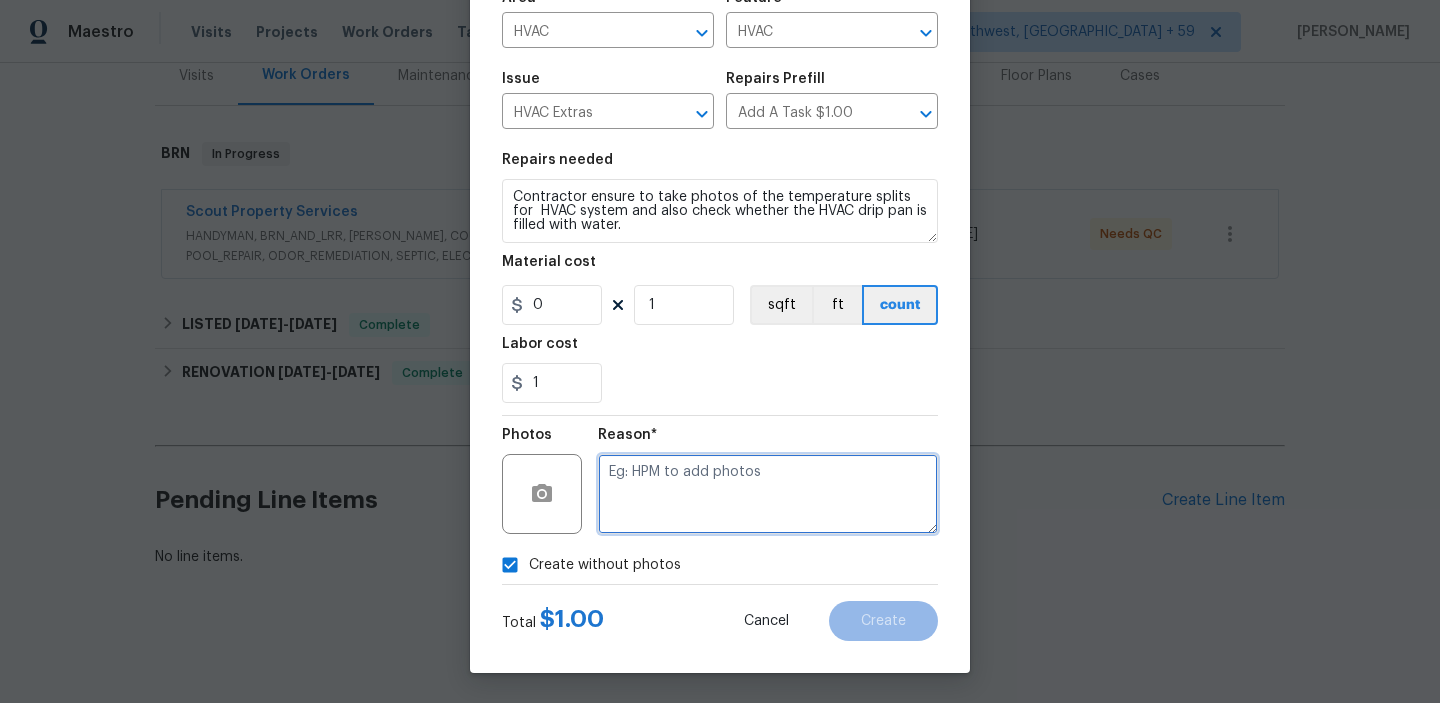 click at bounding box center (768, 494) 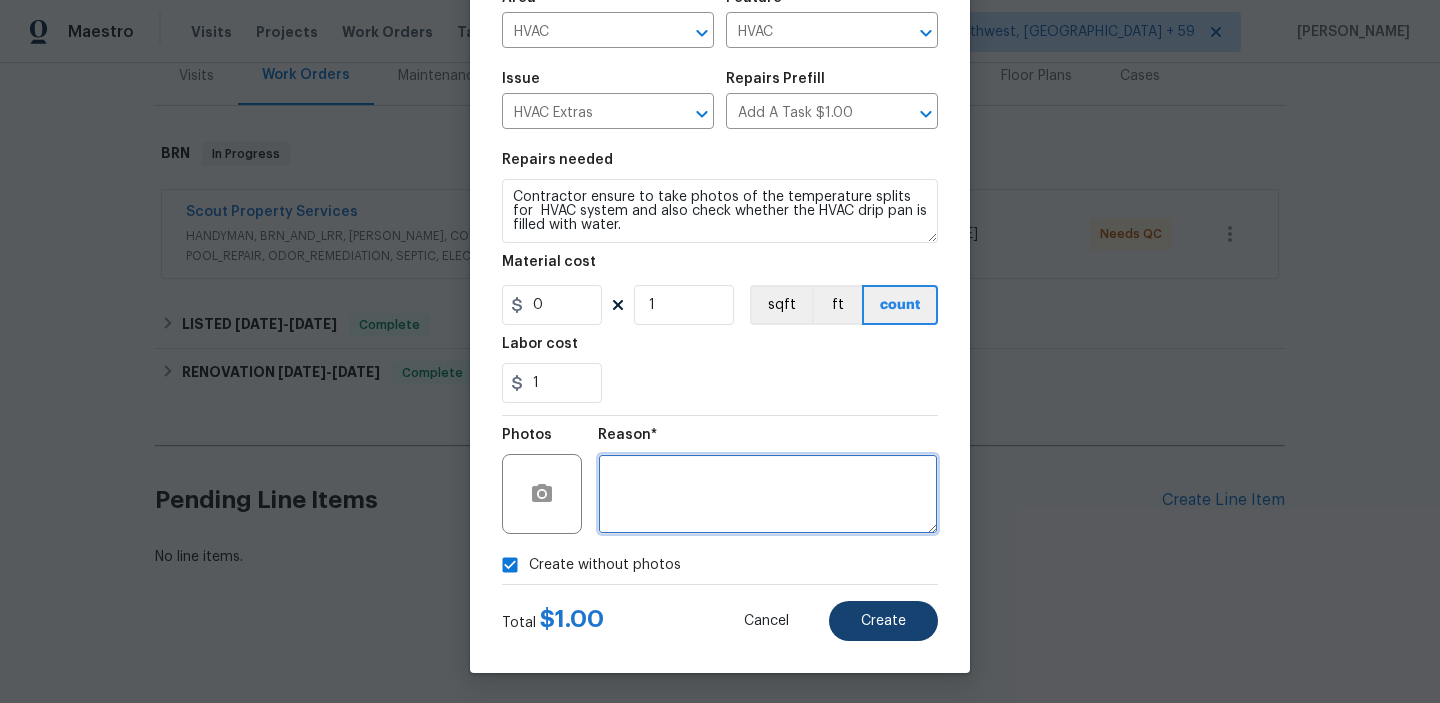 type 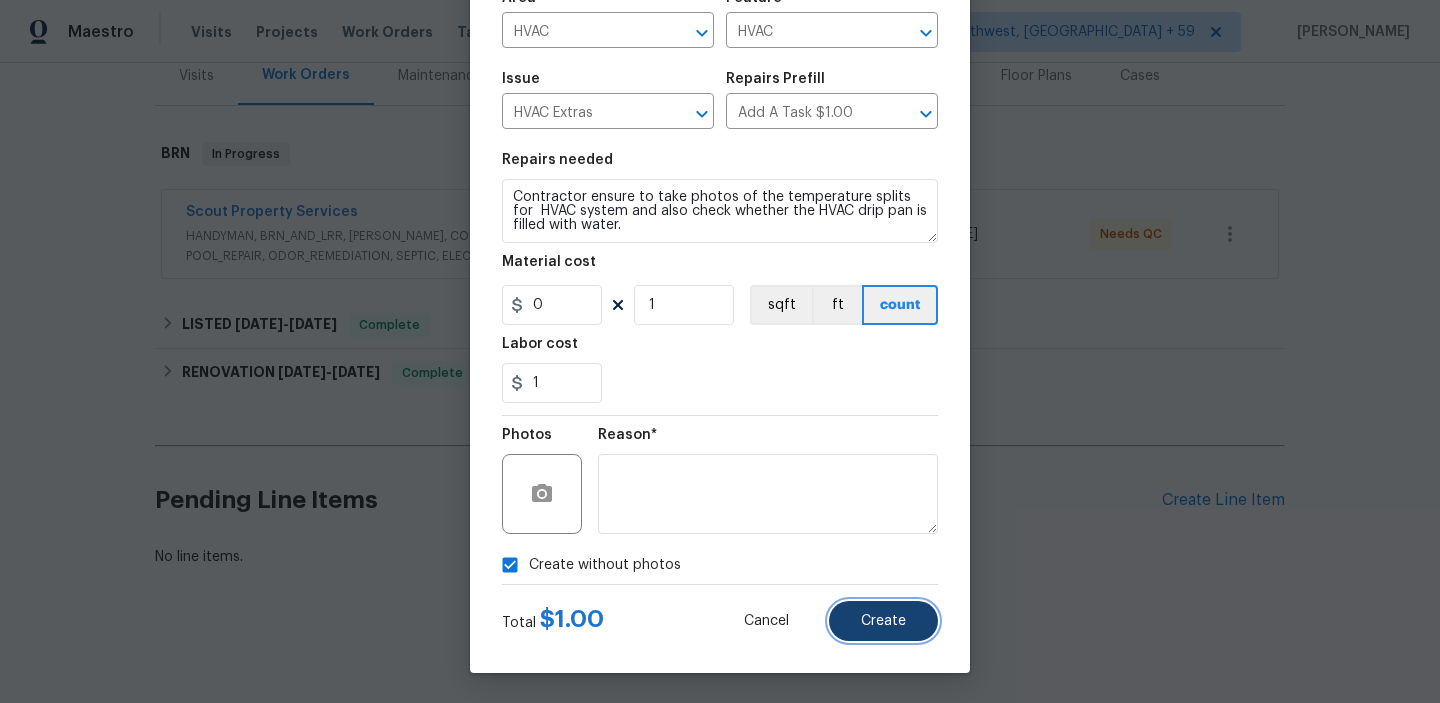 click on "Create" at bounding box center (883, 621) 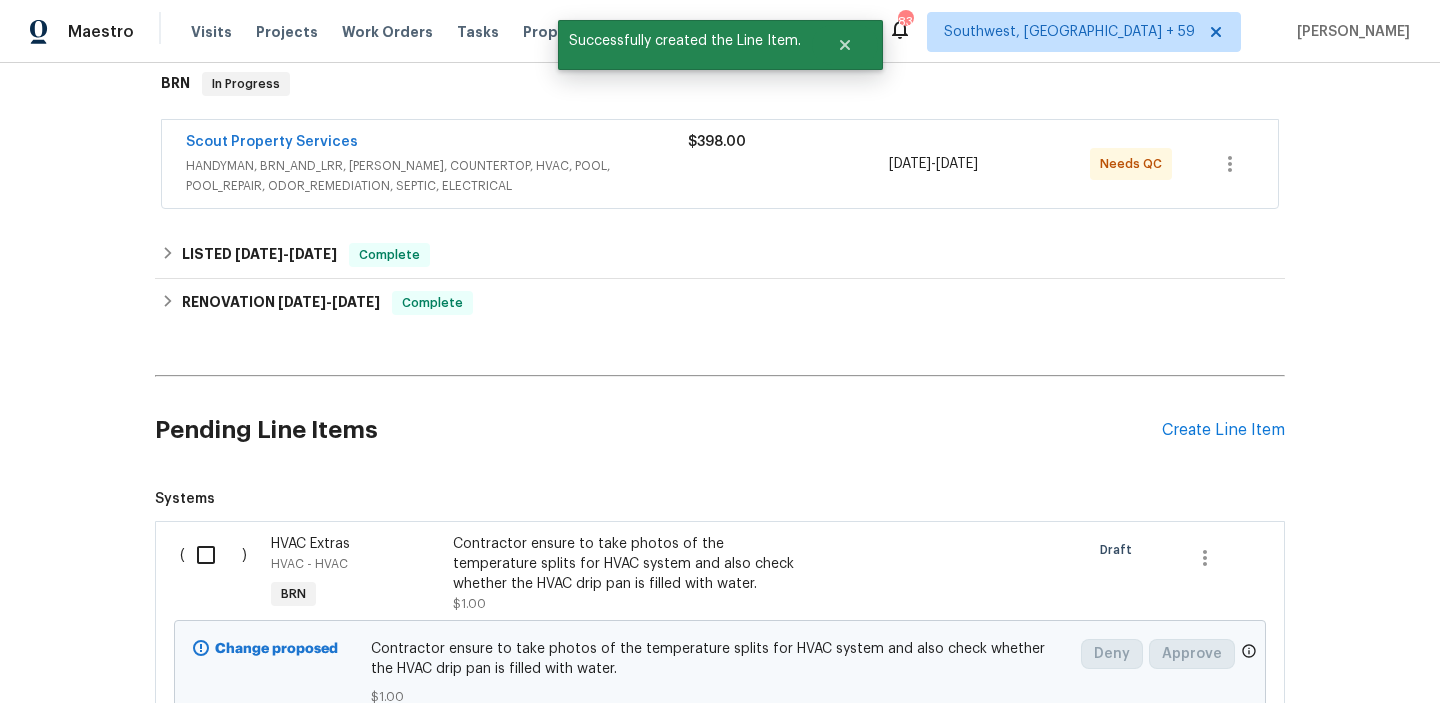 scroll, scrollTop: 388, scrollLeft: 0, axis: vertical 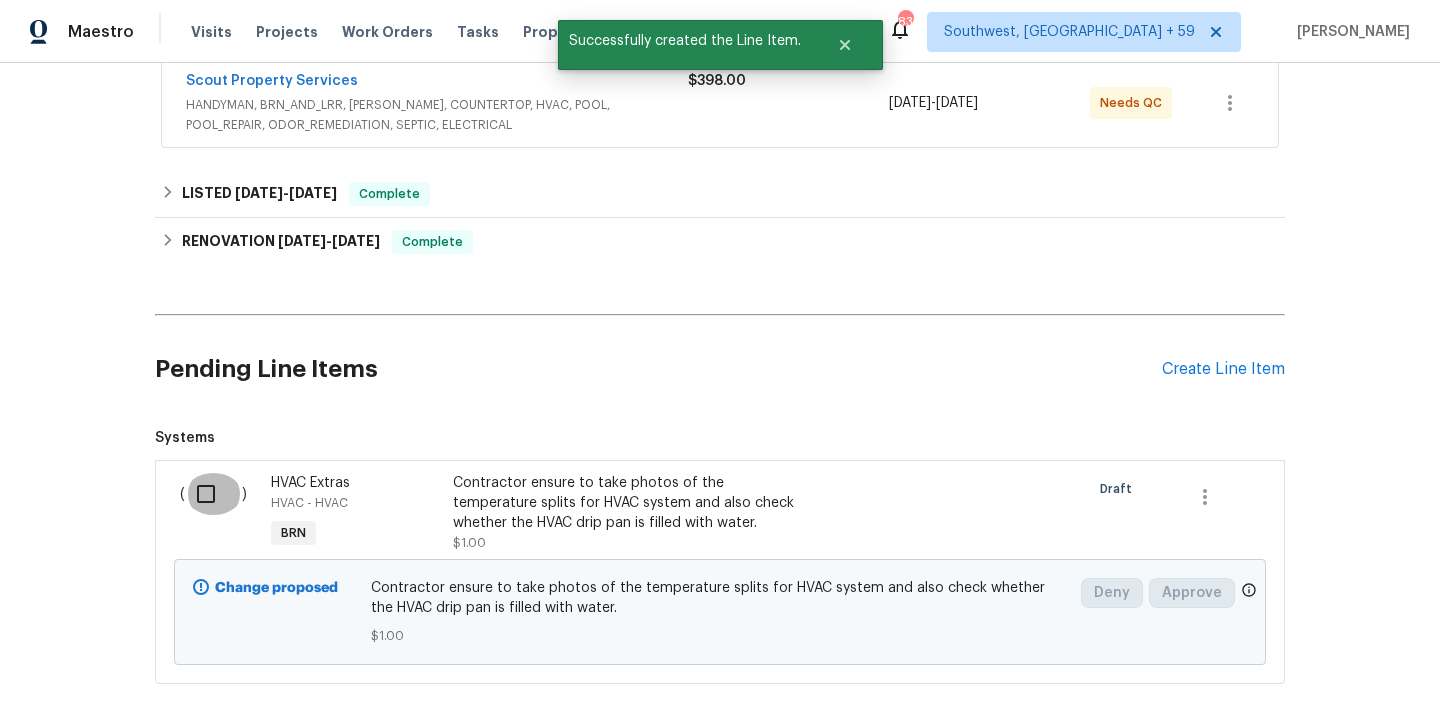 click at bounding box center (213, 494) 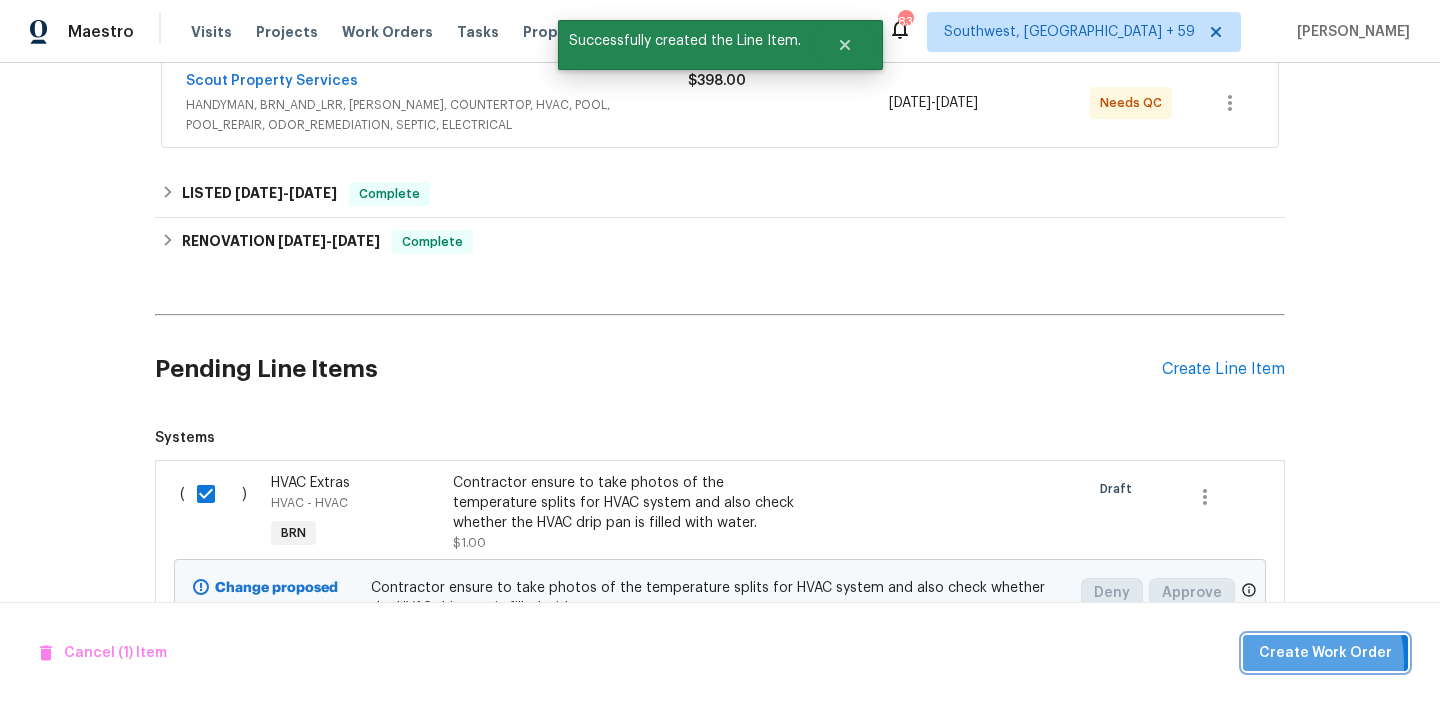 click on "Create Work Order" at bounding box center [1325, 653] 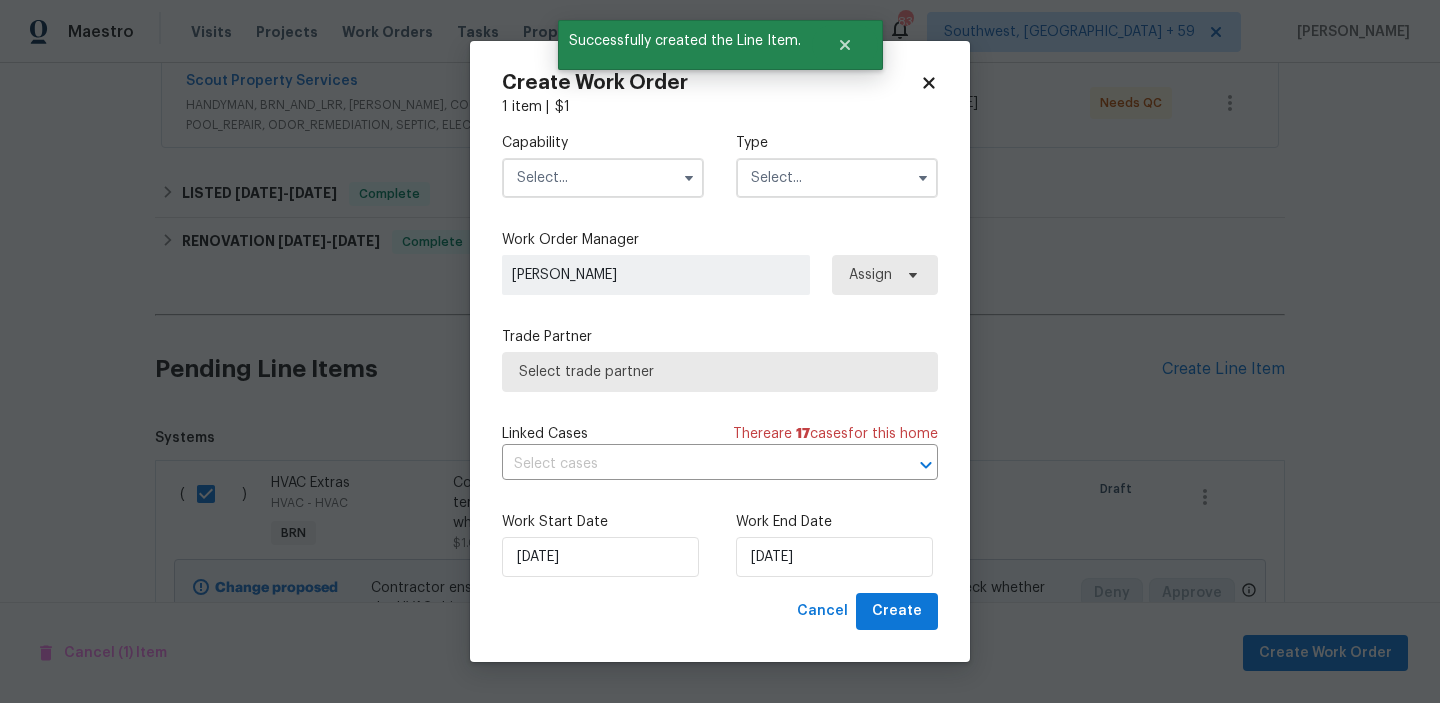 click at bounding box center [603, 178] 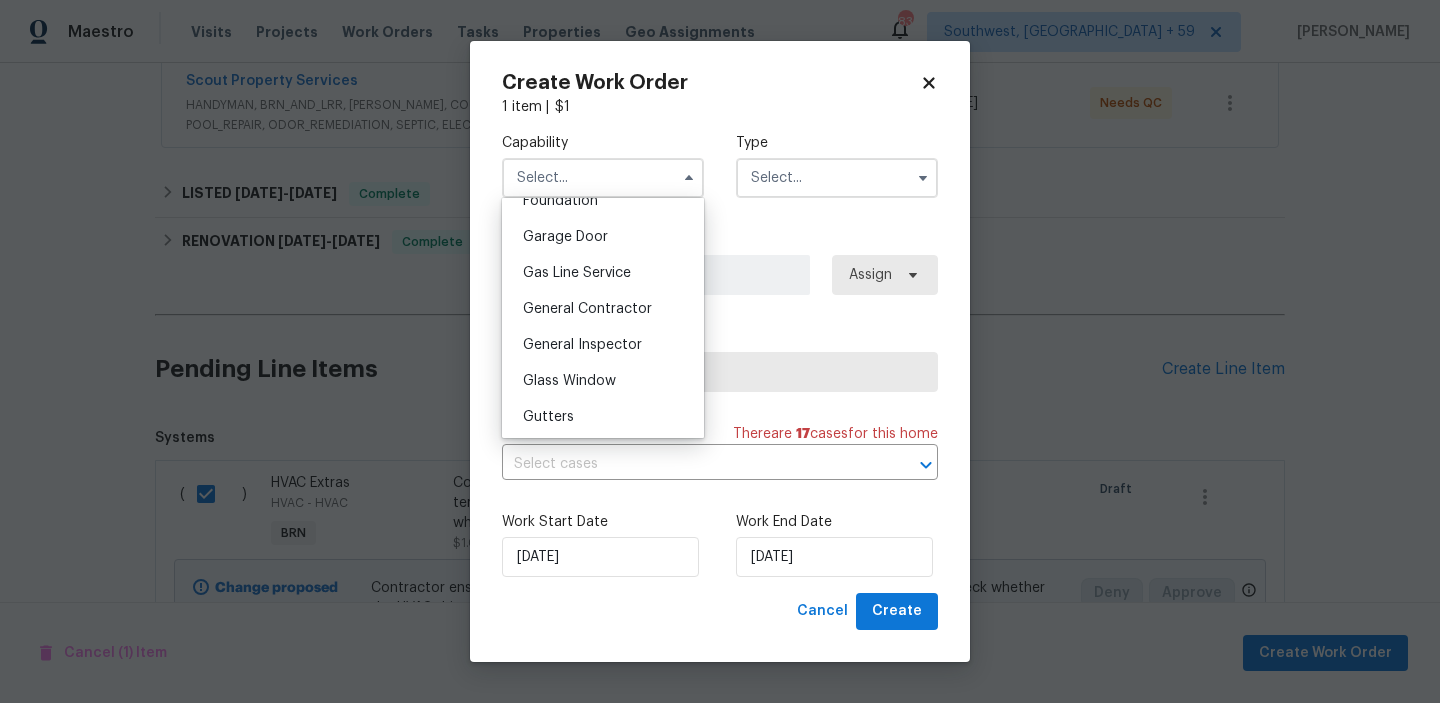 scroll, scrollTop: 898, scrollLeft: 0, axis: vertical 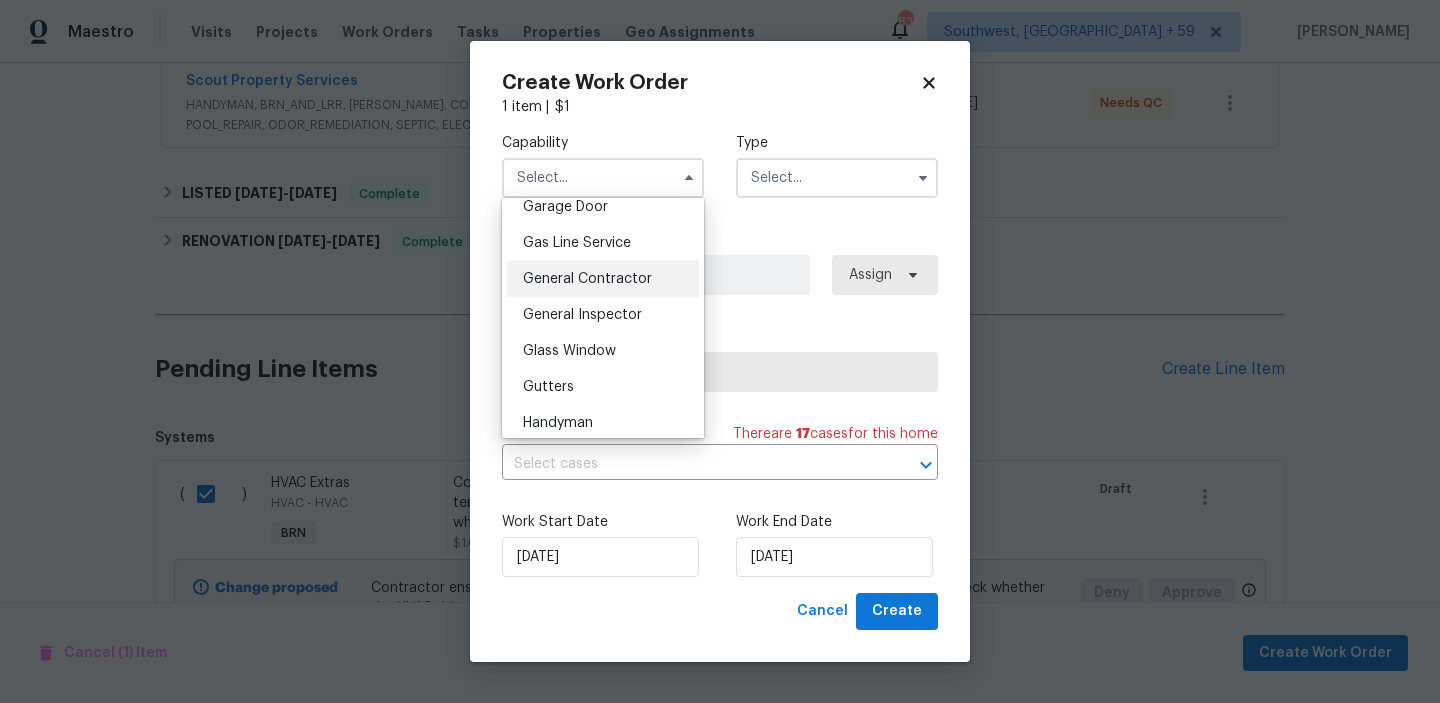 click on "General Contractor" at bounding box center (603, 279) 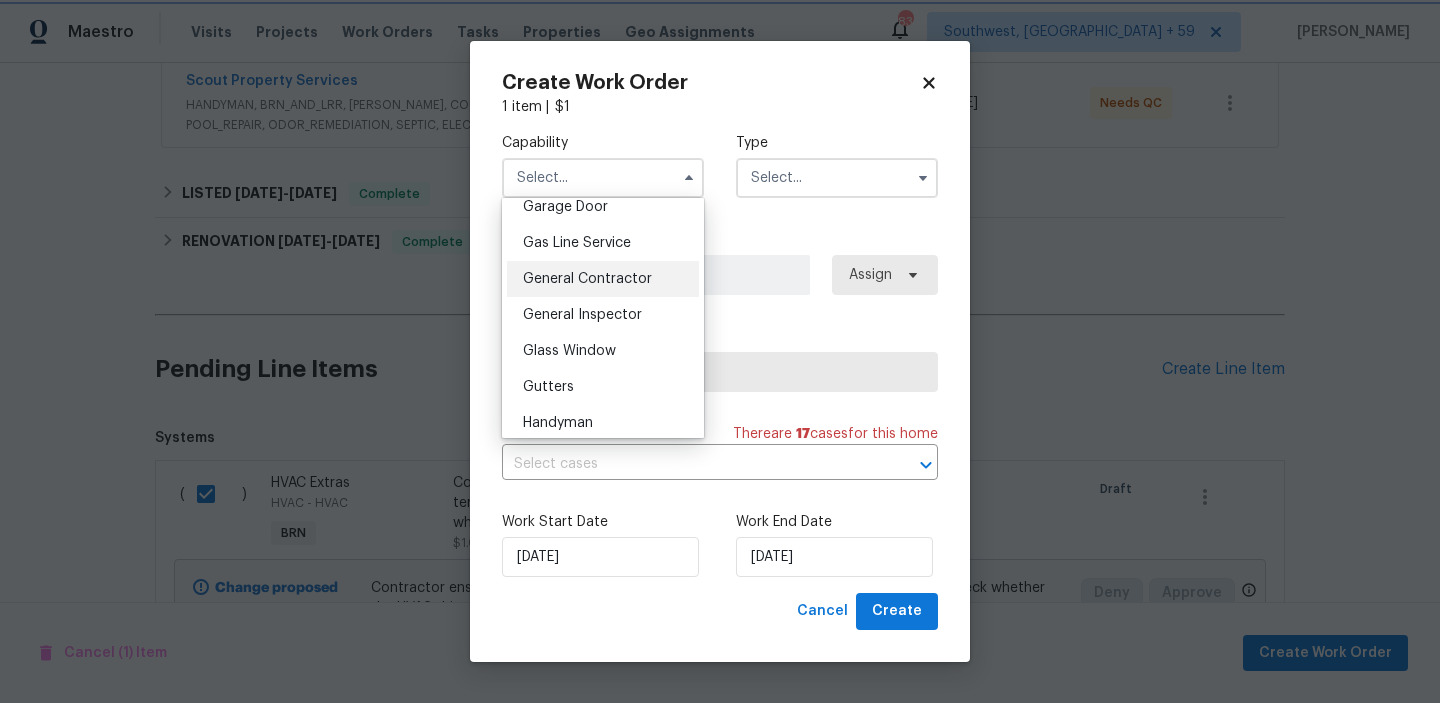 type on "General Contractor" 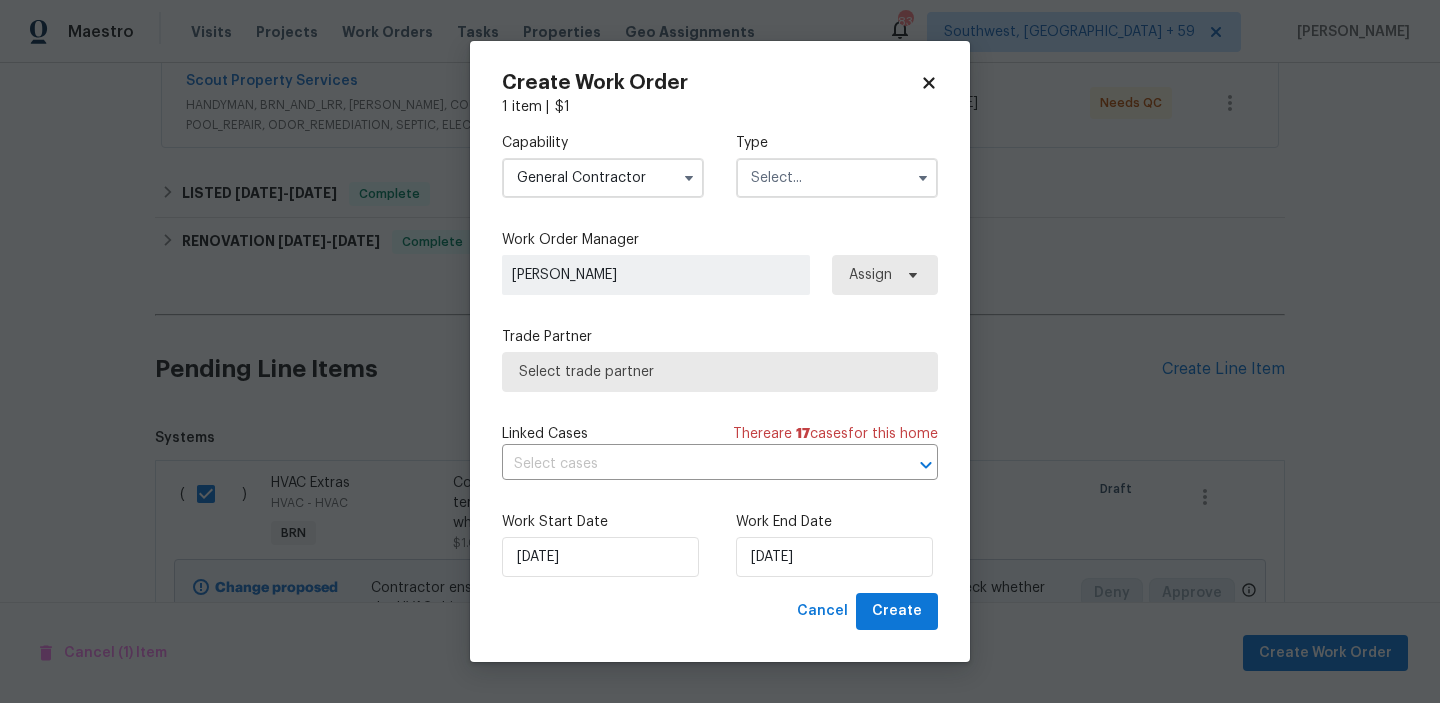click at bounding box center (837, 178) 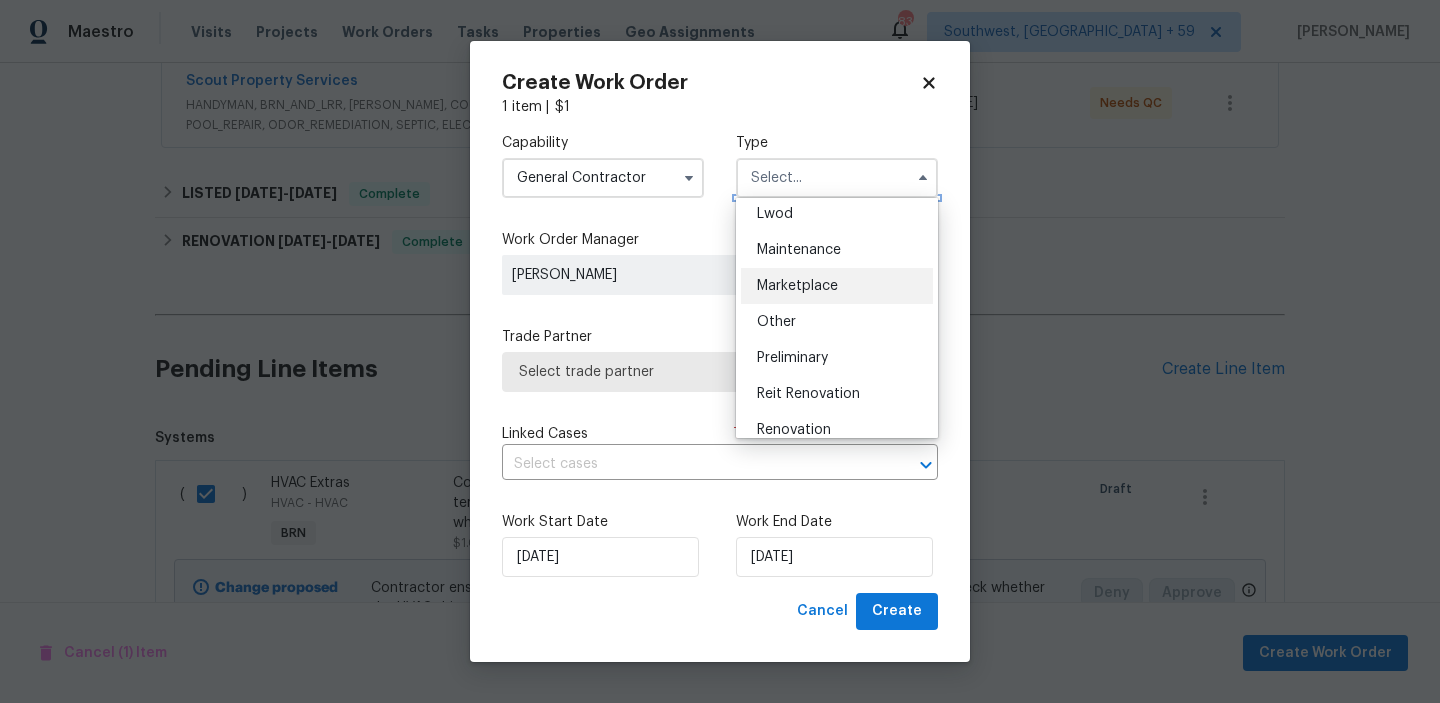 scroll, scrollTop: 384, scrollLeft: 0, axis: vertical 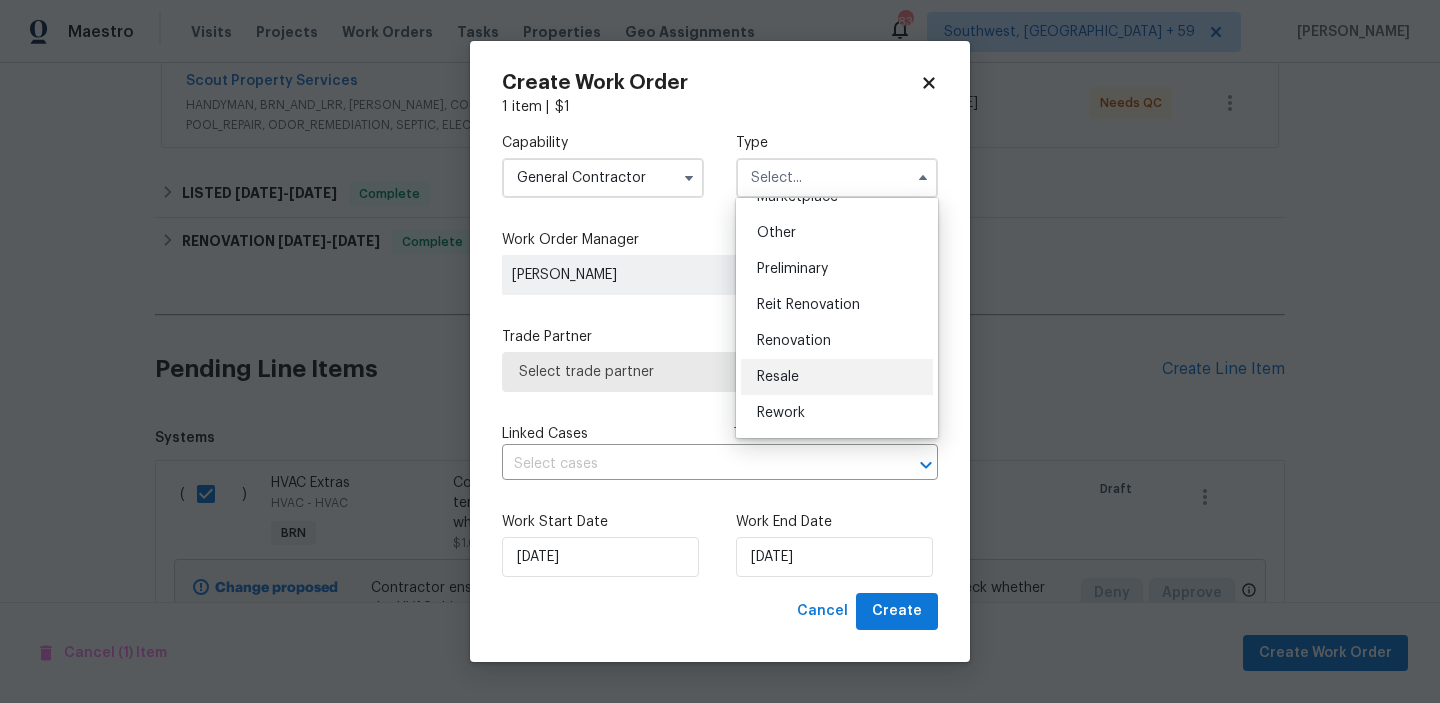 click on "Resale" at bounding box center [778, 377] 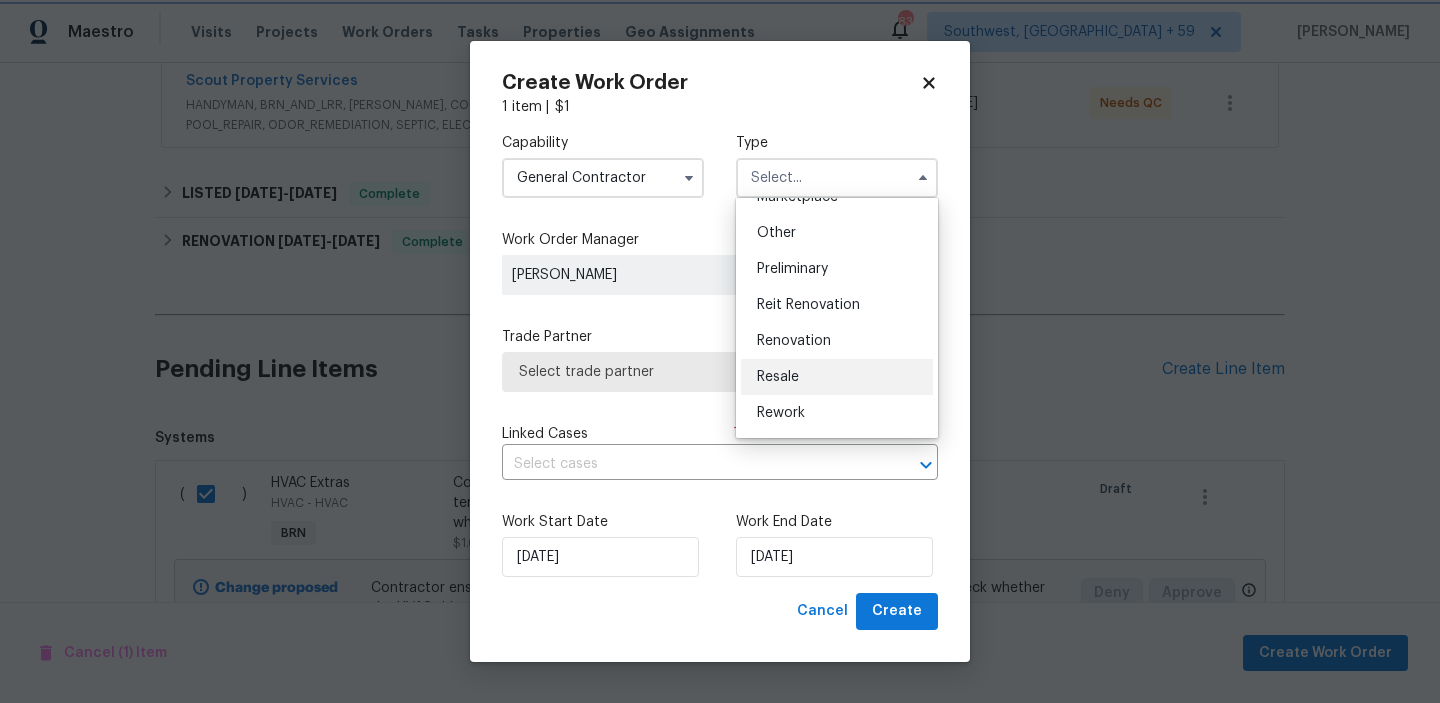type on "Resale" 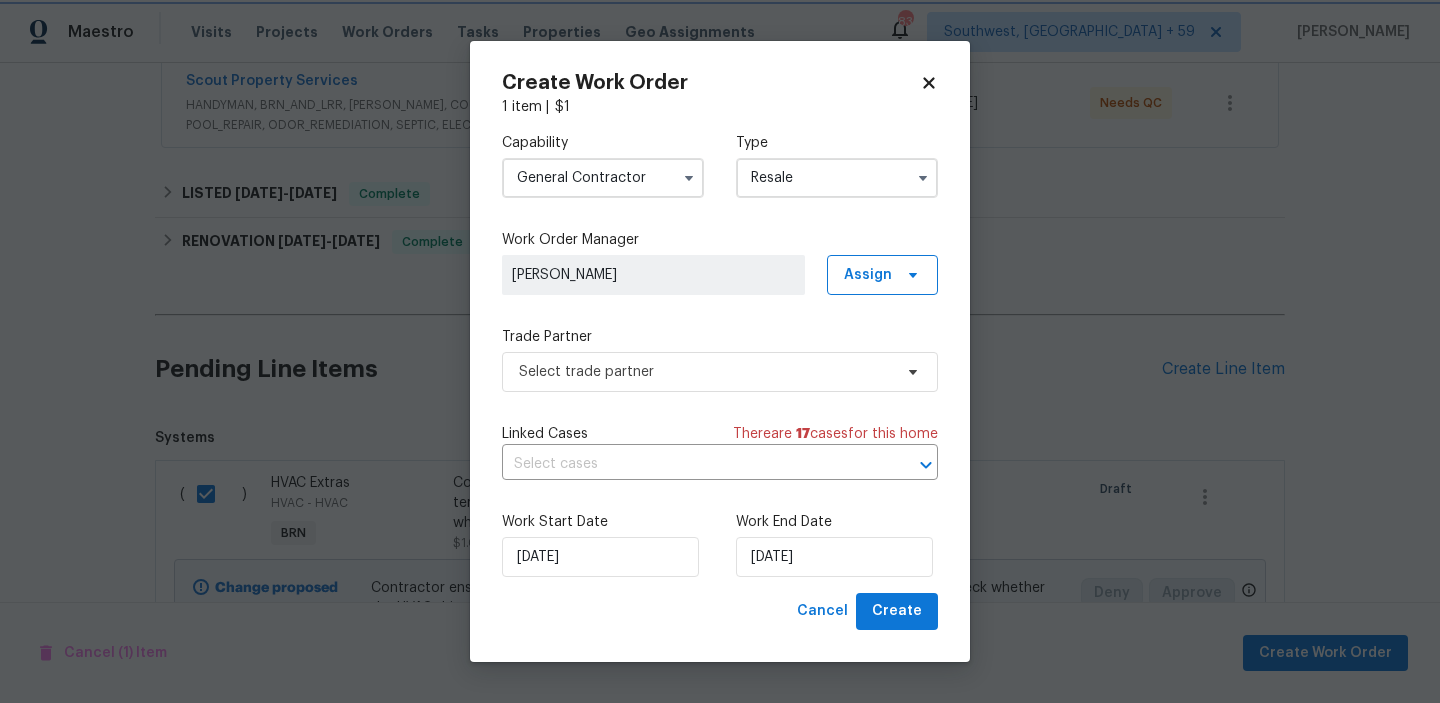 scroll, scrollTop: 0, scrollLeft: 0, axis: both 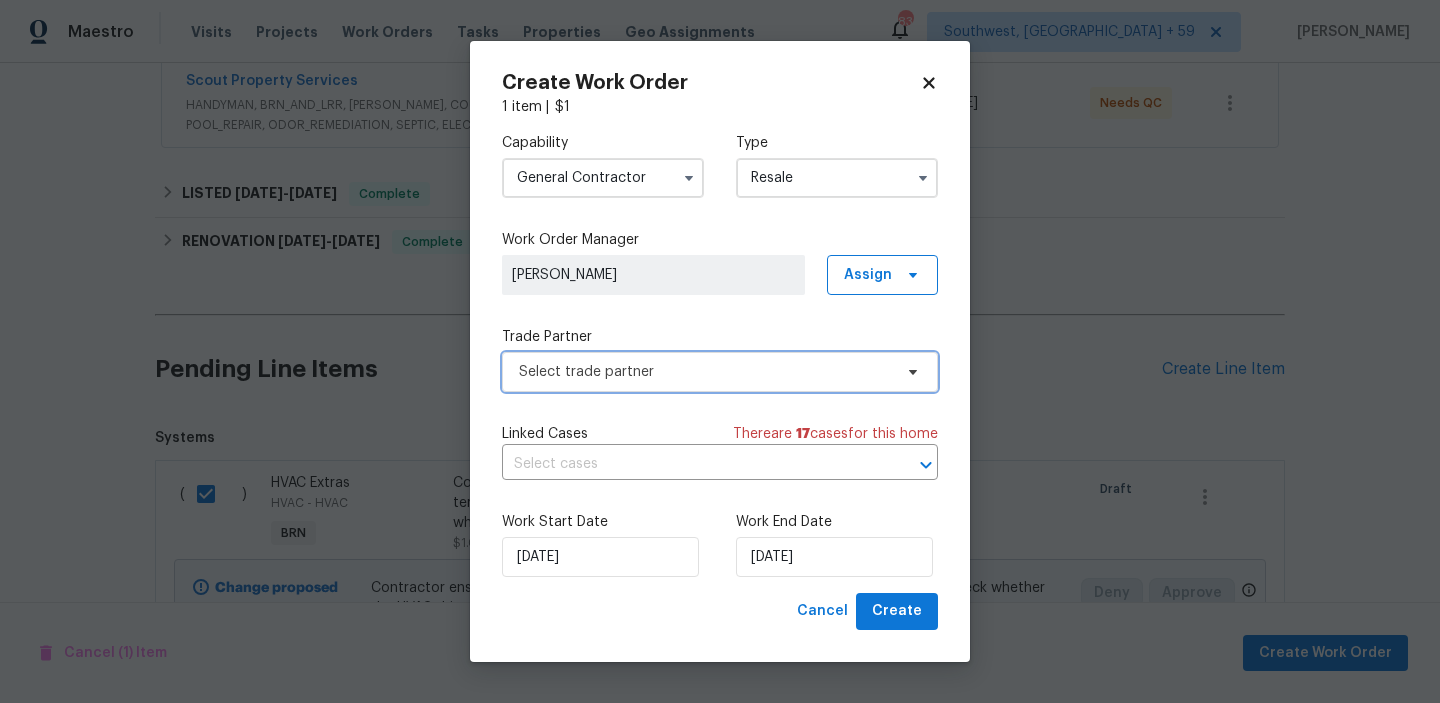 click on "Select trade partner" at bounding box center [705, 372] 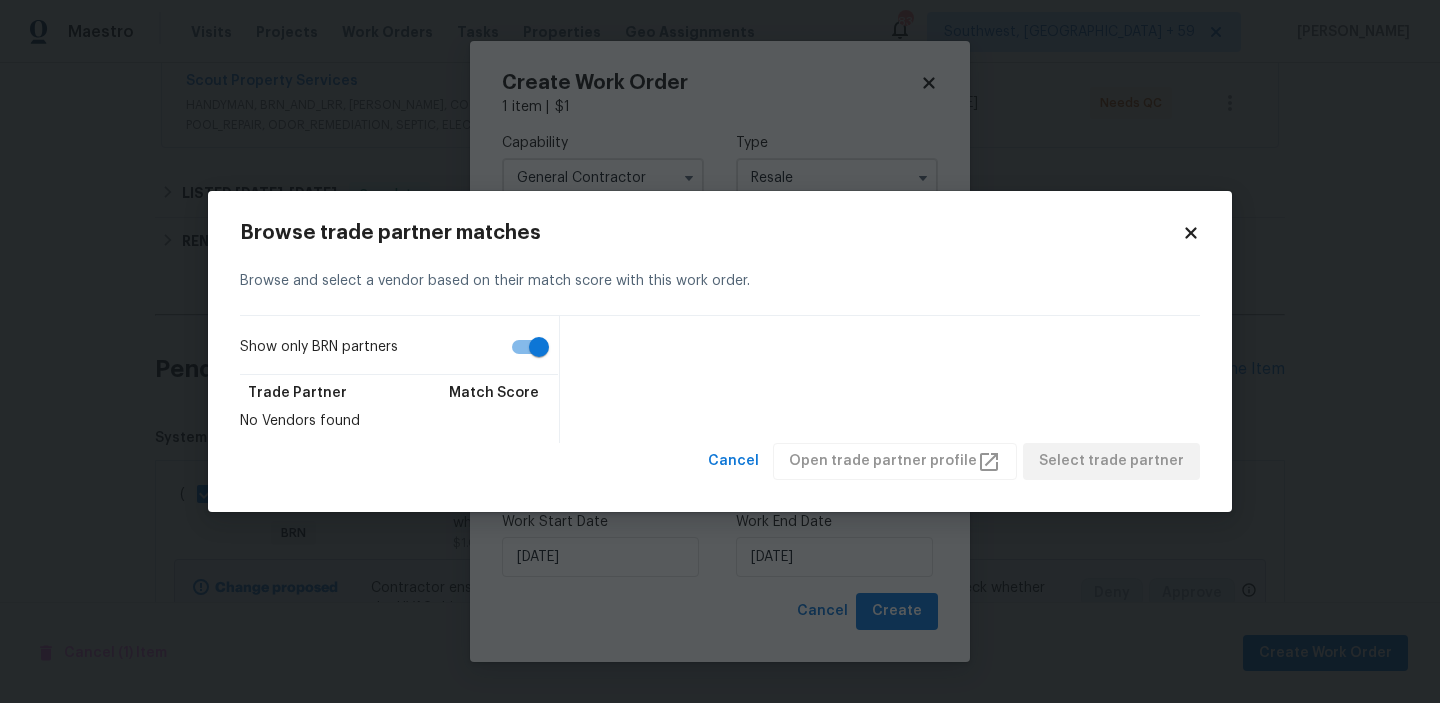 click on "Show only BRN partners" at bounding box center [539, 347] 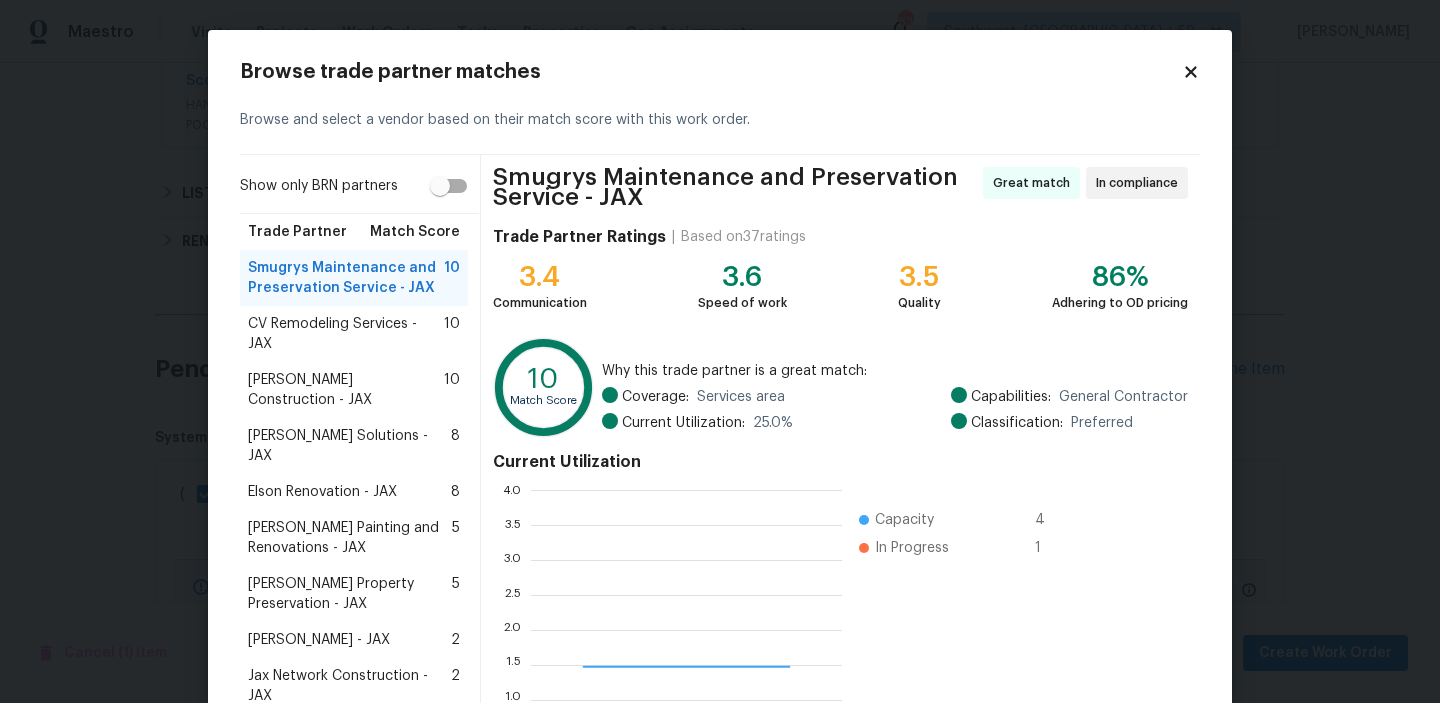 scroll, scrollTop: 2, scrollLeft: 1, axis: both 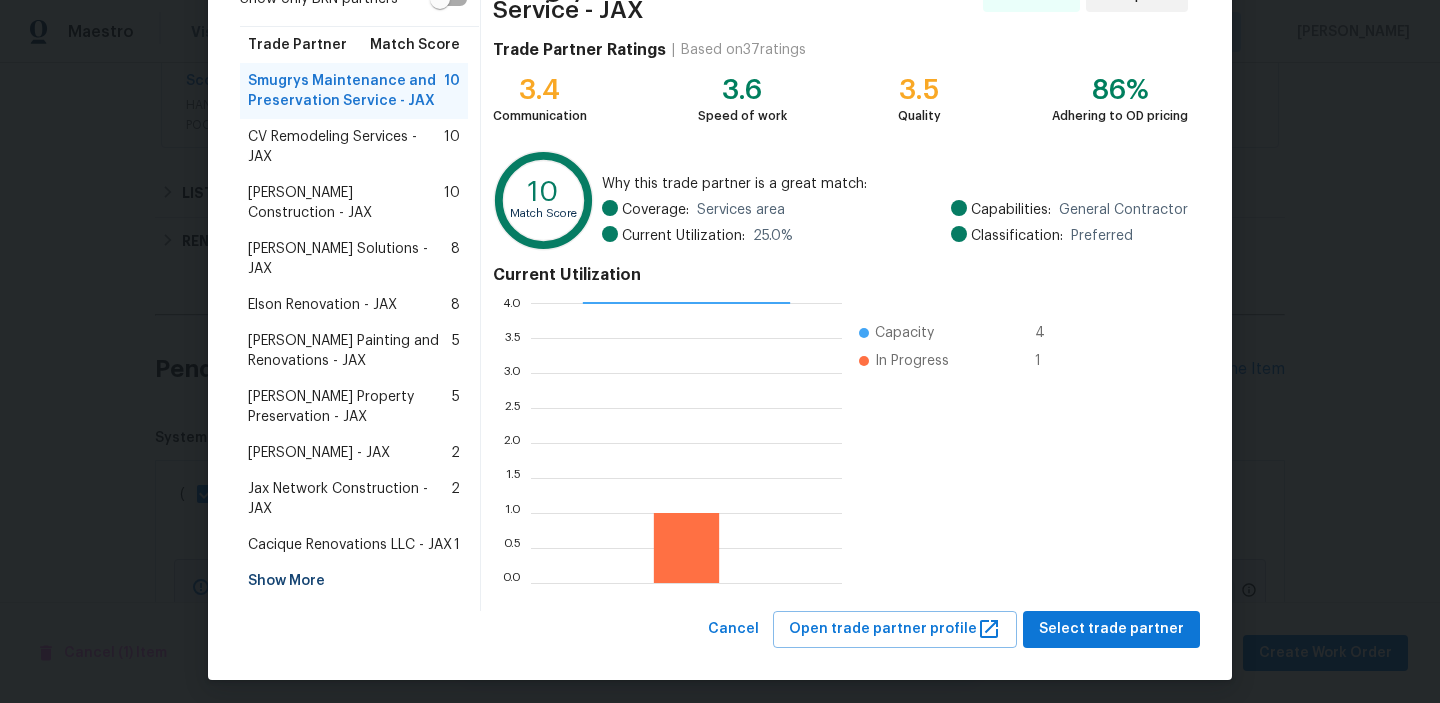 click on "Jax Network Construction - JAX" at bounding box center (349, 499) 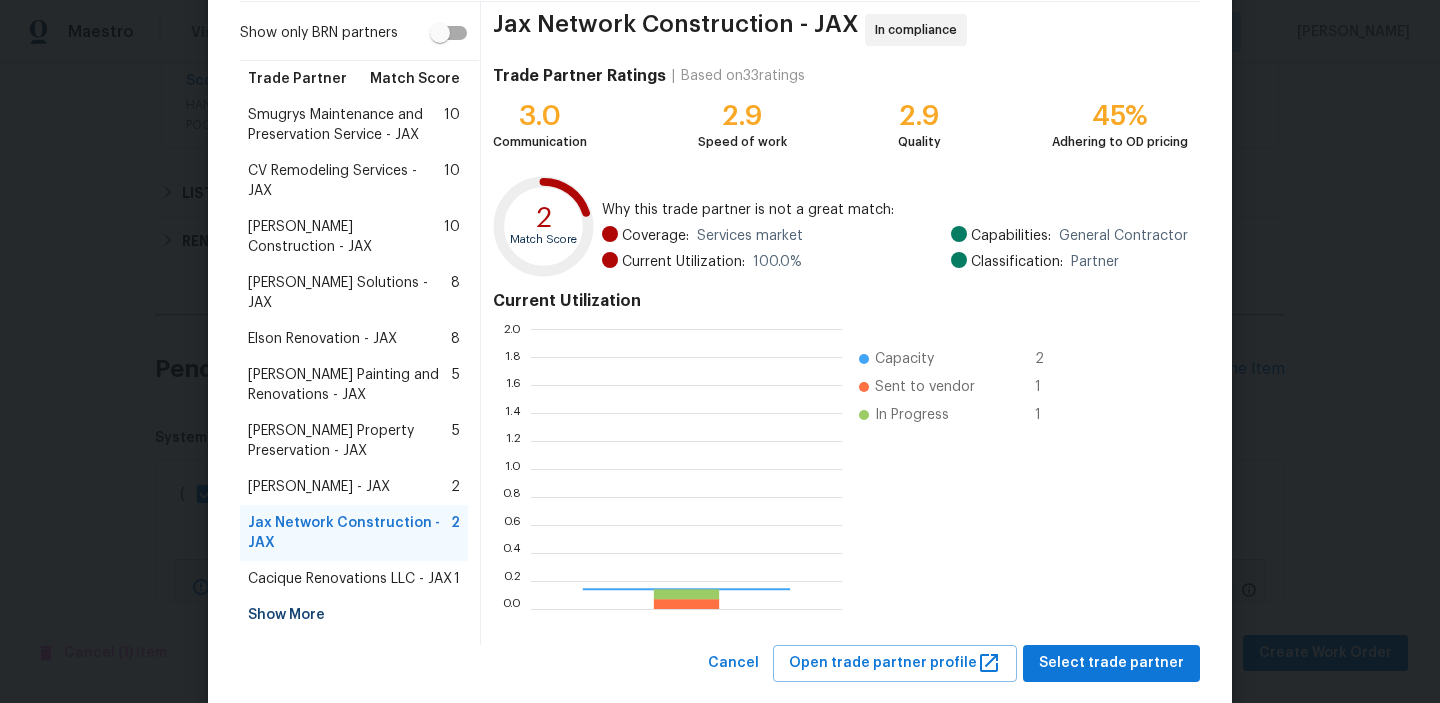 scroll, scrollTop: 179, scrollLeft: 0, axis: vertical 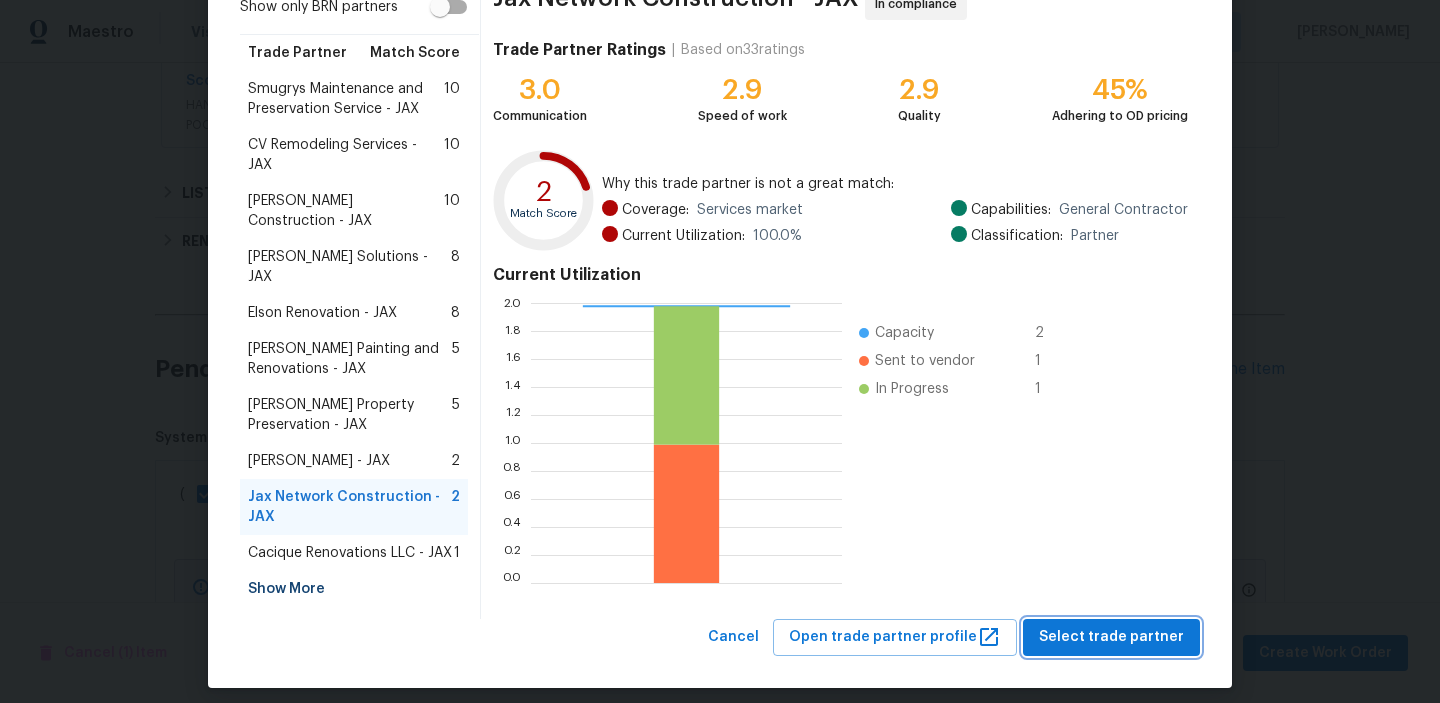 click on "Select trade partner" at bounding box center (1111, 637) 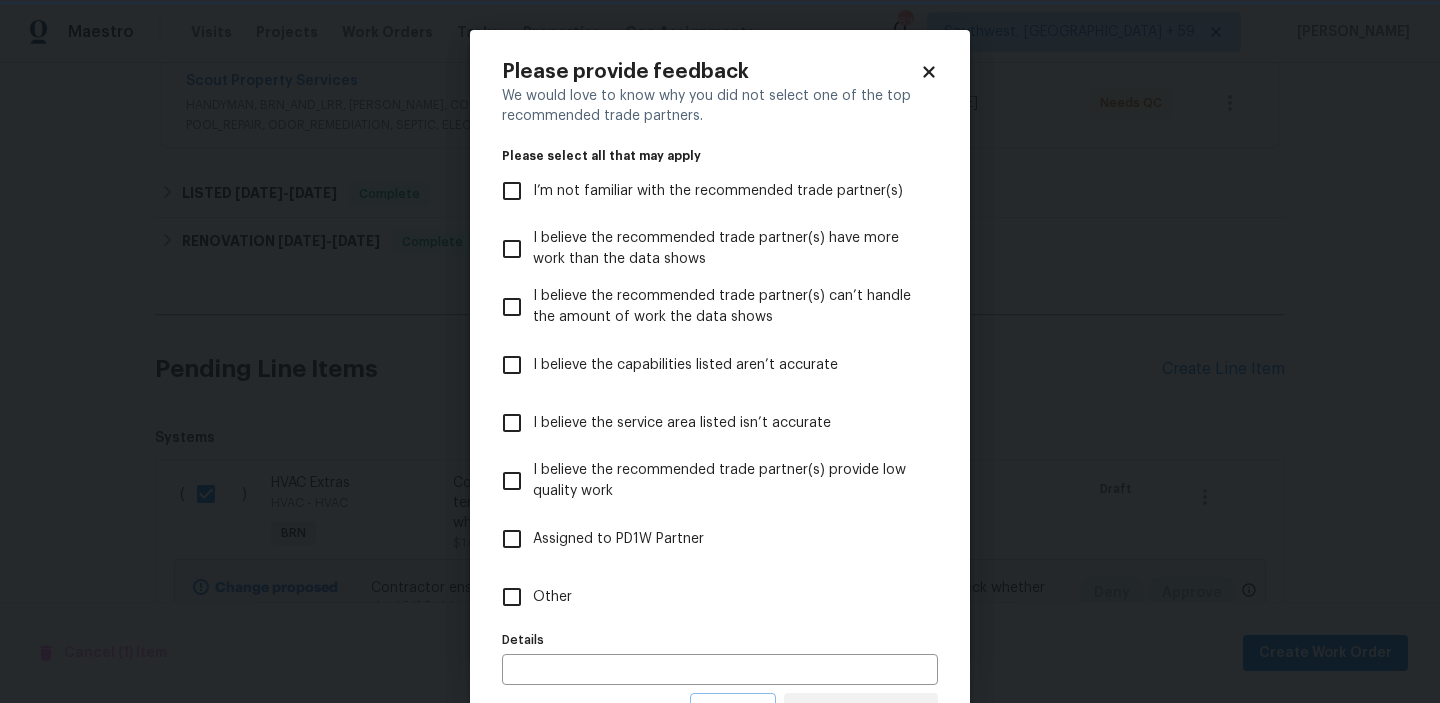 scroll, scrollTop: 0, scrollLeft: 0, axis: both 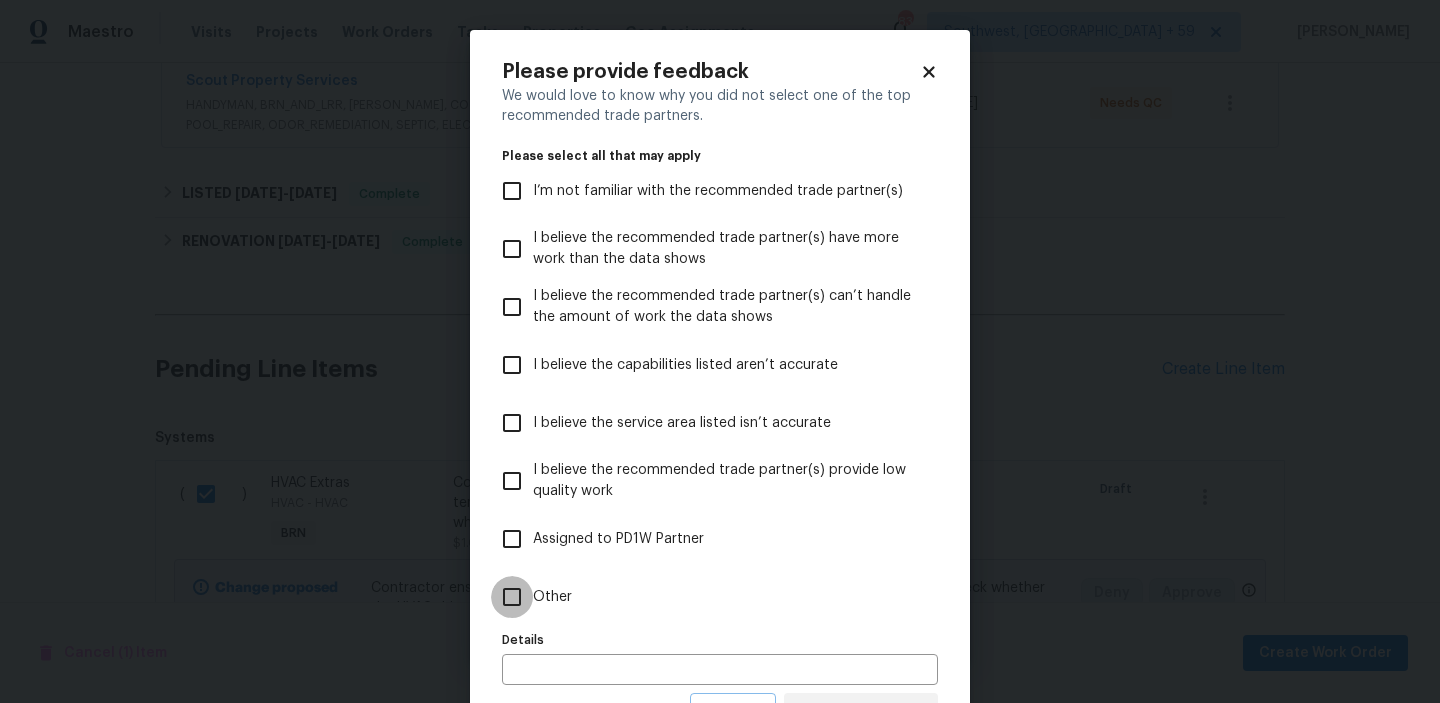click on "Other" at bounding box center (512, 597) 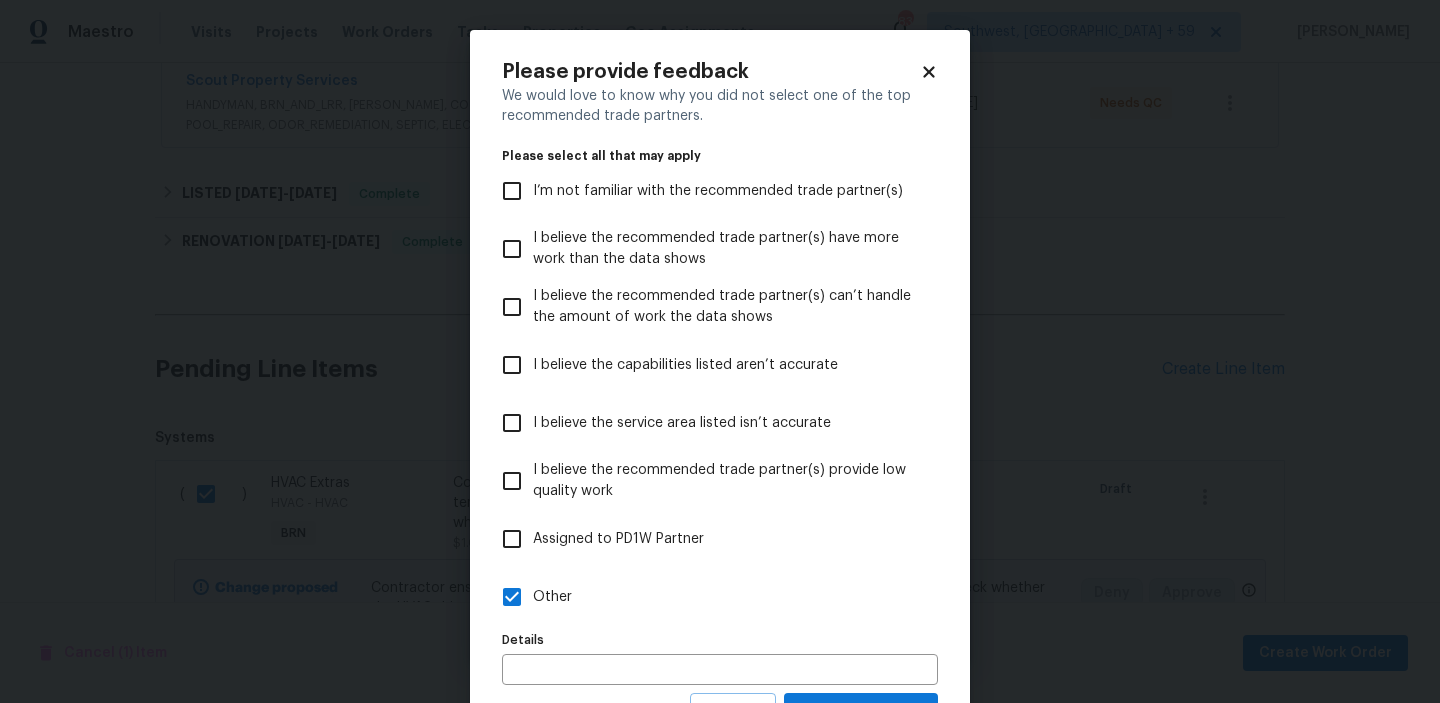 scroll, scrollTop: 89, scrollLeft: 0, axis: vertical 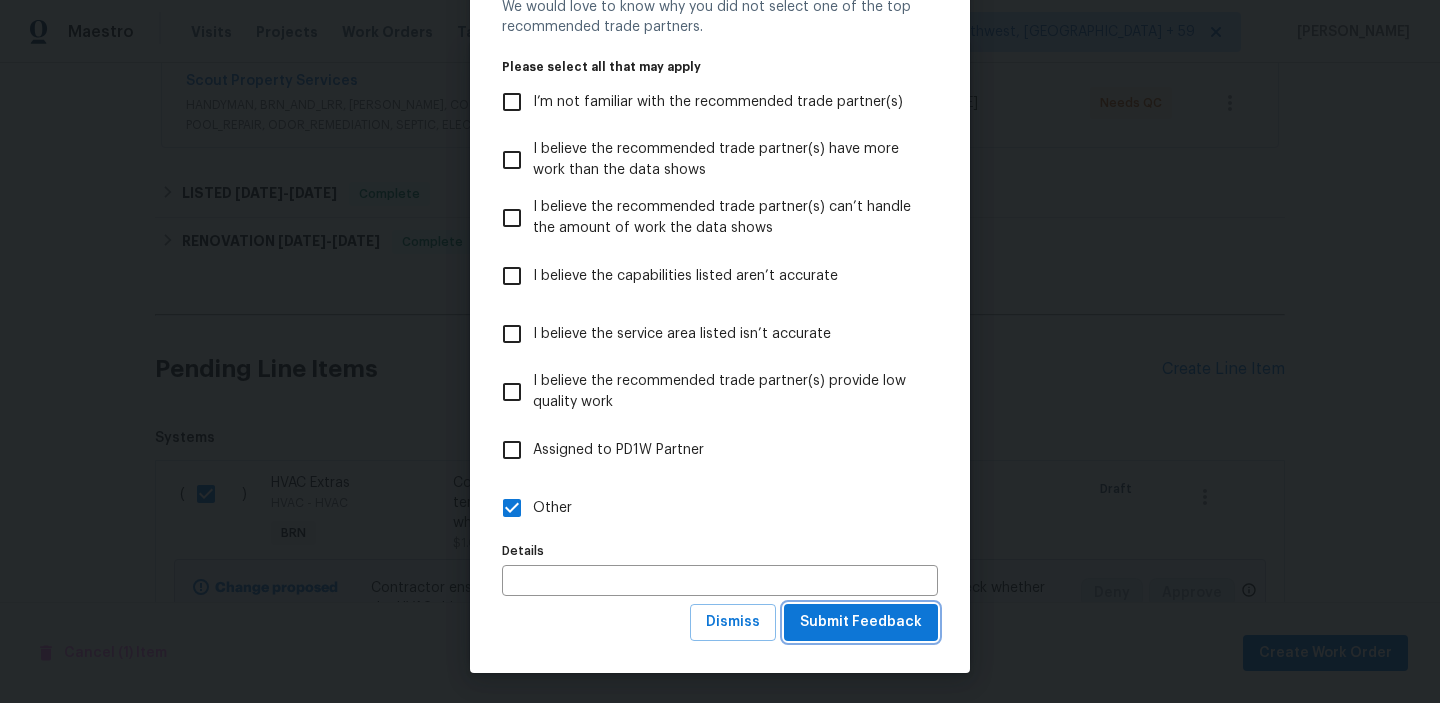 click on "Submit Feedback" at bounding box center [861, 622] 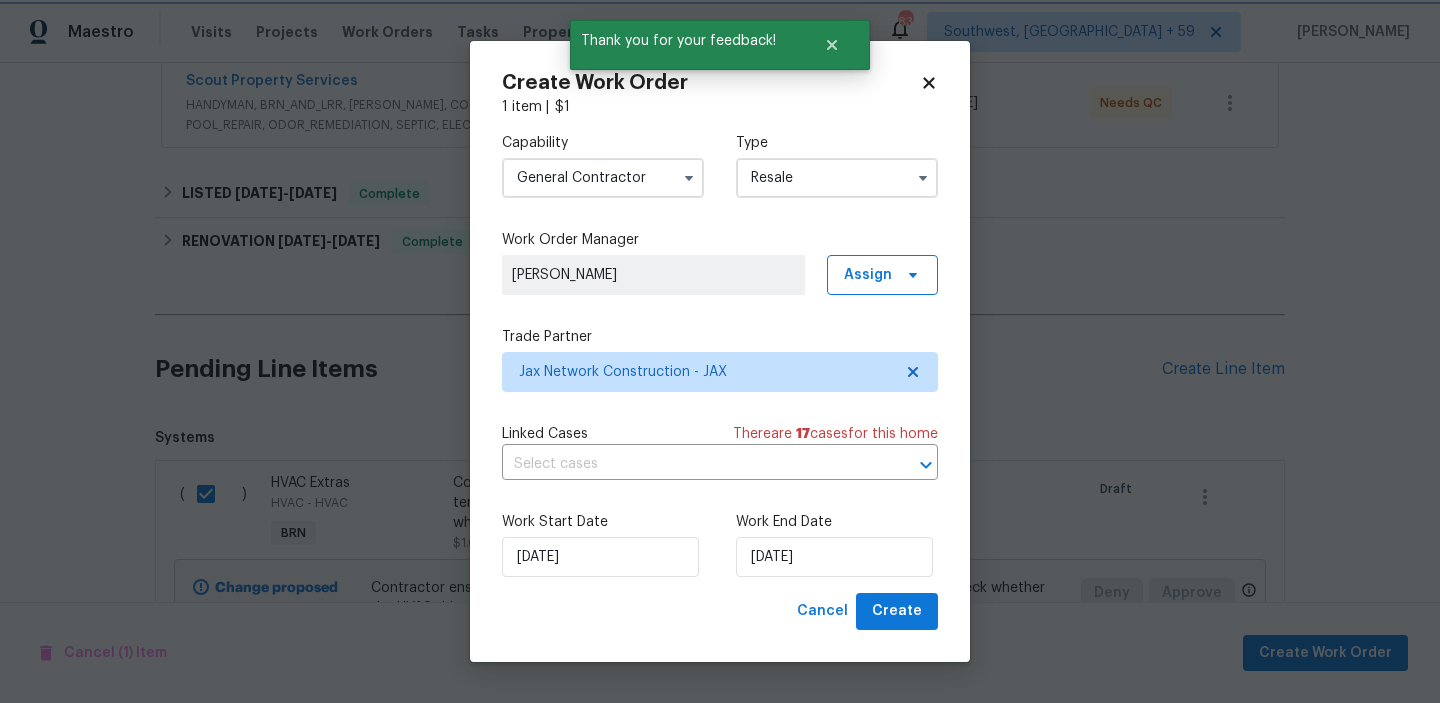 scroll, scrollTop: 0, scrollLeft: 0, axis: both 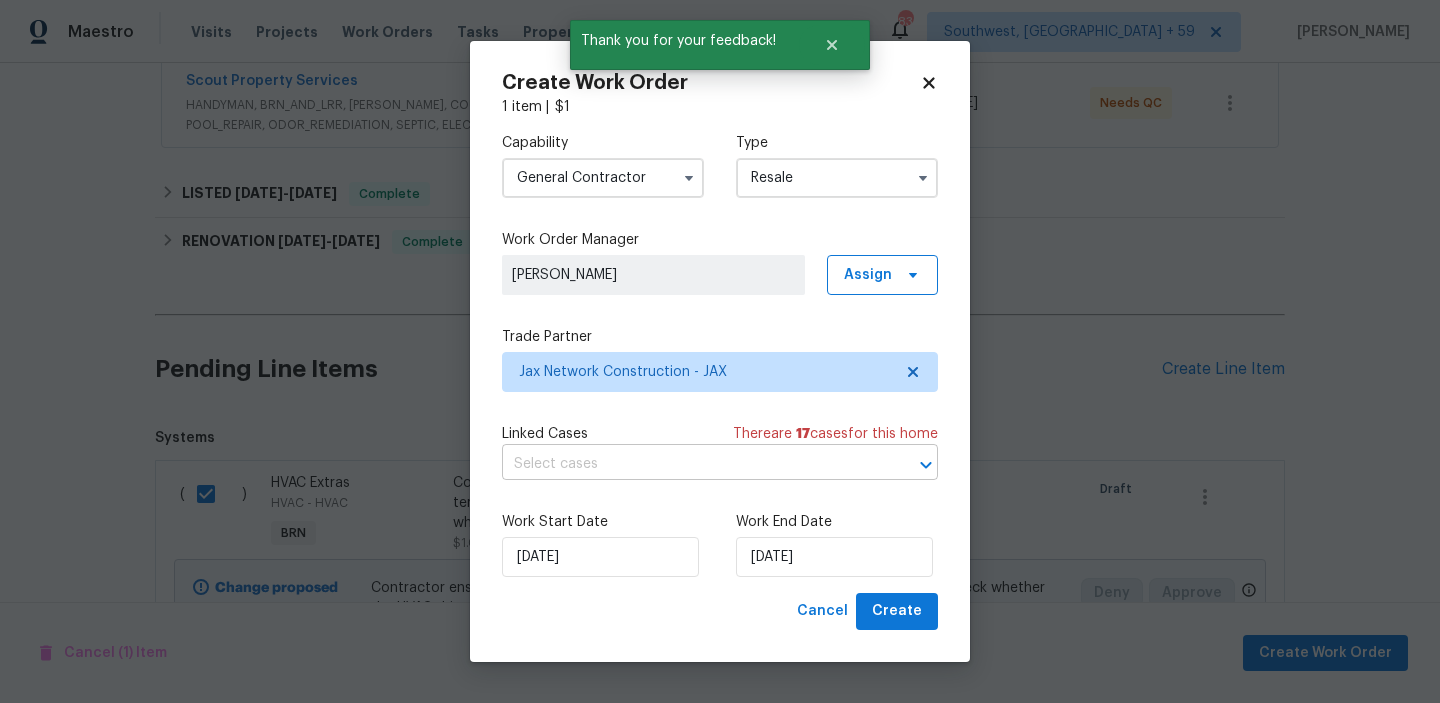 click at bounding box center [692, 464] 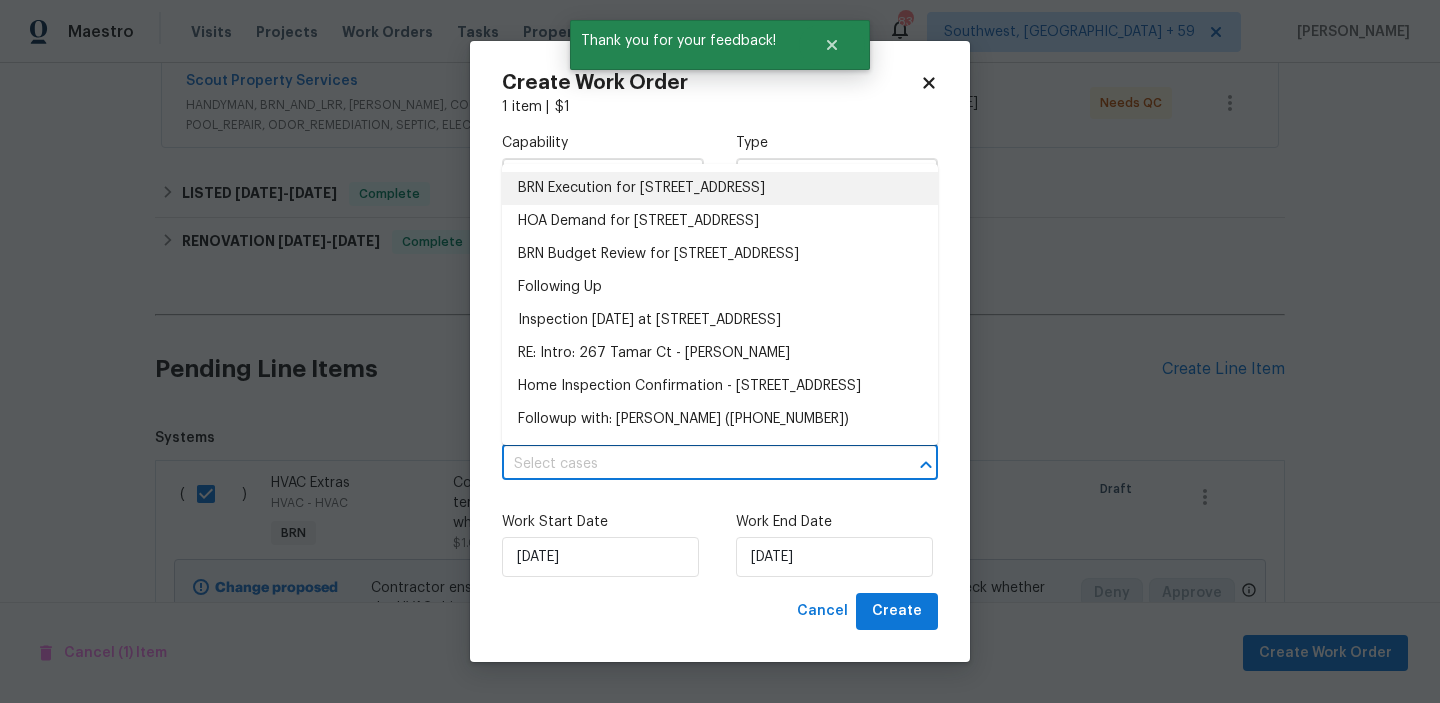 click on "BRN Execution for [STREET_ADDRESS]" at bounding box center (720, 188) 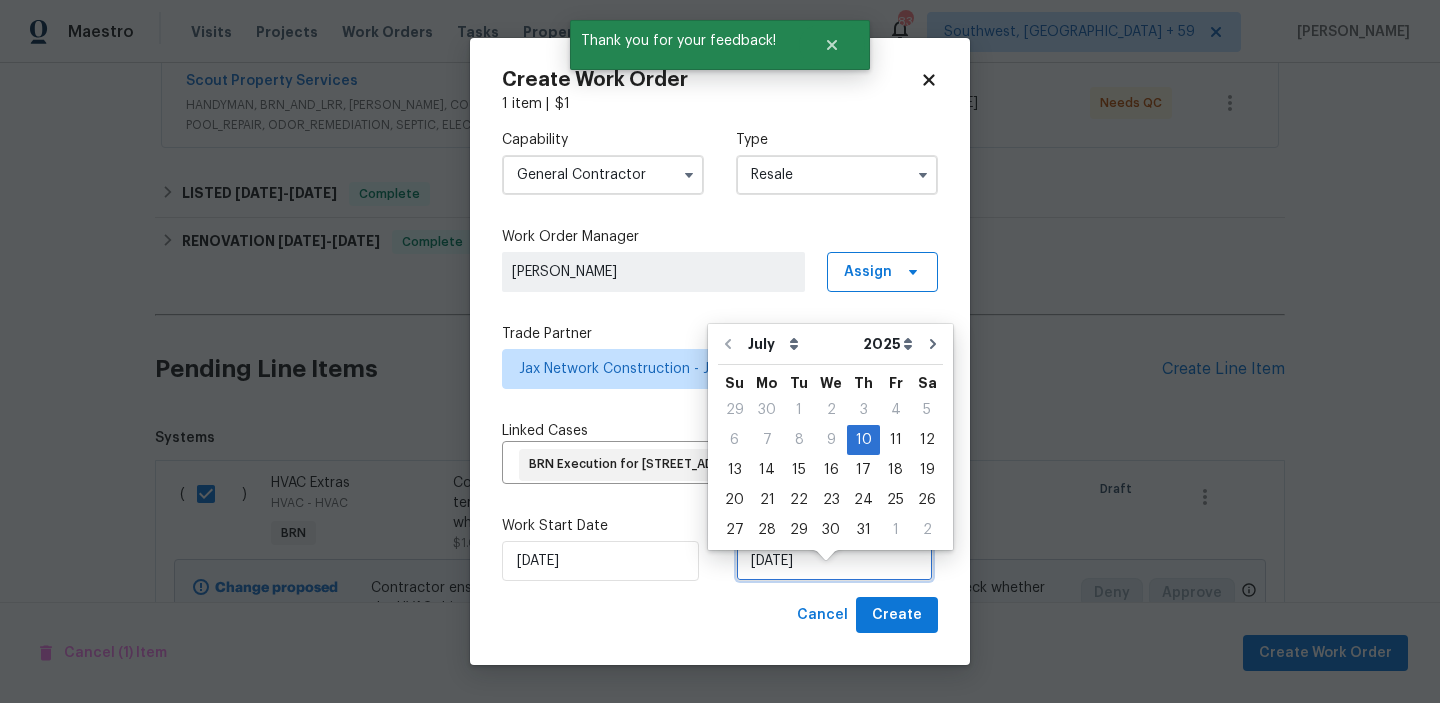 click on "[DATE]" at bounding box center (834, 561) 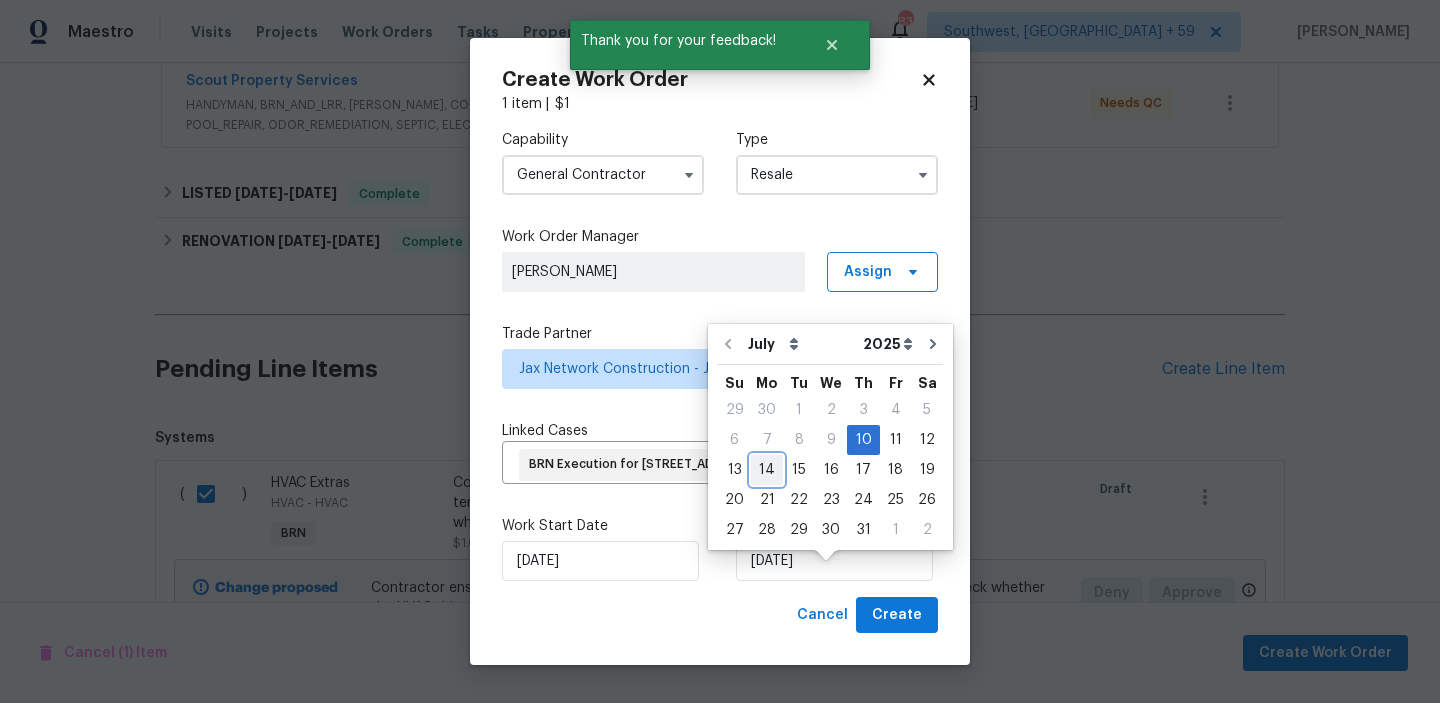 click on "14" at bounding box center (767, 470) 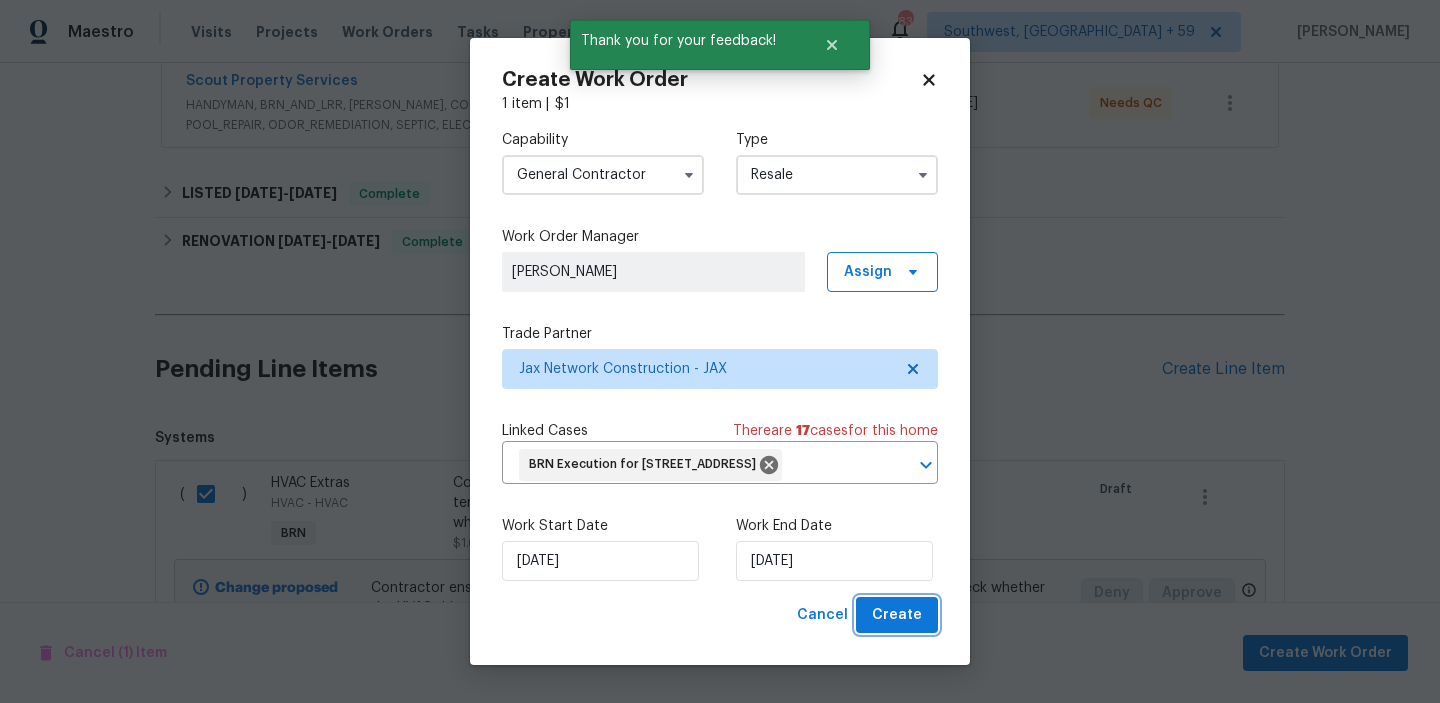 click on "Create" at bounding box center (897, 615) 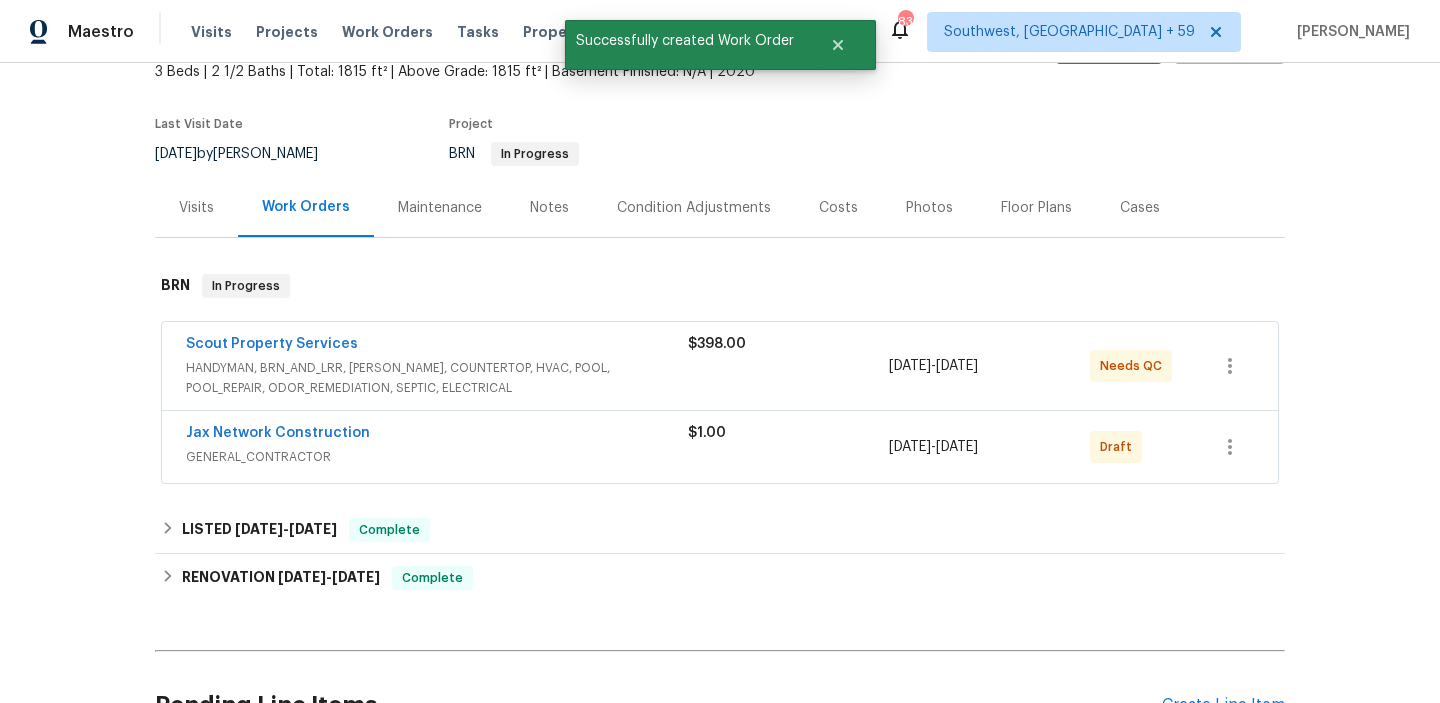 scroll, scrollTop: 94, scrollLeft: 0, axis: vertical 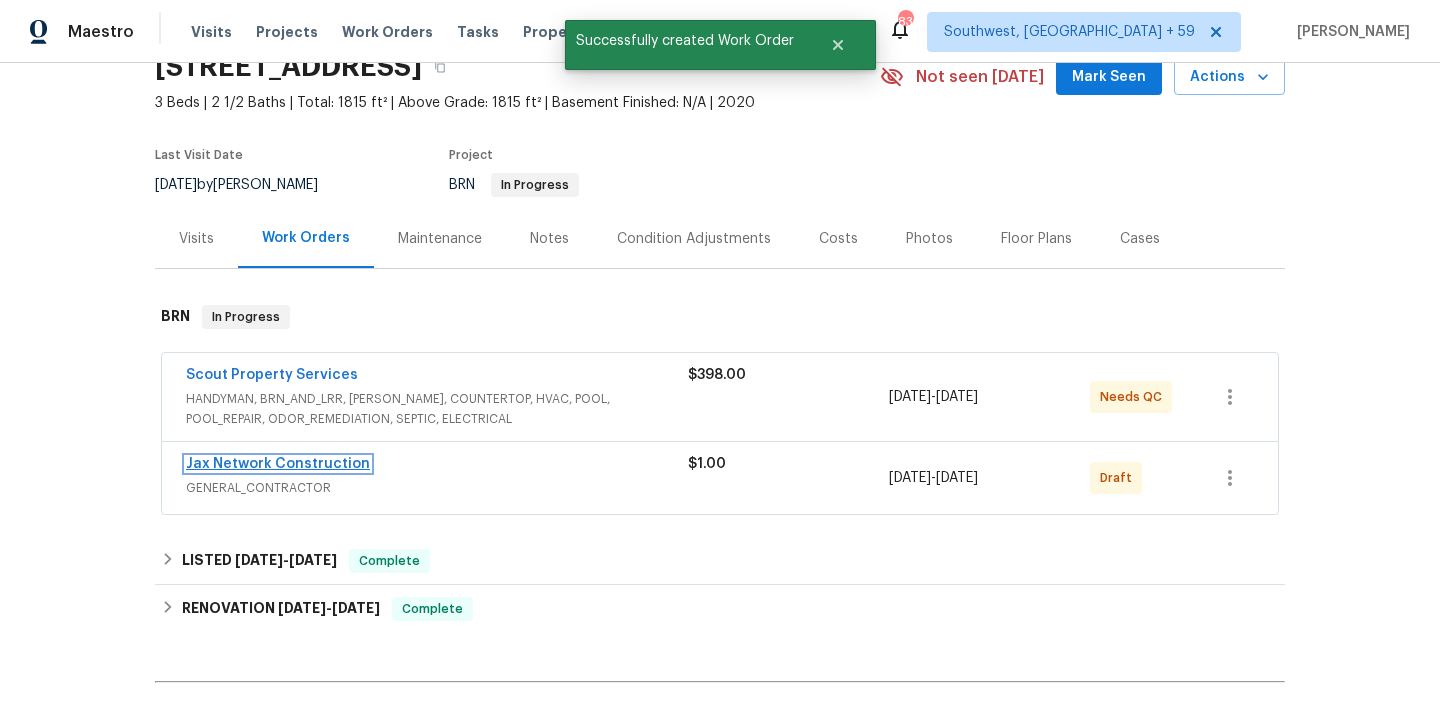 click on "Jax Network Construction" at bounding box center (278, 464) 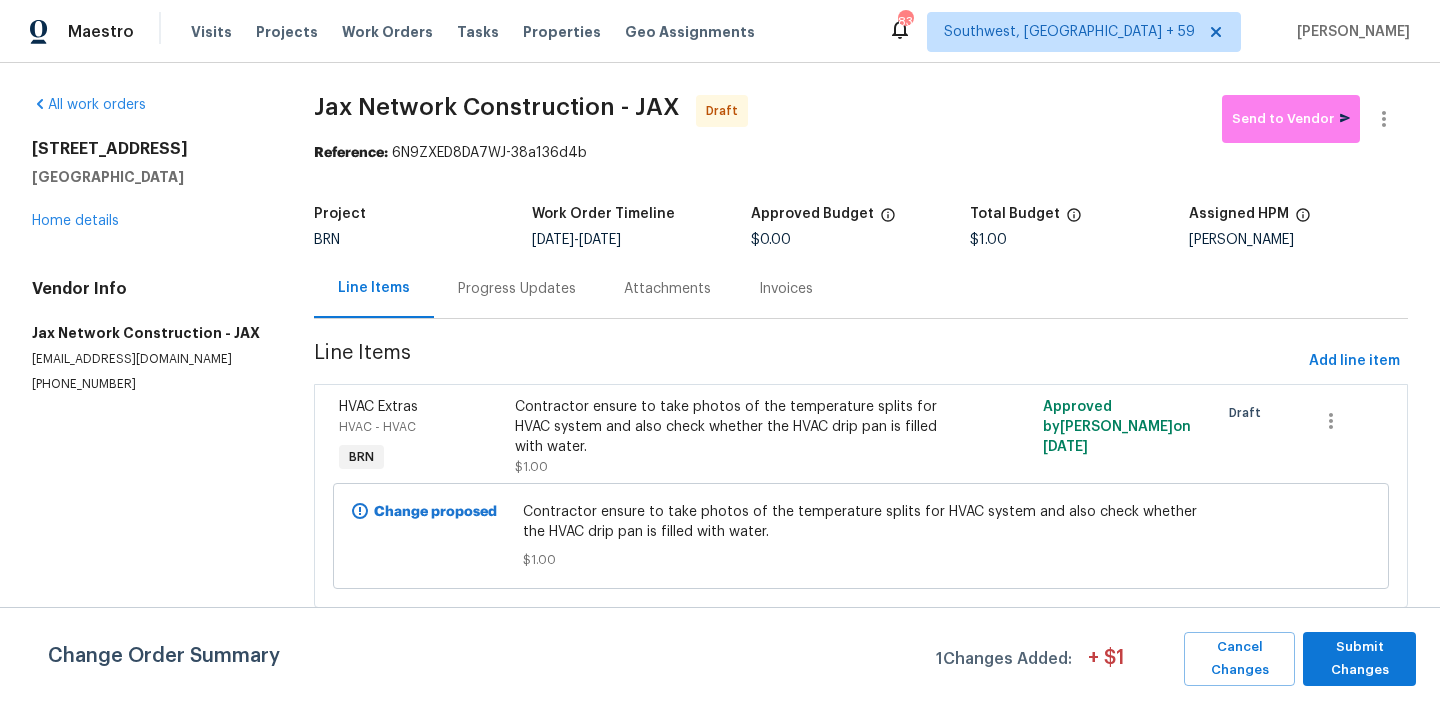click on "Progress Updates" at bounding box center [517, 288] 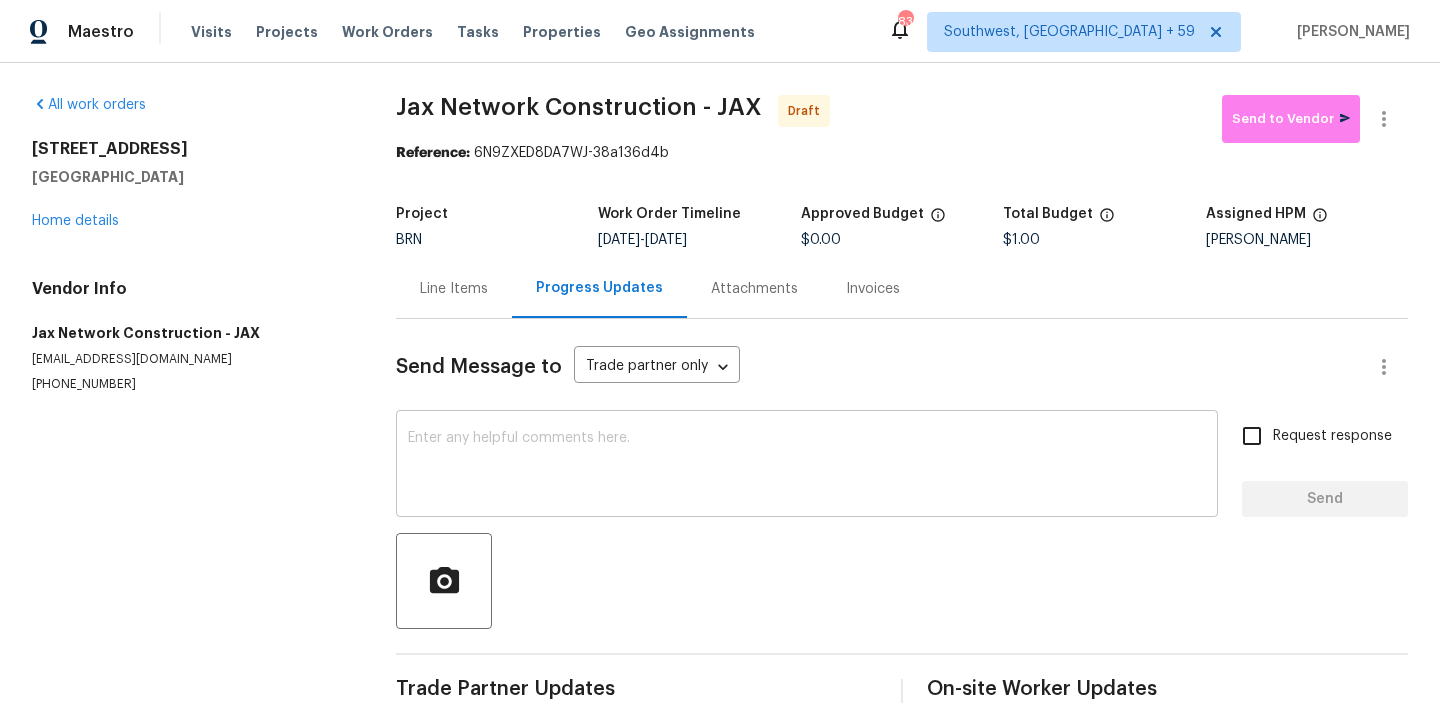 click at bounding box center [807, 466] 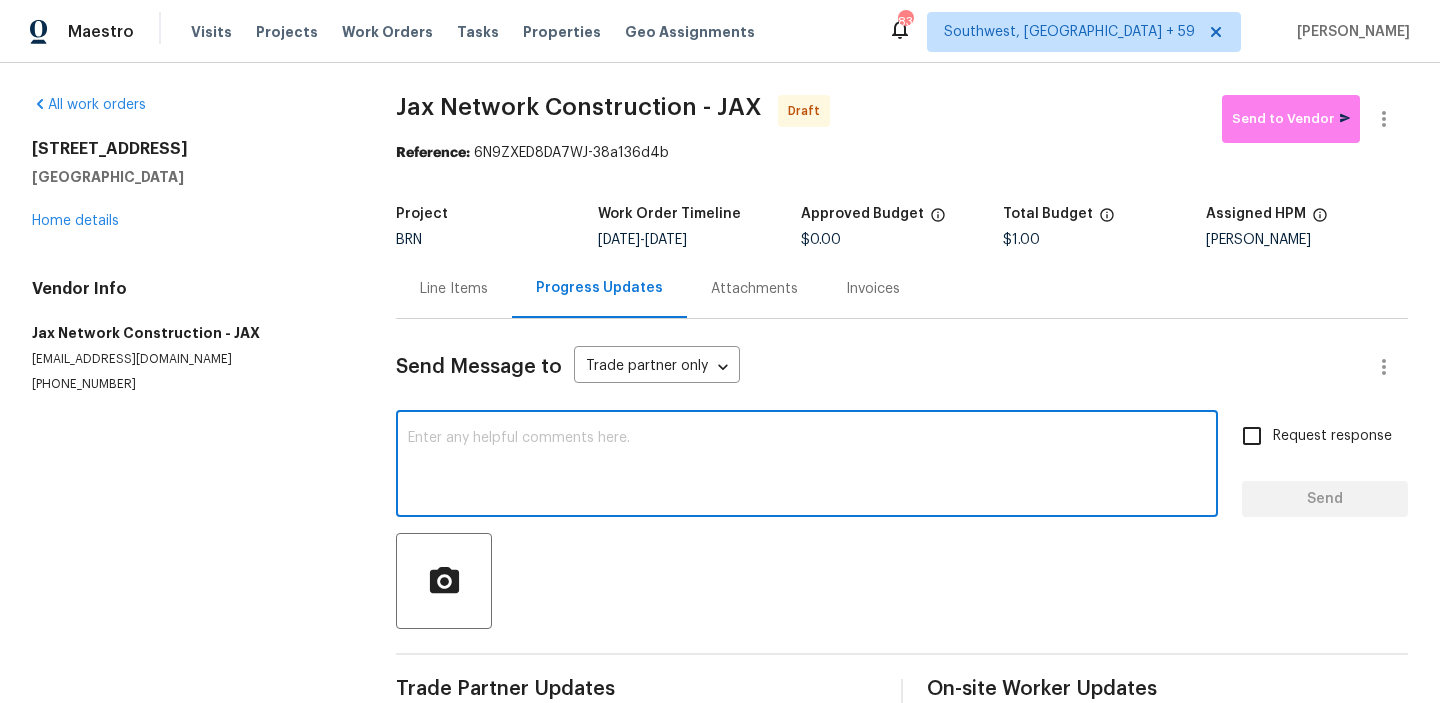 paste on "Hi, I'm Ananthi from Opendoor. Just wanted to check if you received the WO for (Property address), due on (Target date). Please review and accept it within 24 hours and provide a schedule by then. Reach out to me via the portal or call/text at [PHONE_NUMBER] for any questions or additional details and change orders for this work order." 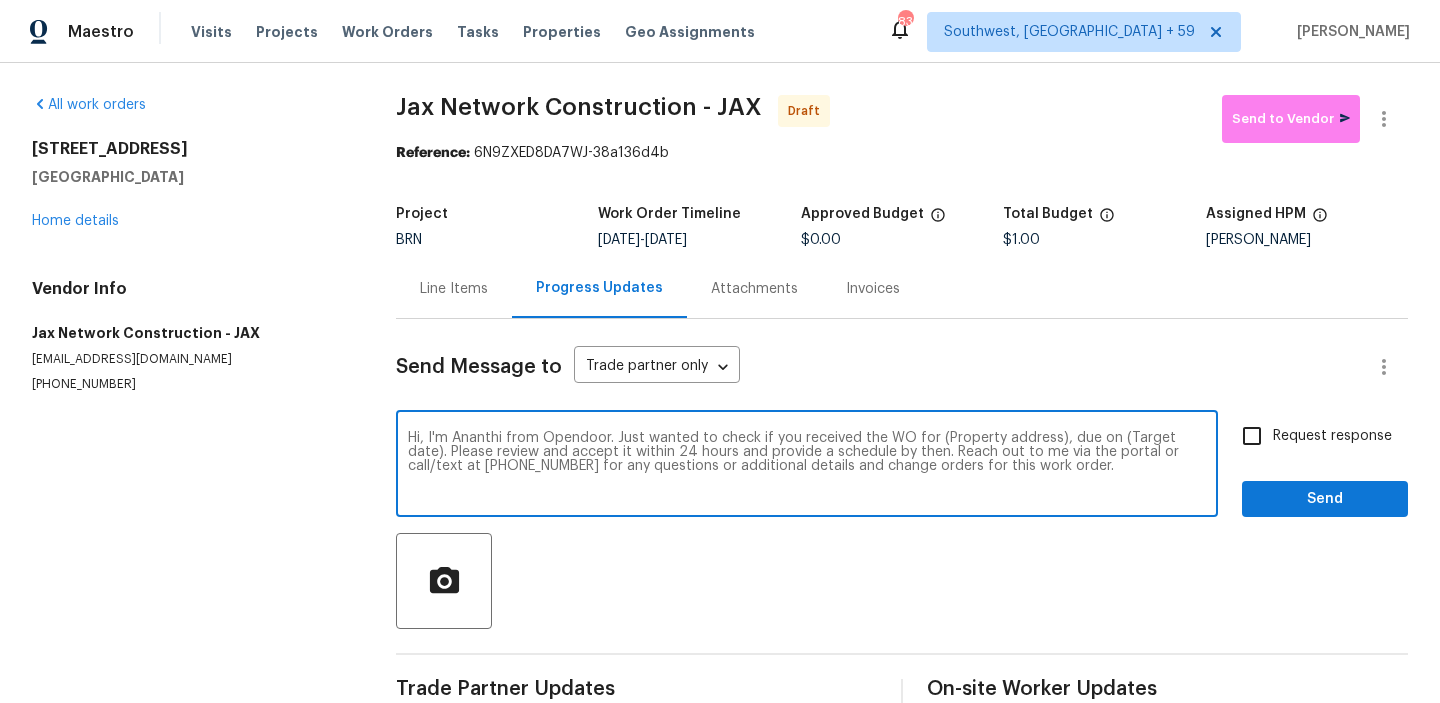 drag, startPoint x: 1051, startPoint y: 442, endPoint x: 932, endPoint y: 441, distance: 119.0042 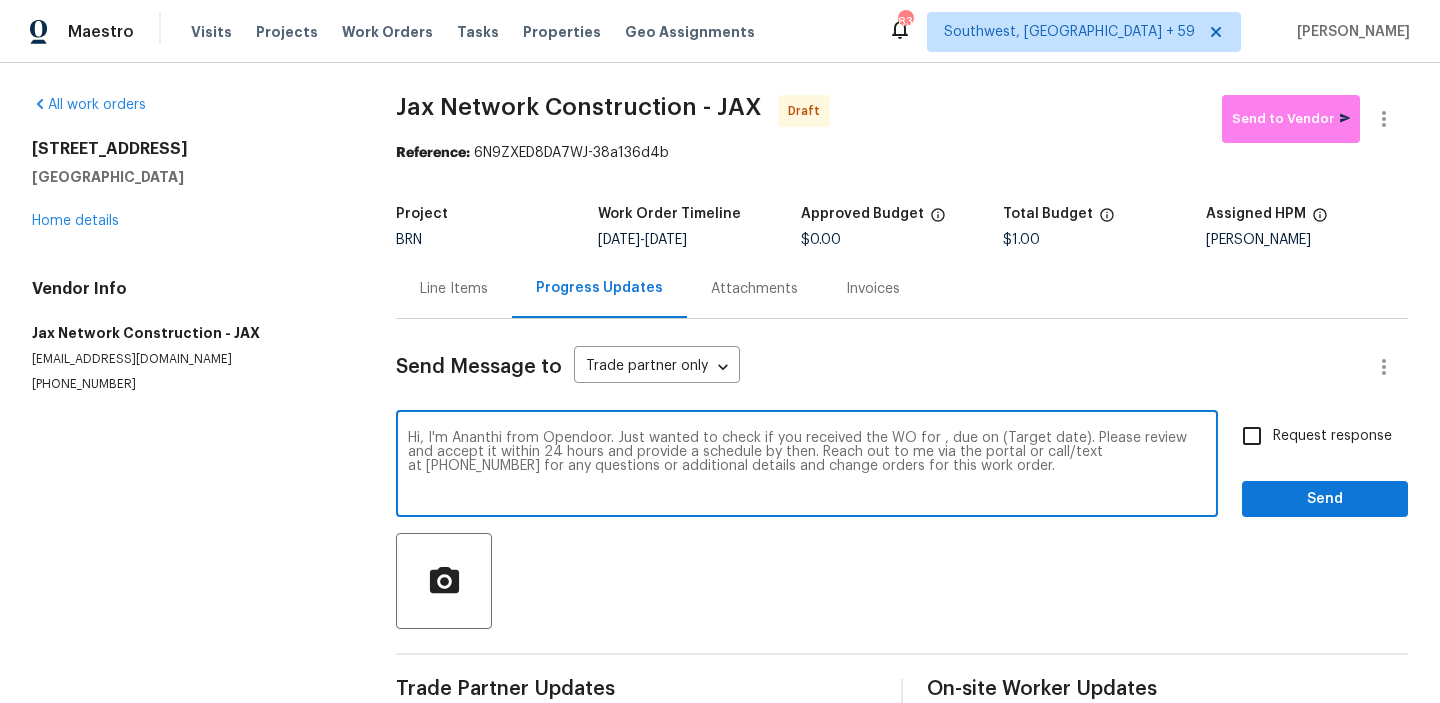 paste on "[STREET_ADDRESS]" 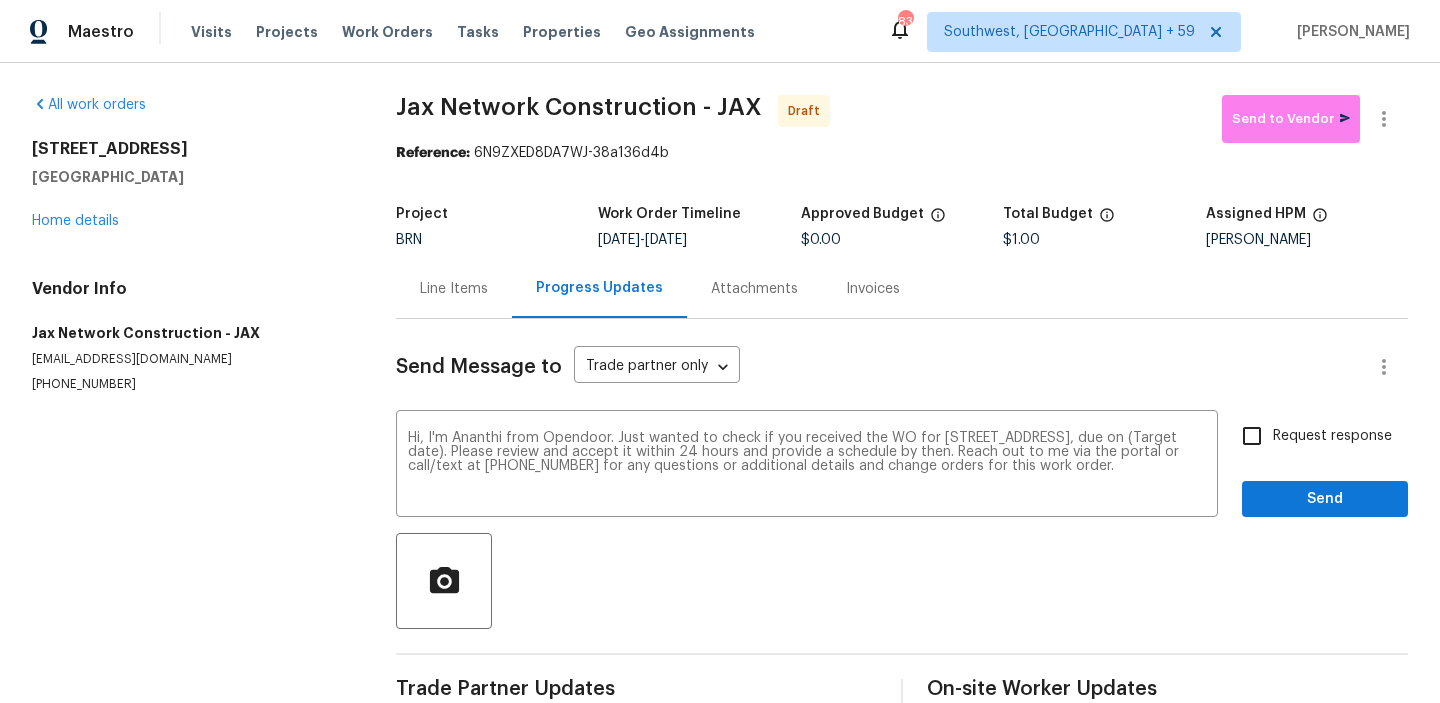 drag, startPoint x: 675, startPoint y: 239, endPoint x: 752, endPoint y: 237, distance: 77.02597 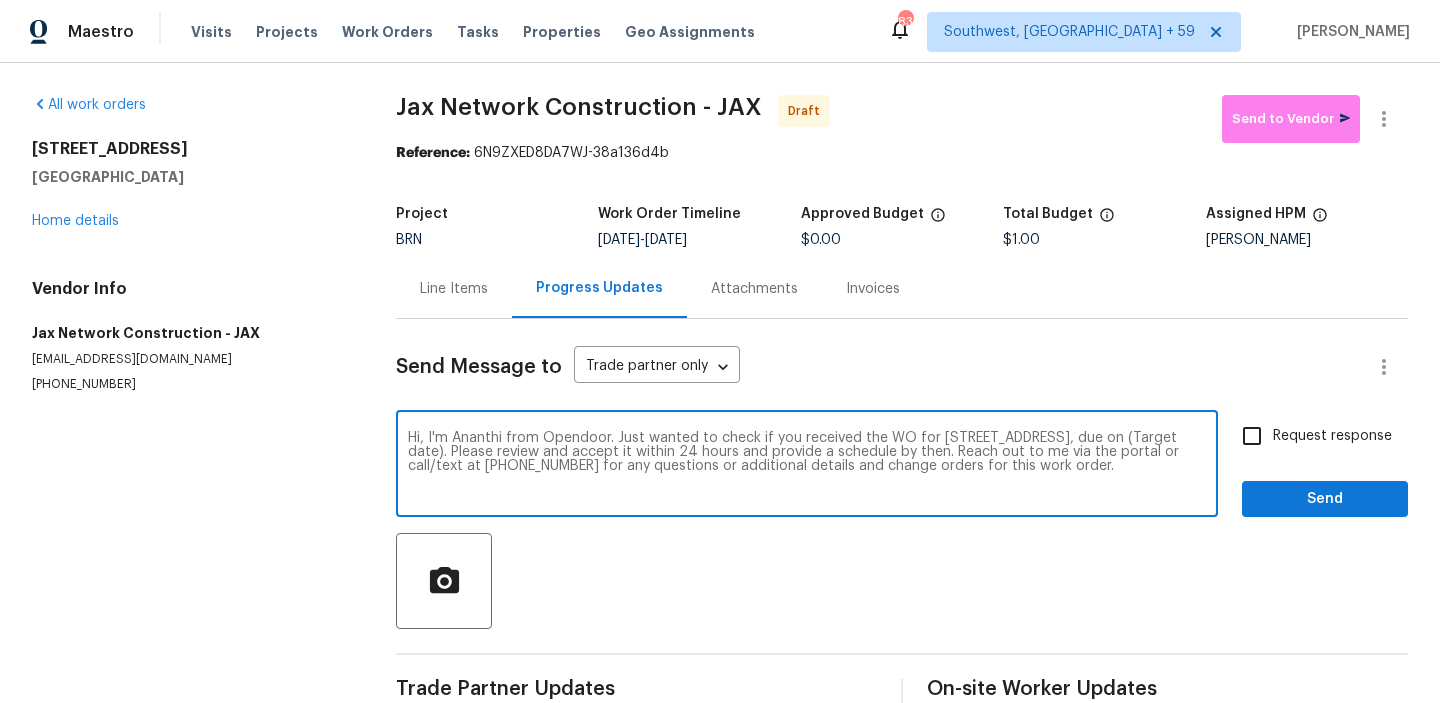 drag, startPoint x: 542, startPoint y: 451, endPoint x: 470, endPoint y: 451, distance: 72 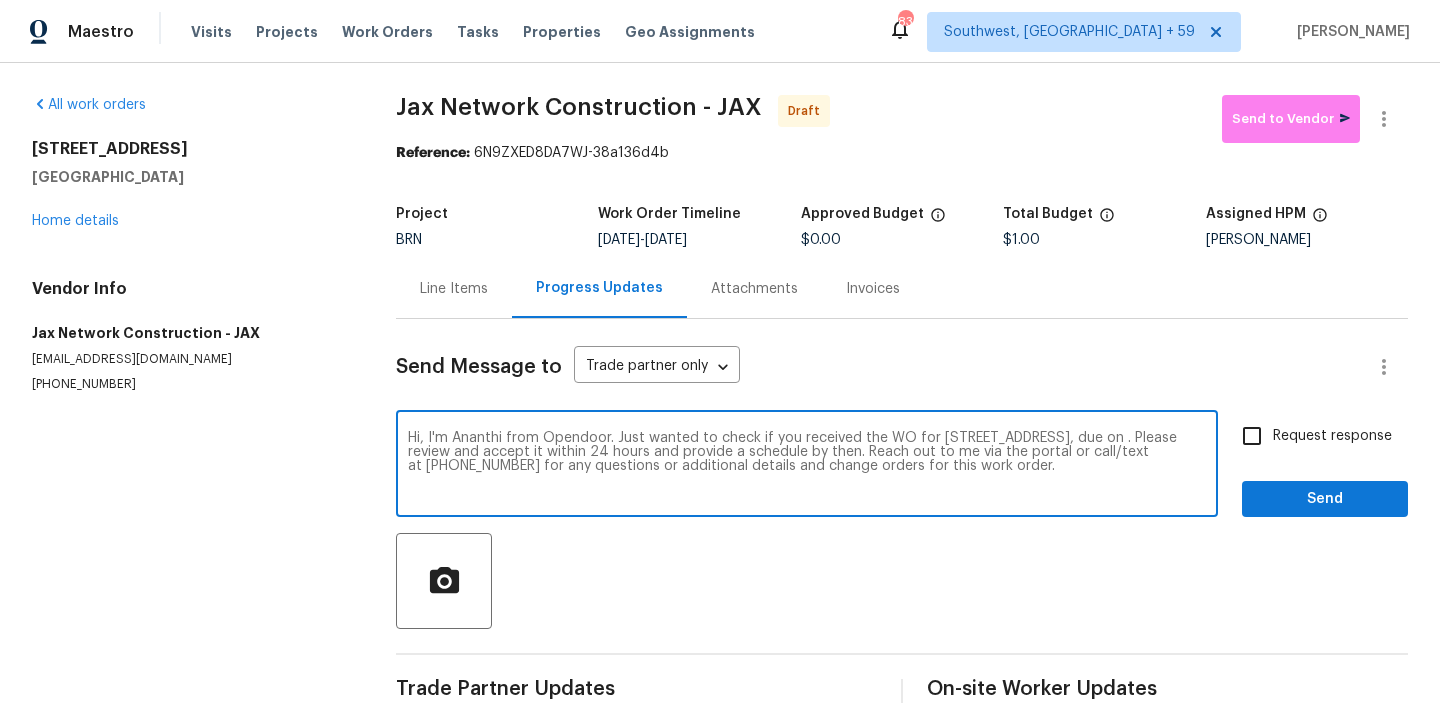 paste on "[DATE]" 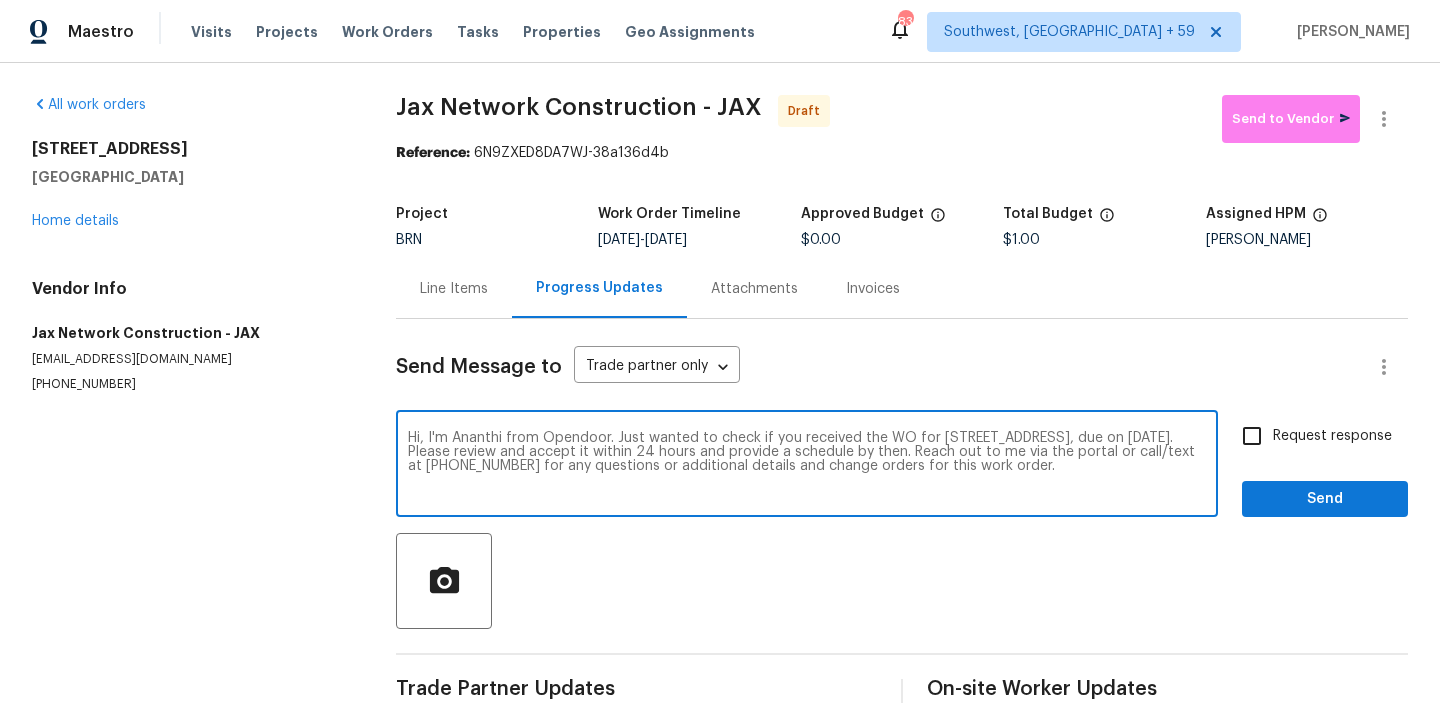 type on "Hi, I'm Ananthi from Opendoor. Just wanted to check if you received the WO for [STREET_ADDRESS], due on [DATE]. Please review and accept it within 24 hours and provide a schedule by then. Reach out to me via the portal or call/text at [PHONE_NUMBER] for any questions or additional details and change orders for this work order." 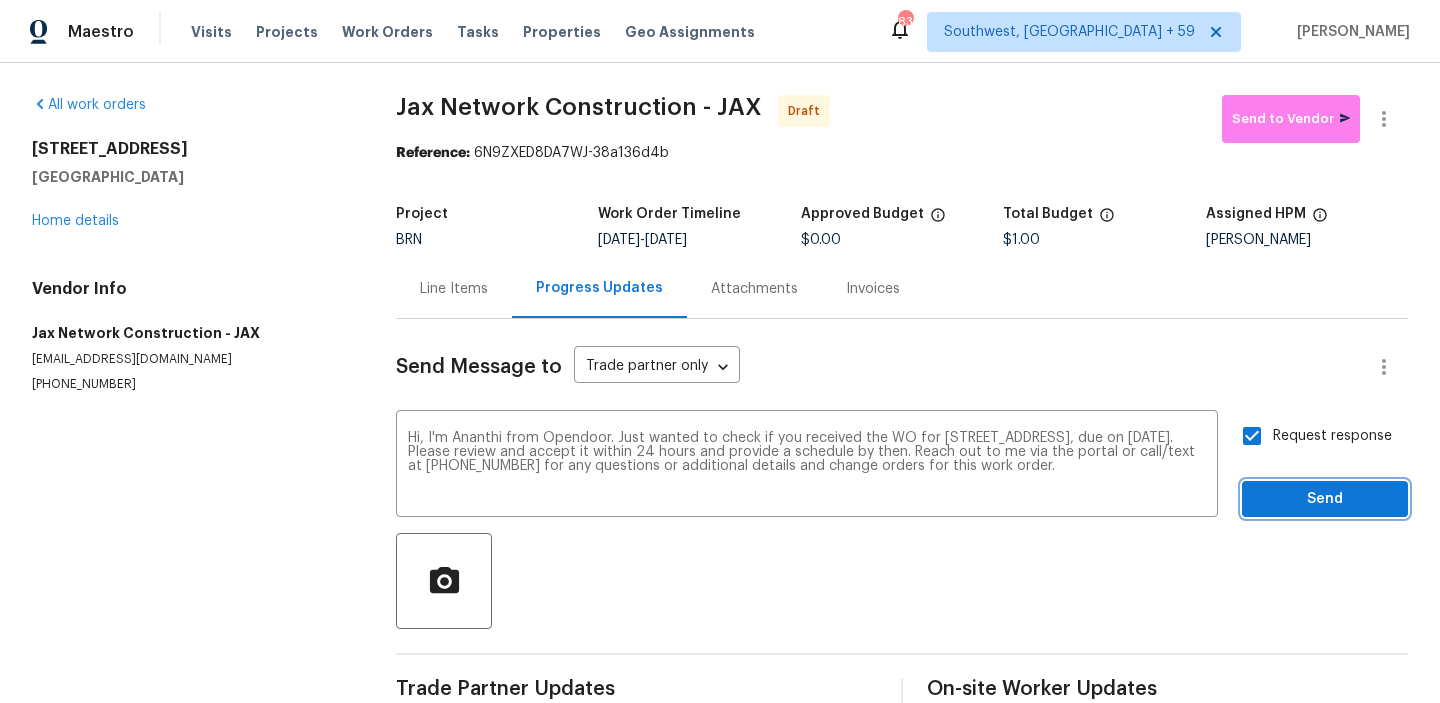 click on "Send" at bounding box center (1325, 499) 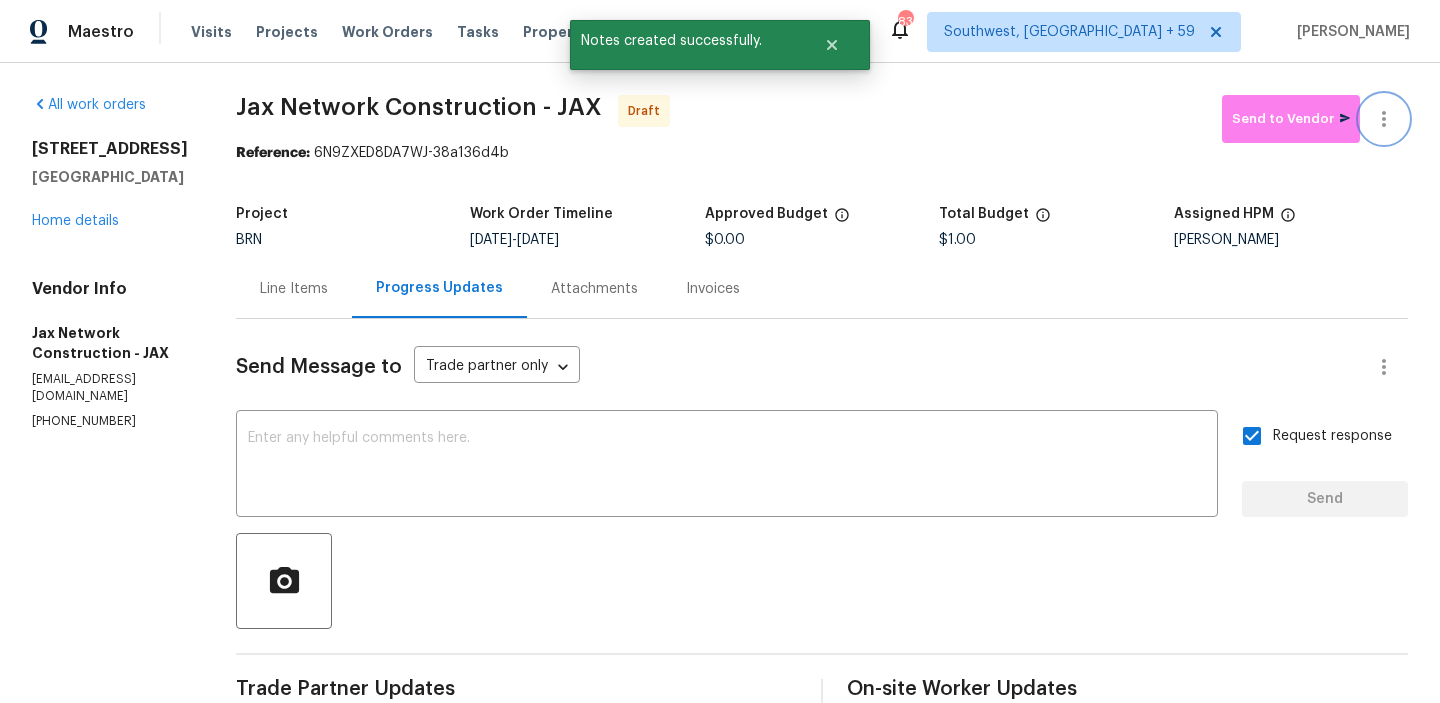 click 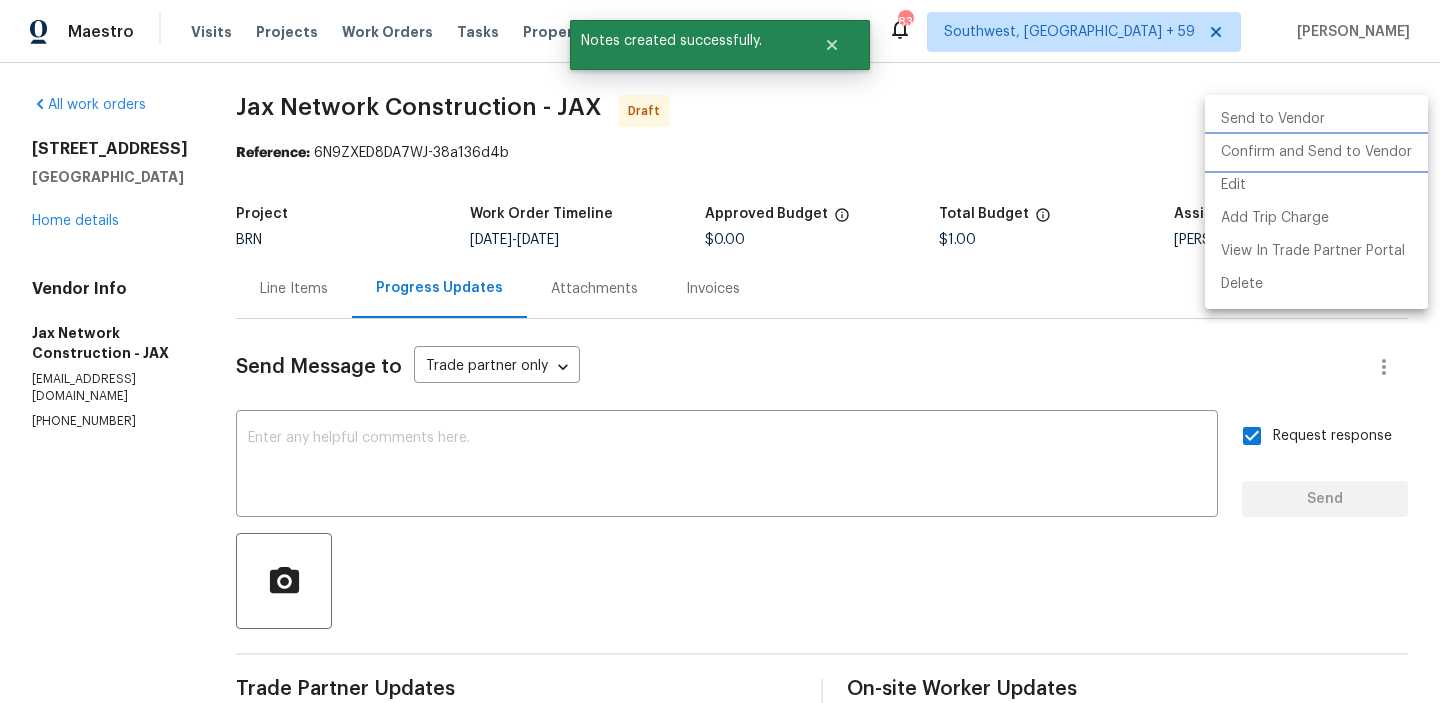 click on "Confirm and Send to Vendor" at bounding box center [1316, 152] 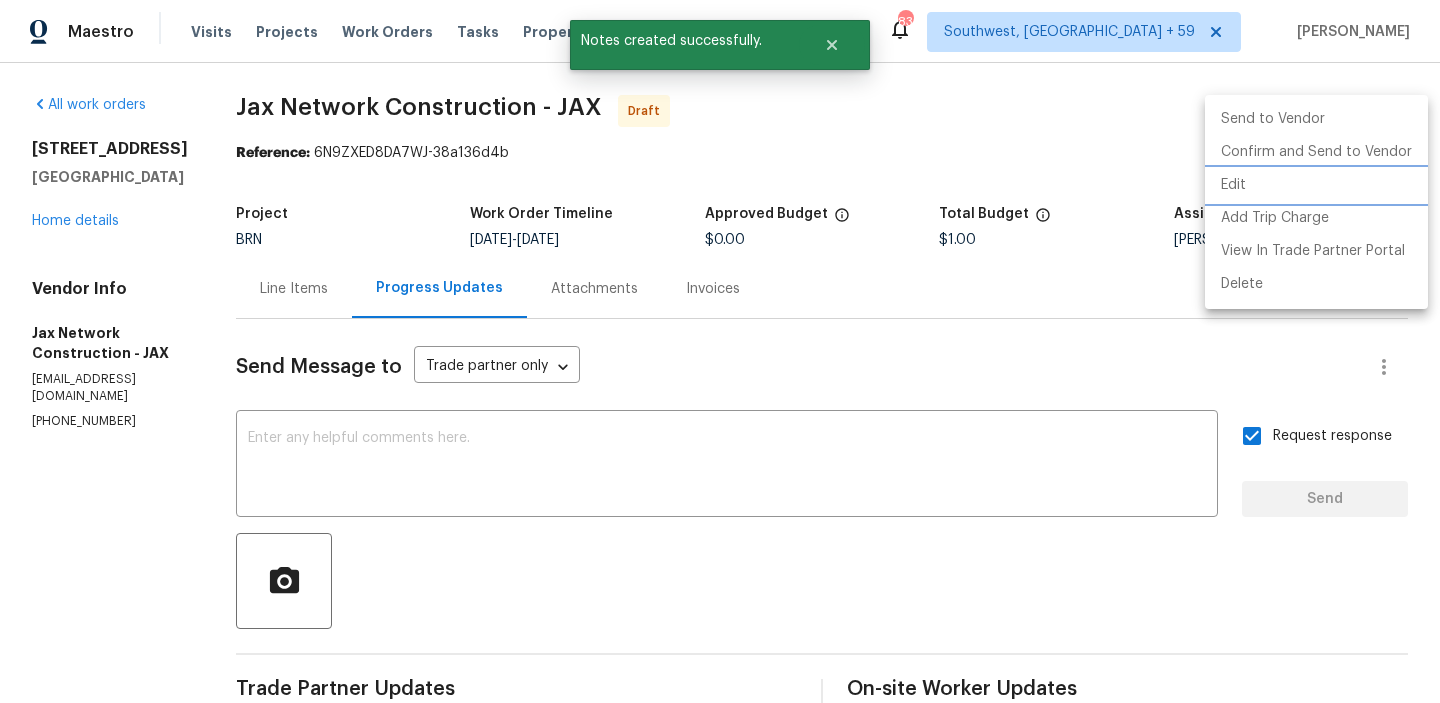 click at bounding box center (720, 351) 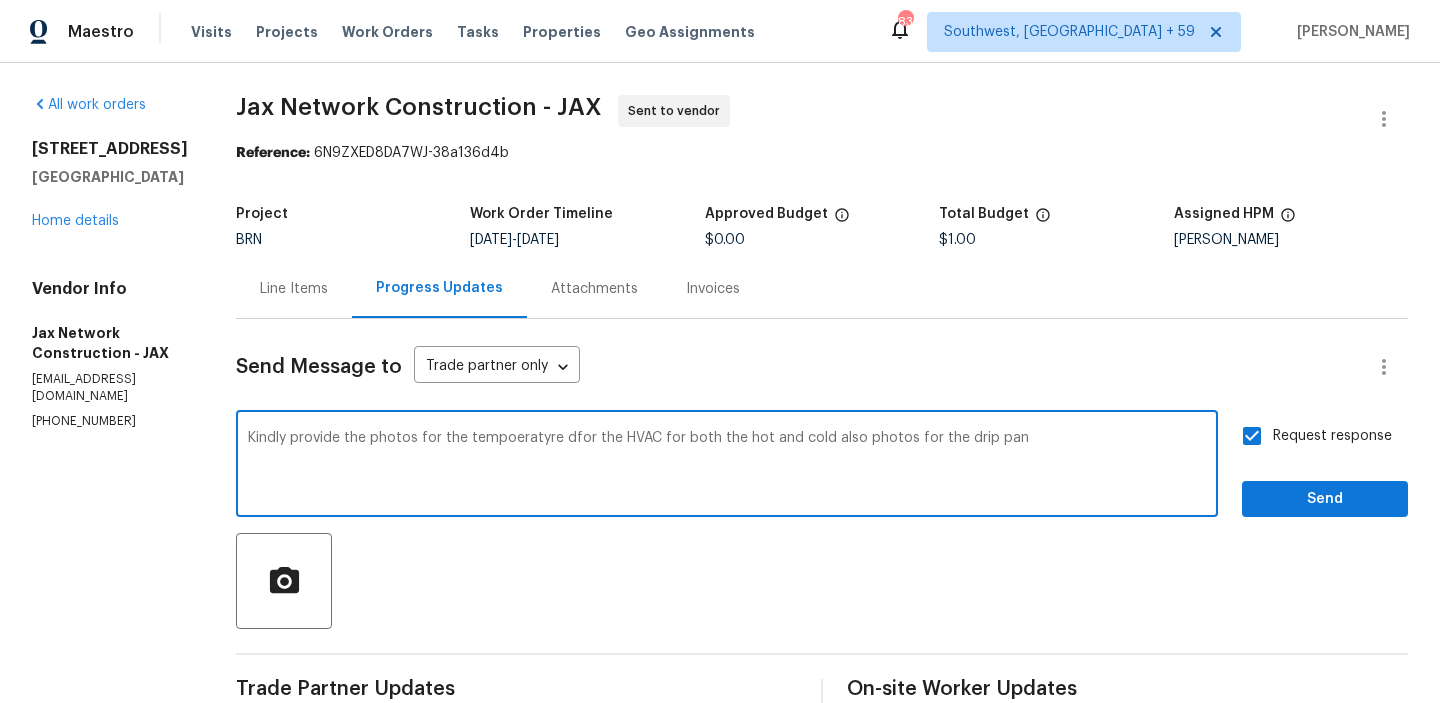 click on "Kindly provide the photos for the tempoeratyre dfor the HVAC for both the hot and cold also photos for the drip pan" at bounding box center (727, 466) 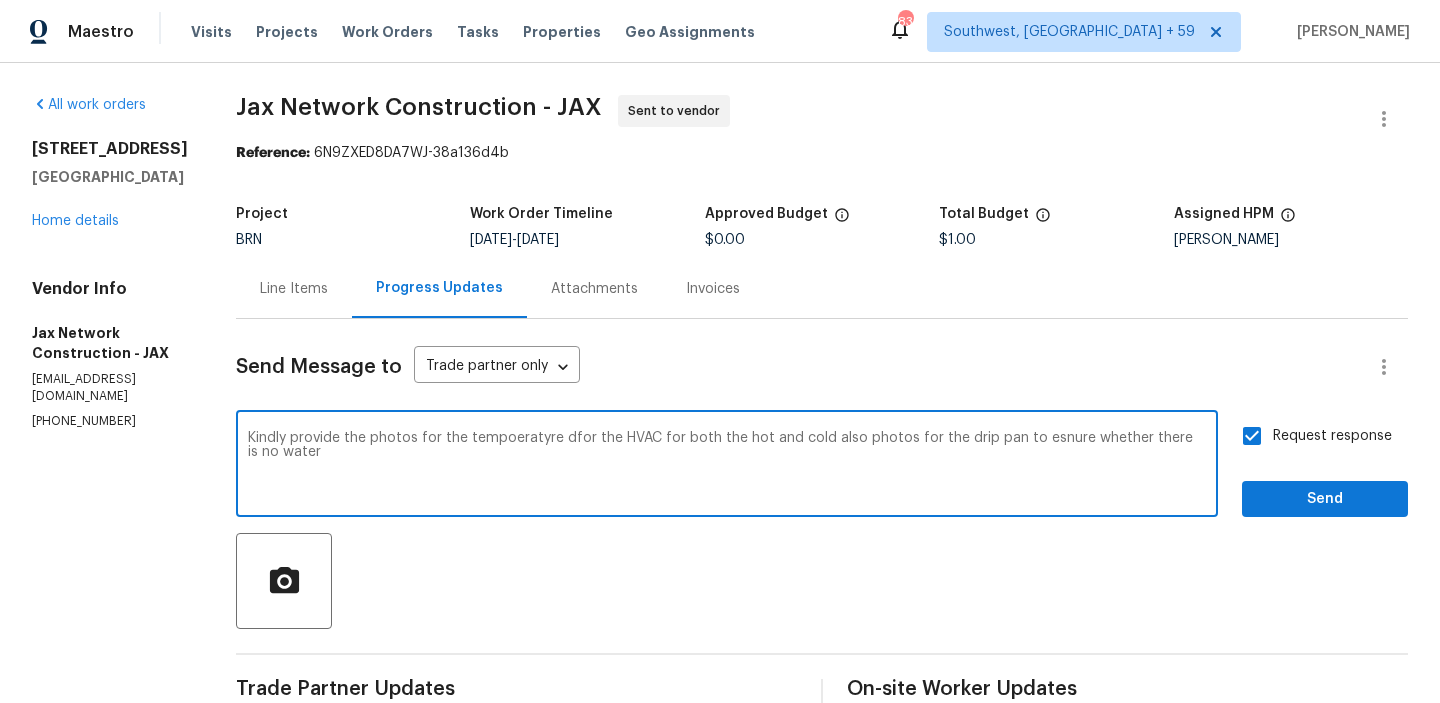 type on "Kindly provide the photos for the tempoeratyre dfor the HVAC for both the hot and cold also photos for the drip pan to esnure whether there is no waterv" 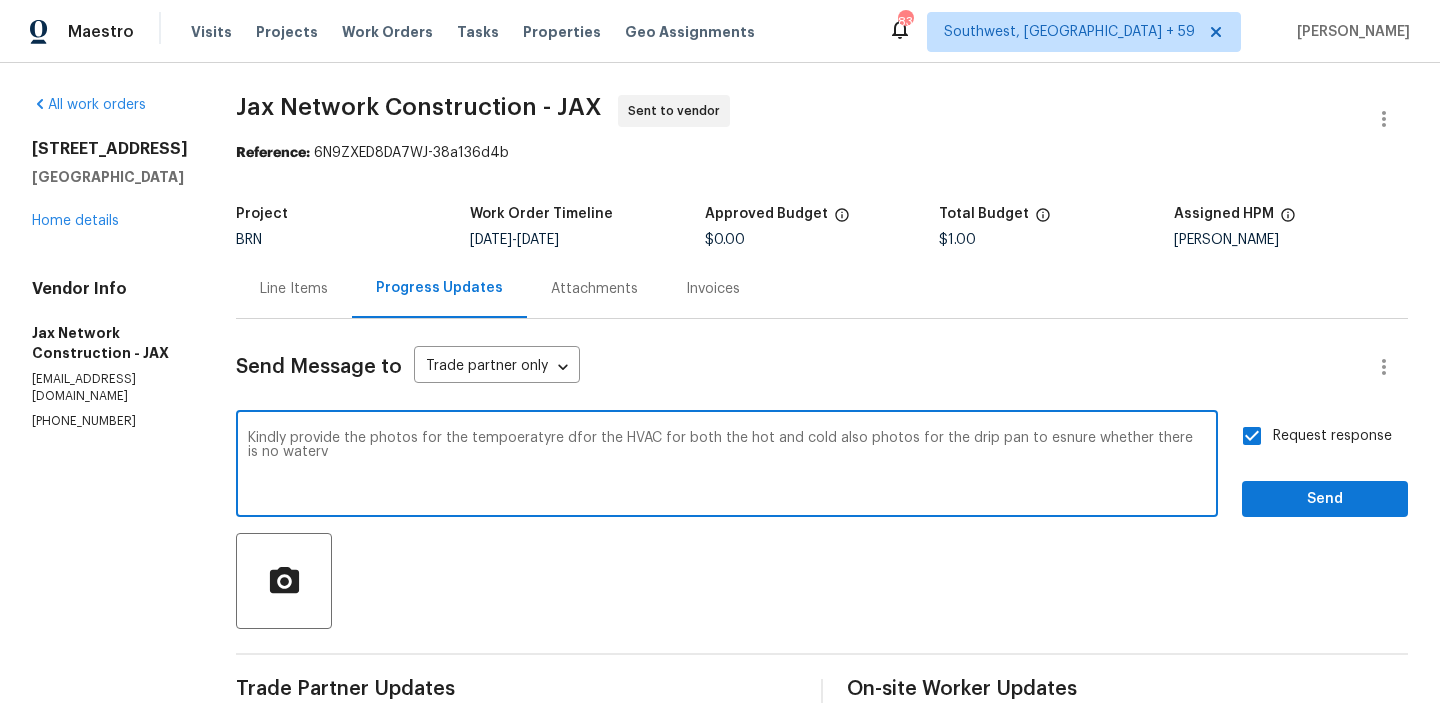 click on "Kindly provide the photos for the tempoeratyre dfor the HVAC for both the hot and cold also photos for the drip pan to esnure whether there is no waterv" at bounding box center (727, 466) 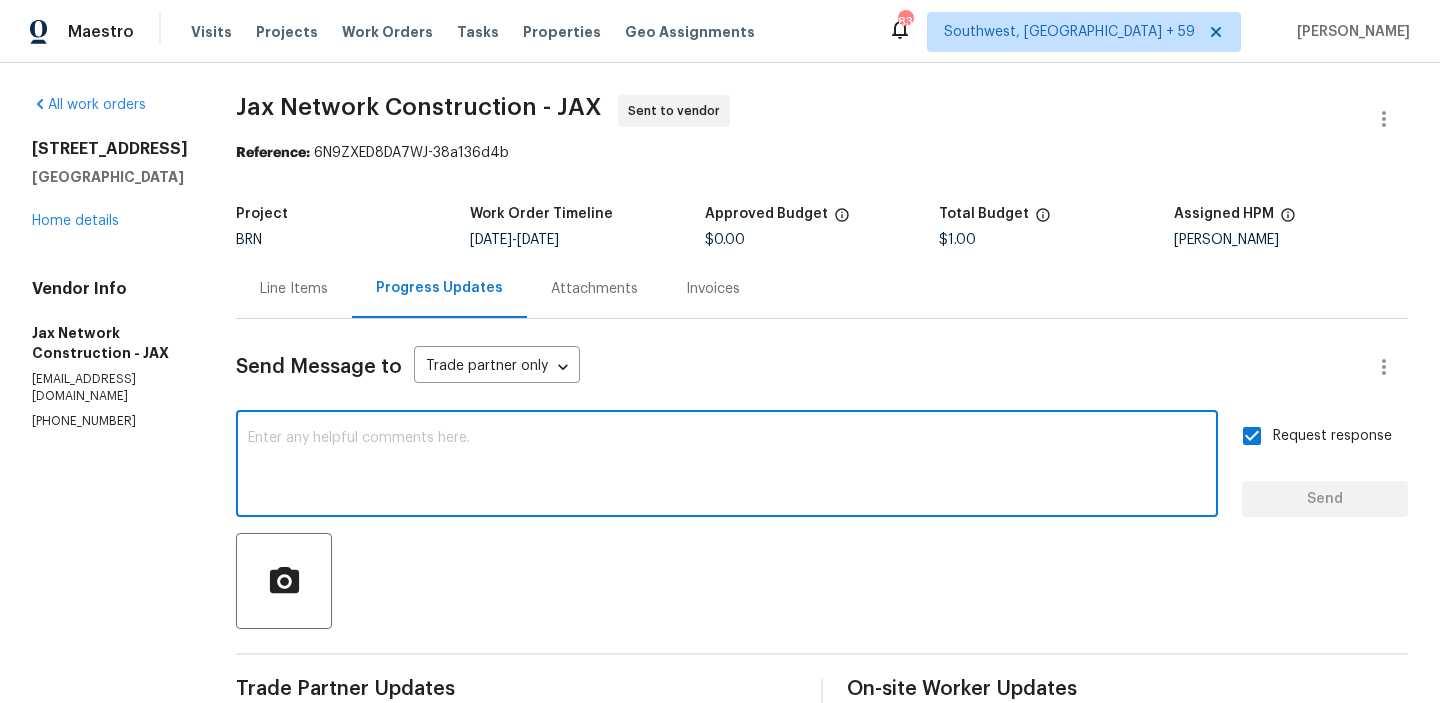 paste on "Kindly provide photos of the HVAC temperature readings for both heating and cooling modes, as well as photos of the drip pan to confirm whether there is any water present." 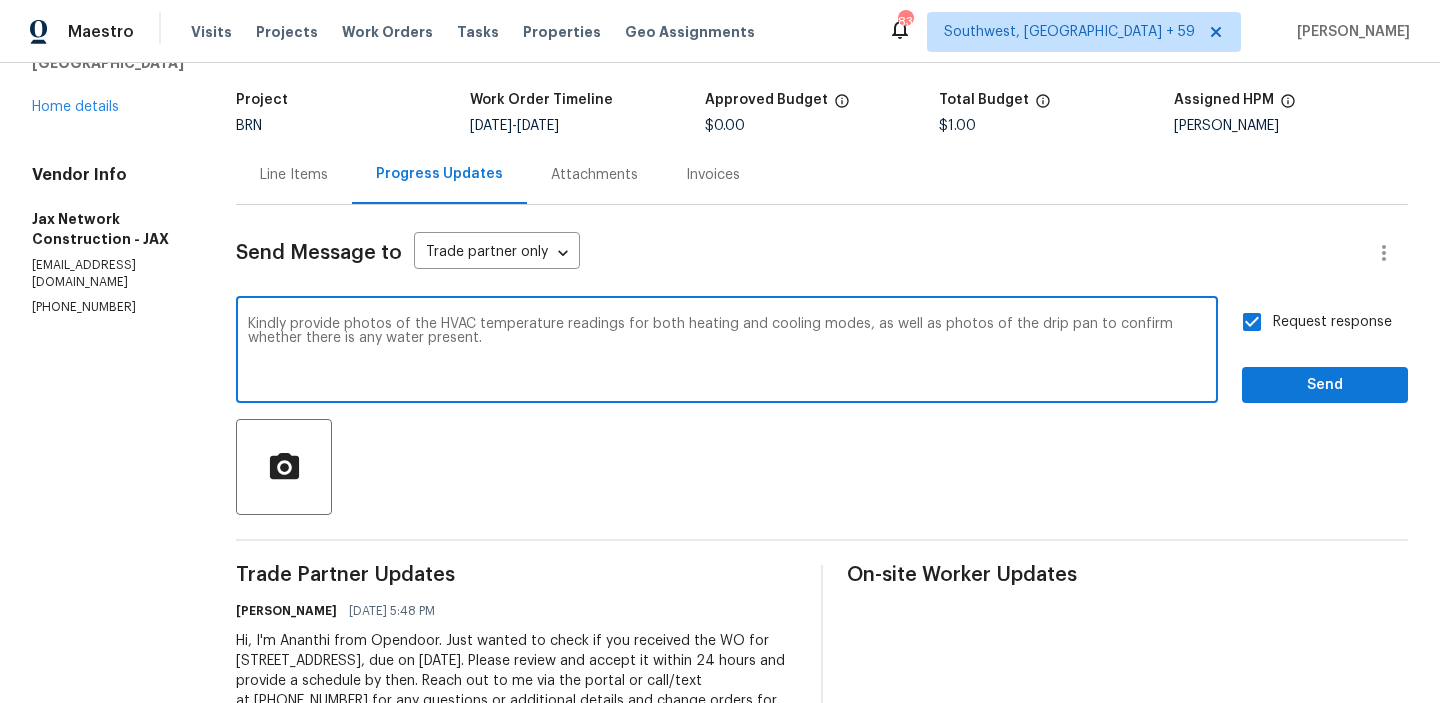 scroll, scrollTop: 124, scrollLeft: 0, axis: vertical 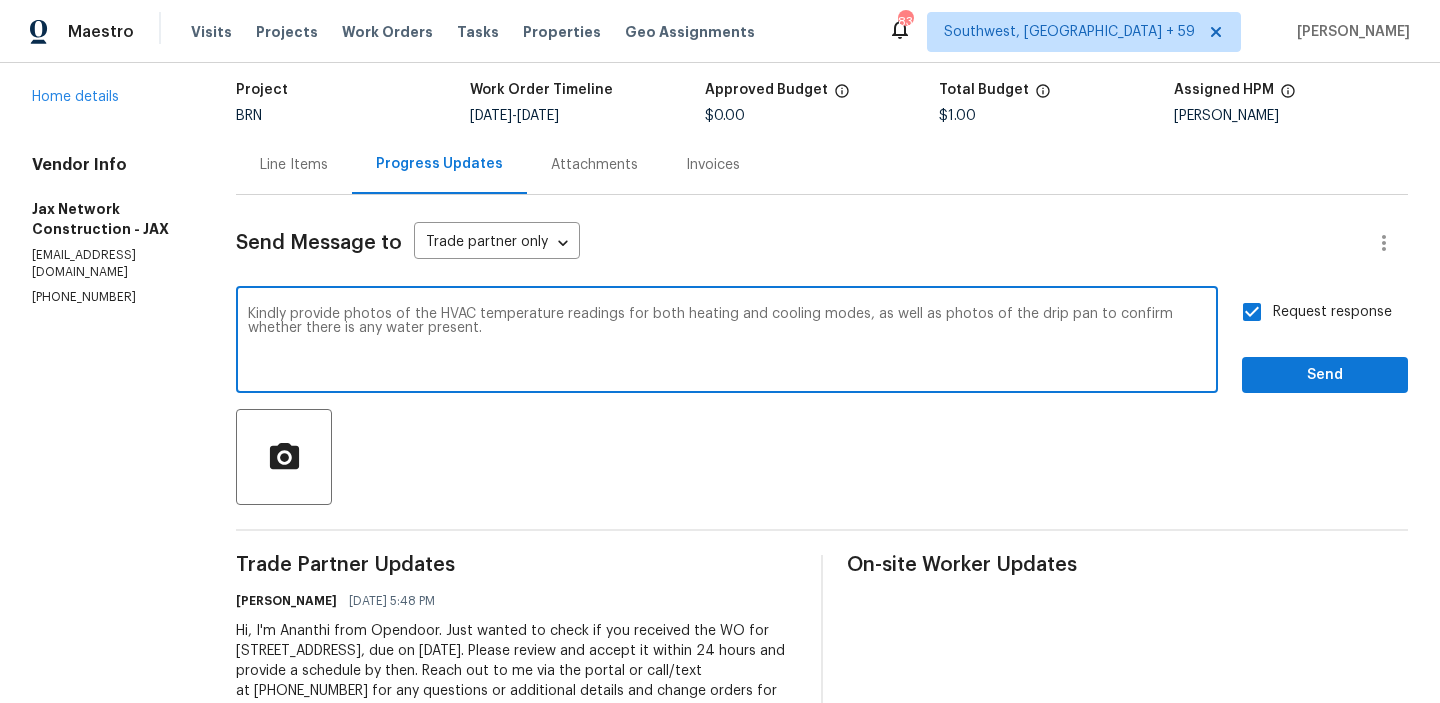 click on "Kindly provide photos of the HVAC temperature readings for both heating and cooling modes, as well as photos of the drip pan to confirm whether there is any water present." at bounding box center (727, 342) 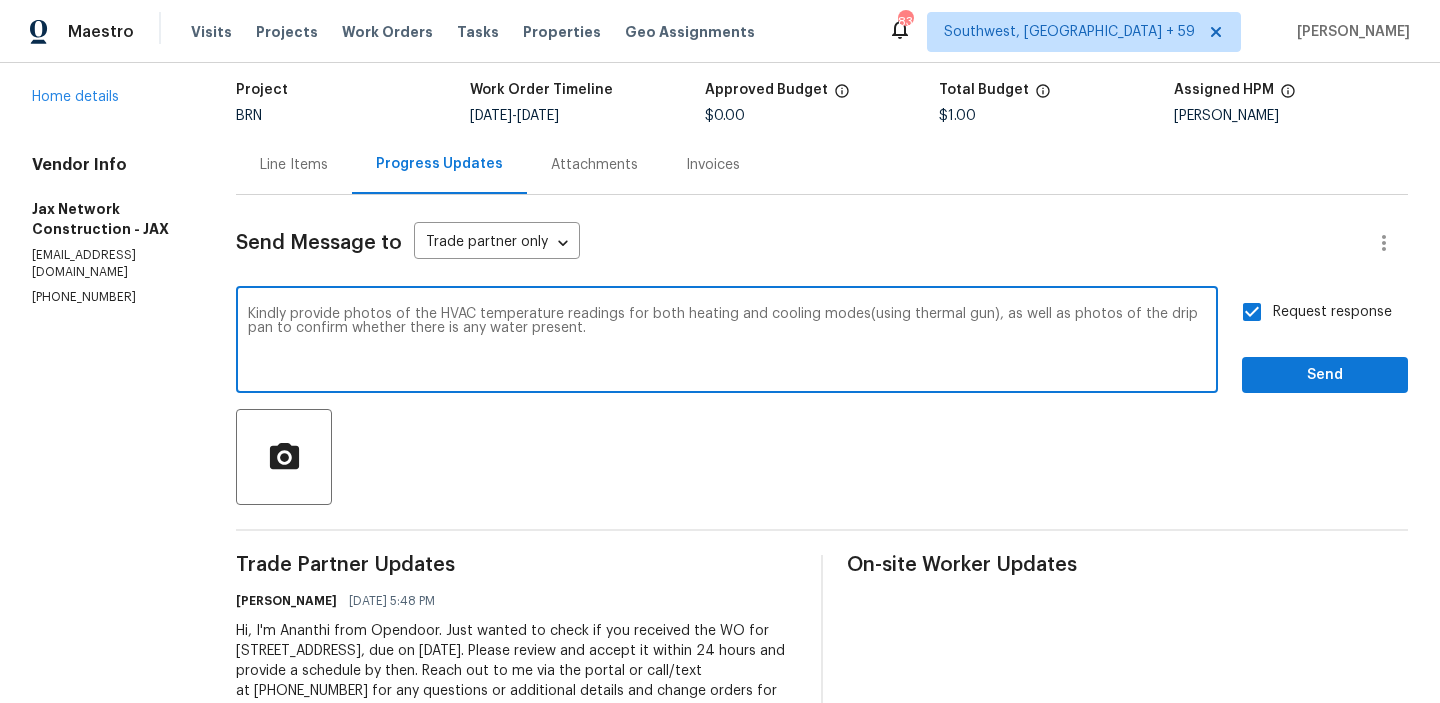 type on "Kindly provide photos of the HVAC temperature readings for both heating and cooling modes(using thermal gun), as well as photos of the drip pan to confirm whether there is any water present." 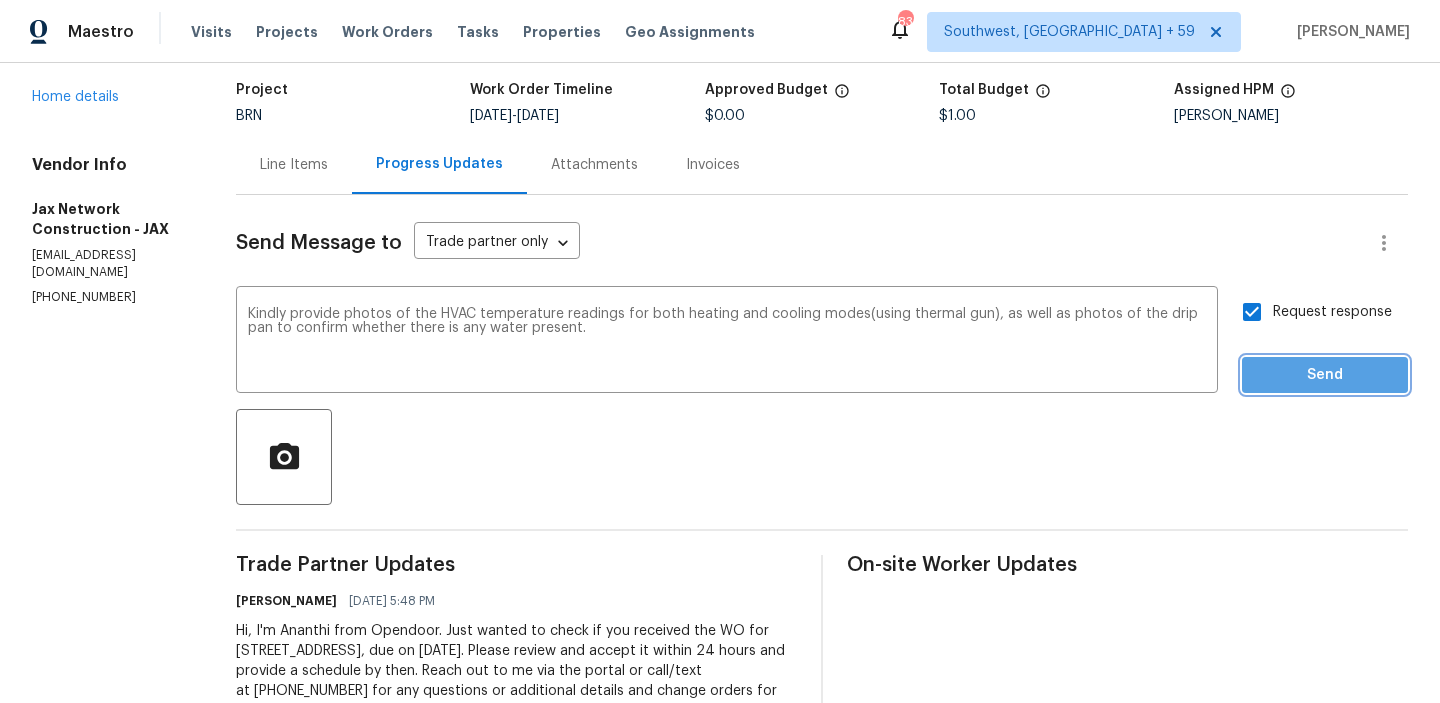 click on "Send" at bounding box center (1325, 375) 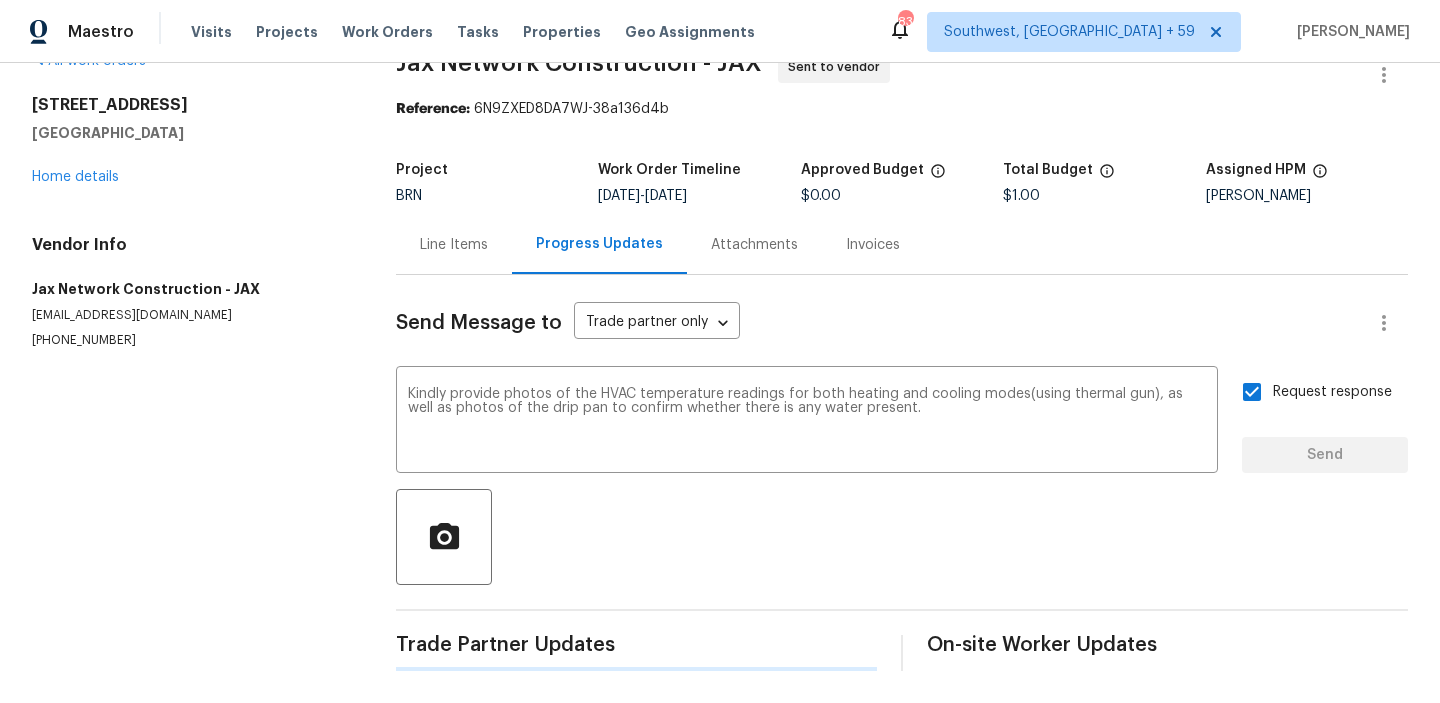 scroll, scrollTop: 0, scrollLeft: 0, axis: both 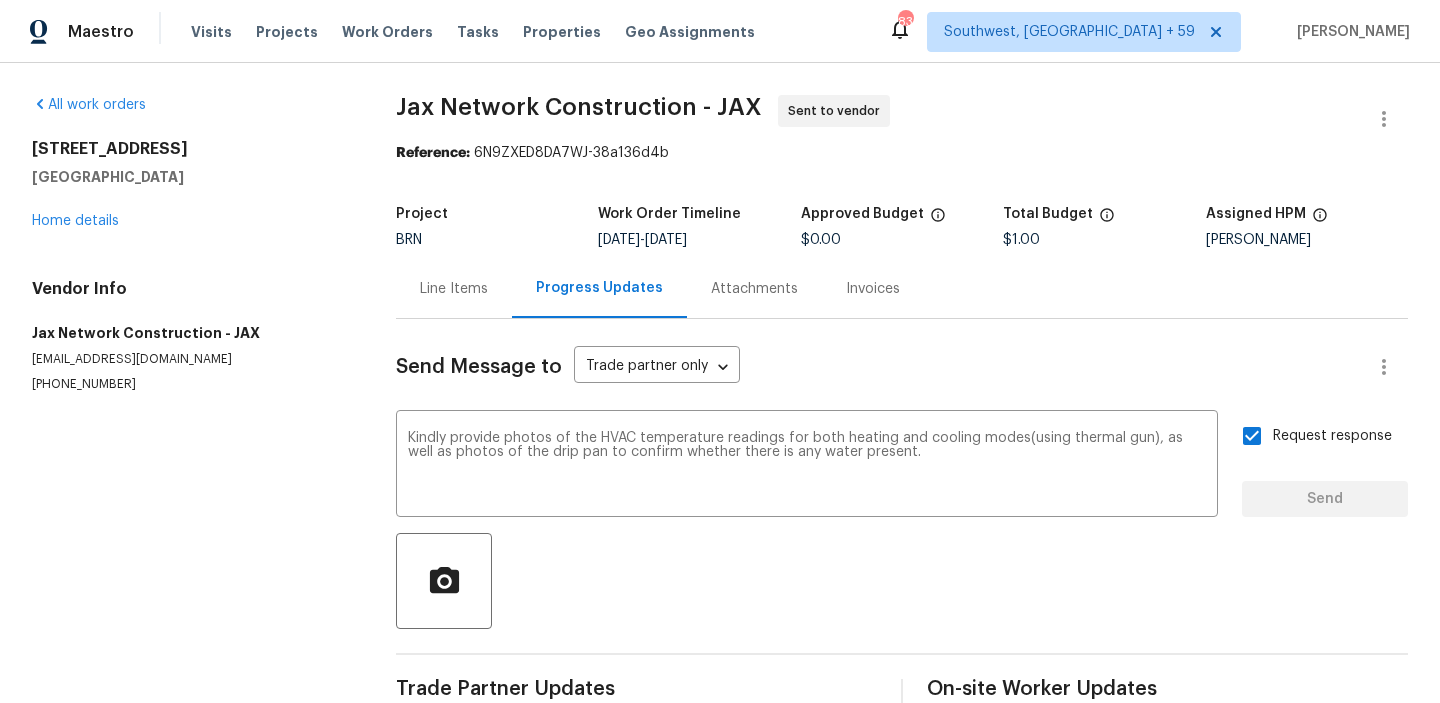 type 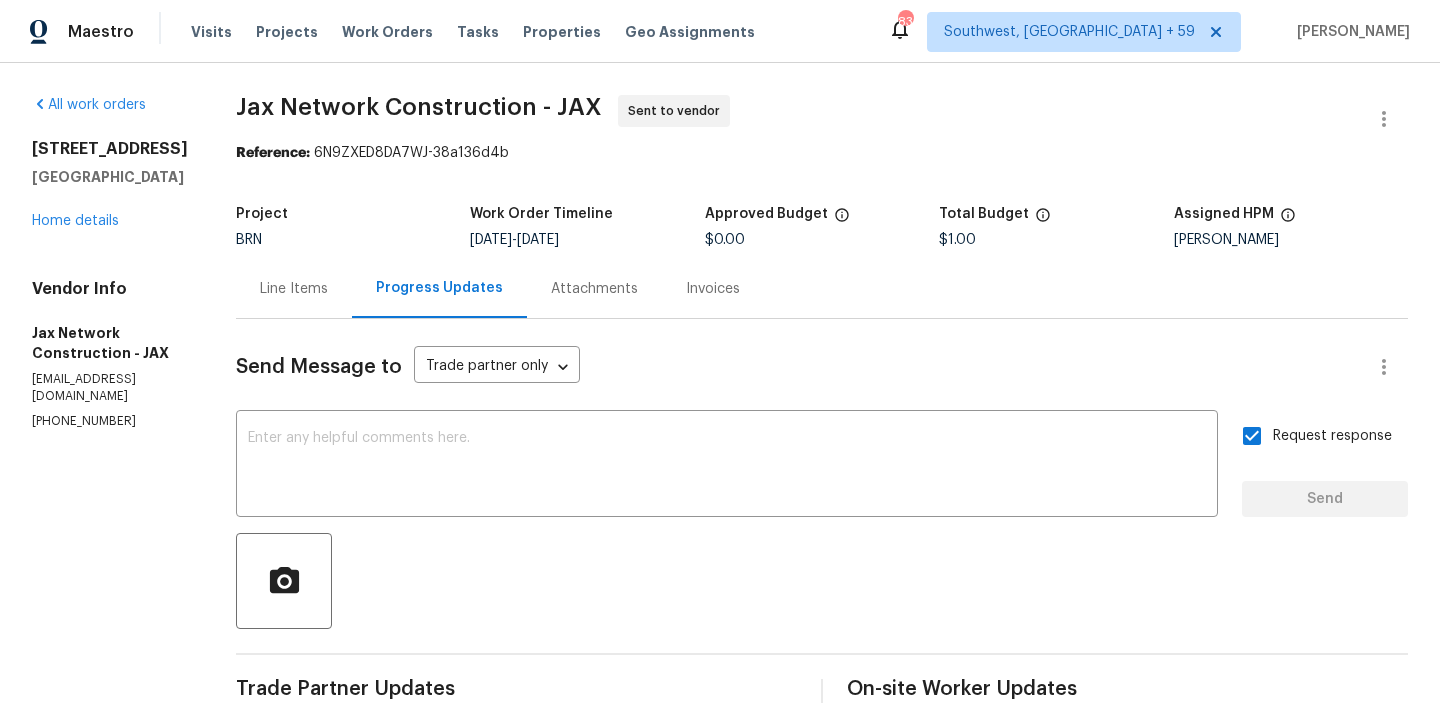 click on "All work orders [STREET_ADDRESS] Home details Vendor Info Jax Network Construction - JAX [EMAIL_ADDRESS][DOMAIN_NAME] [PHONE_NUMBER] Jax Network Construction - JAX Sent to vendor Reference:   6N9ZXED8DA7WJ-38a136d4b Project BRN   Work Order Timeline [DATE]  -  [DATE] Approved Budget $0.00 Total Budget $1.00 Assigned HPM [PERSON_NAME] Line Items Progress Updates Attachments Invoices Send Message to Trade partner only Trade partner only ​ x ​ Request response Send Trade Partner Updates [PERSON_NAME] [DATE] 5:49 PM Kindly provide photos of the HVAC temperature readings for both heating and cooling modes(using thermal gun), as well as photos of the drip pan to confirm whether there is any water present. [PERSON_NAME] [DATE] 5:48 PM On-site Worker Updates" at bounding box center (720, 541) 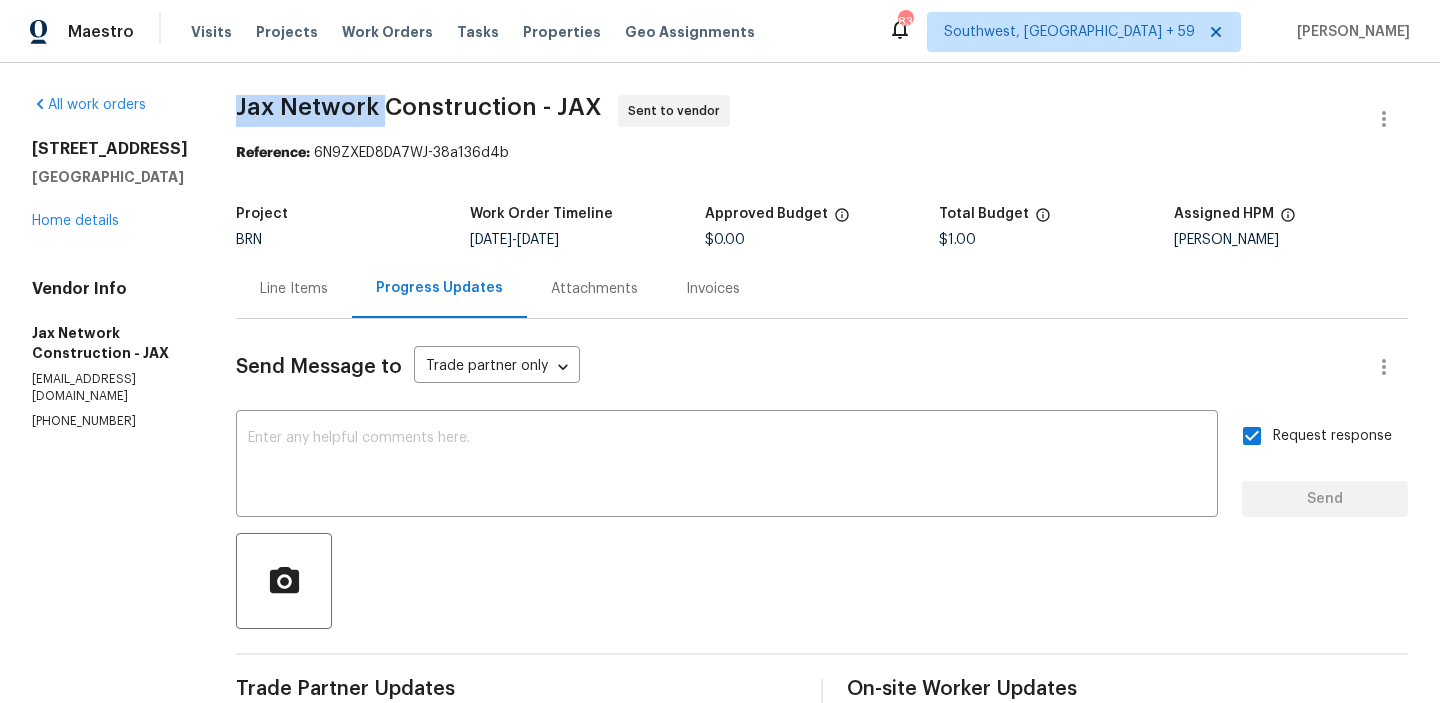 drag, startPoint x: 235, startPoint y: 103, endPoint x: 392, endPoint y: 105, distance: 157.01274 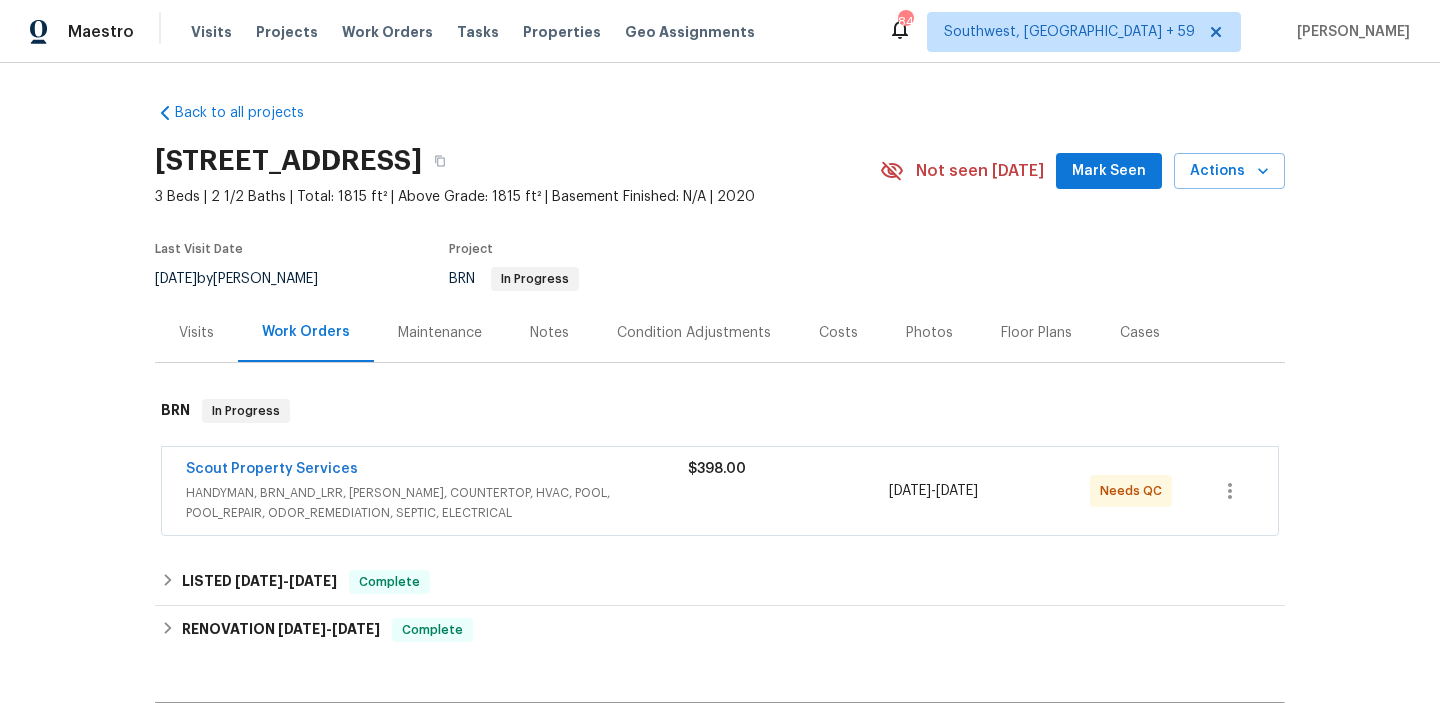 scroll, scrollTop: 0, scrollLeft: 0, axis: both 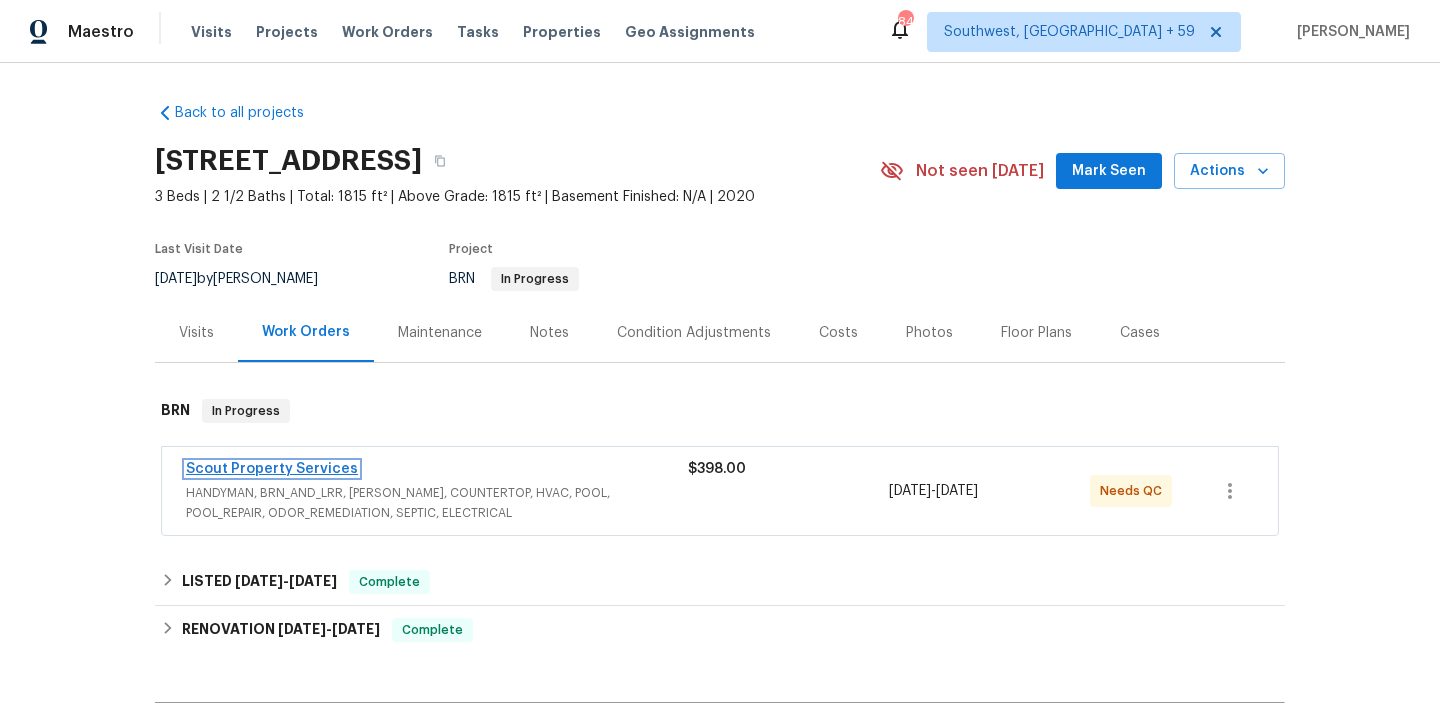 click on "Scout Property Services" at bounding box center (272, 469) 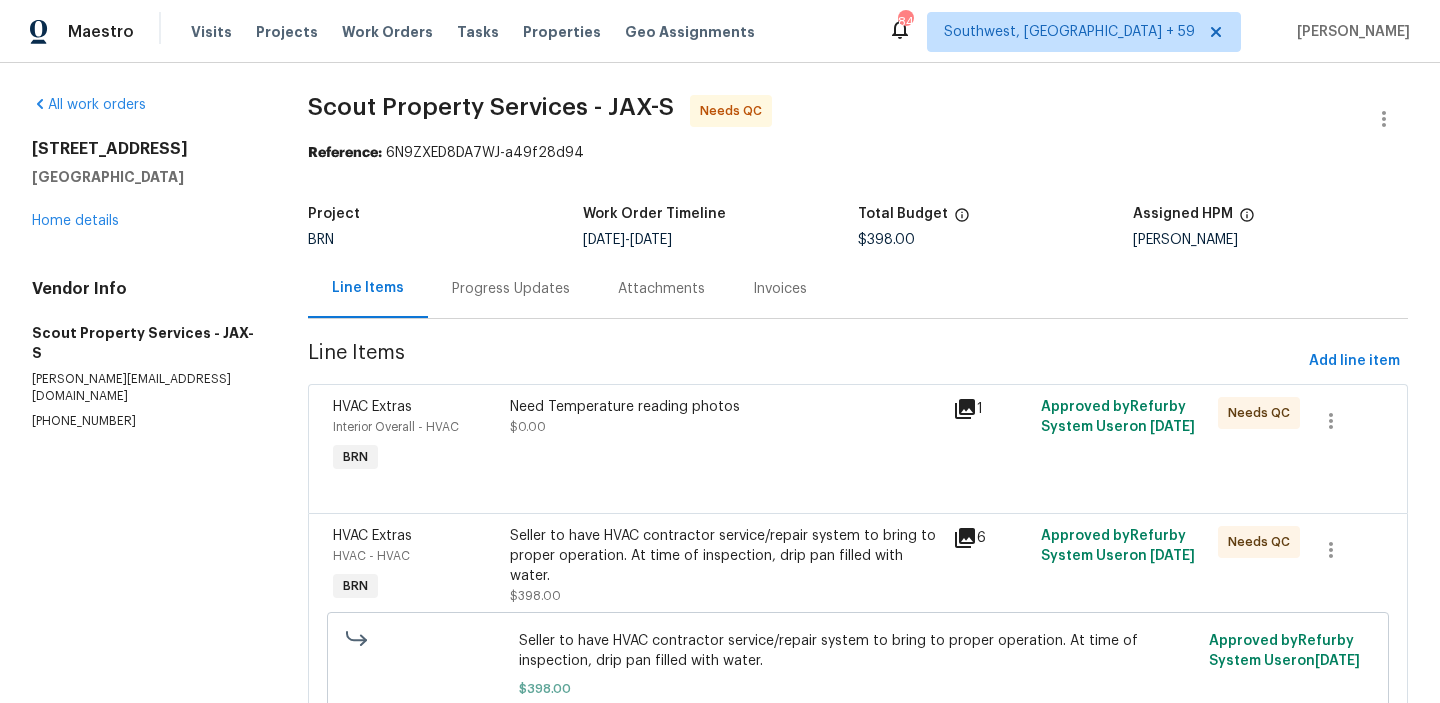 click on "Scout Property Services - JAX-S Needs QC Reference:   6N9ZXED8DA7WJ-a49f28d94 Project BRN   Work Order Timeline 7/3/2025  -  7/8/2025 Total Budget $398.00 Assigned HPM William Sparks Line Items Progress Updates Attachments Invoices Line Items Add line item HVAC Extras Interior Overall - HVAC BRN Need Temperature reading photos $0.00   1 Approved by  Refurby System User  on   7/8/2025 Needs QC HVAC Extras HVAC - HVAC BRN Seller to have HVAC contractor service/repair system to bring to proper operation. At time of inspection, drip pan filled with water. $398.00   6 Approved by  Refurby System User  on   7/4/2025 Needs QC Seller to have HVAC contractor service/repair system to bring to proper operation. At time of inspection, drip pan filled with water. $398.00 Reason:  (AG) Updated per vendors final cost. Approved by  Refurby System User  on  7/4/2025" at bounding box center [858, 442] 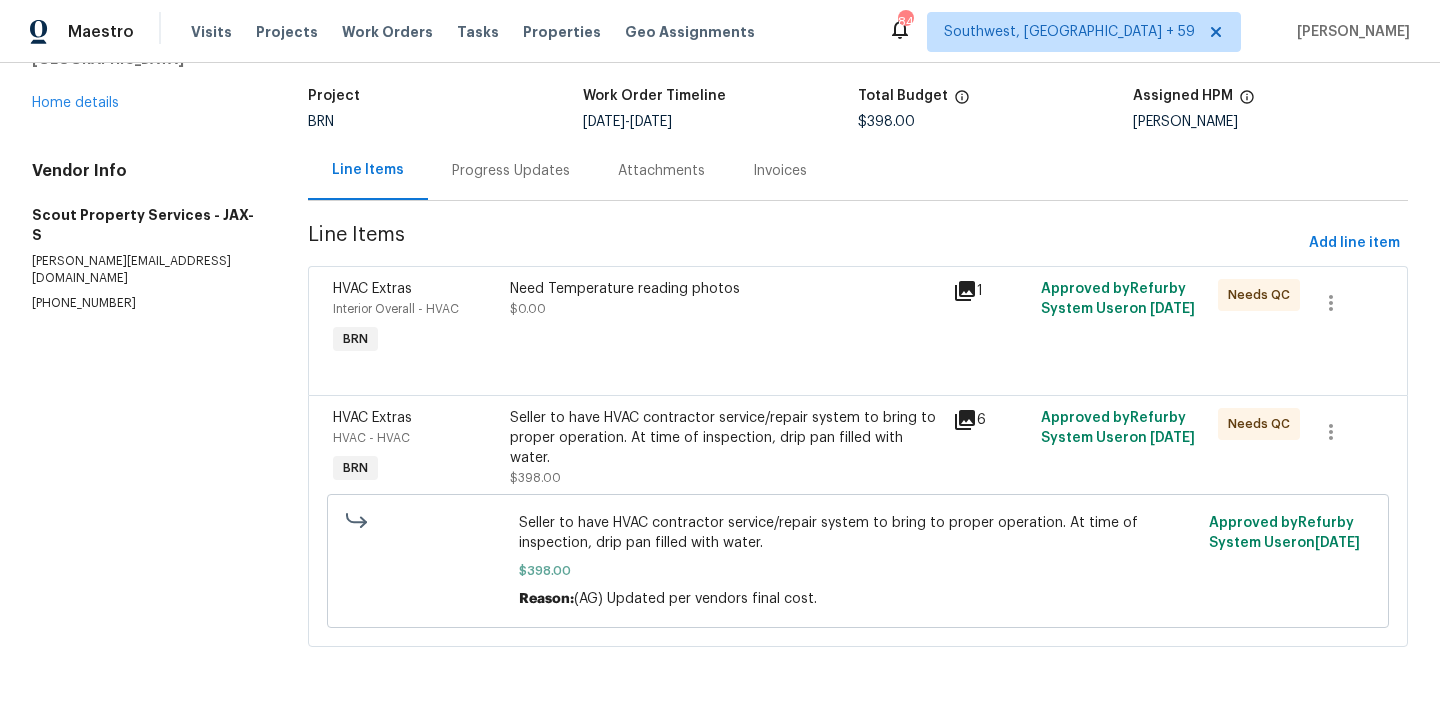 click on "Progress Updates" at bounding box center [511, 171] 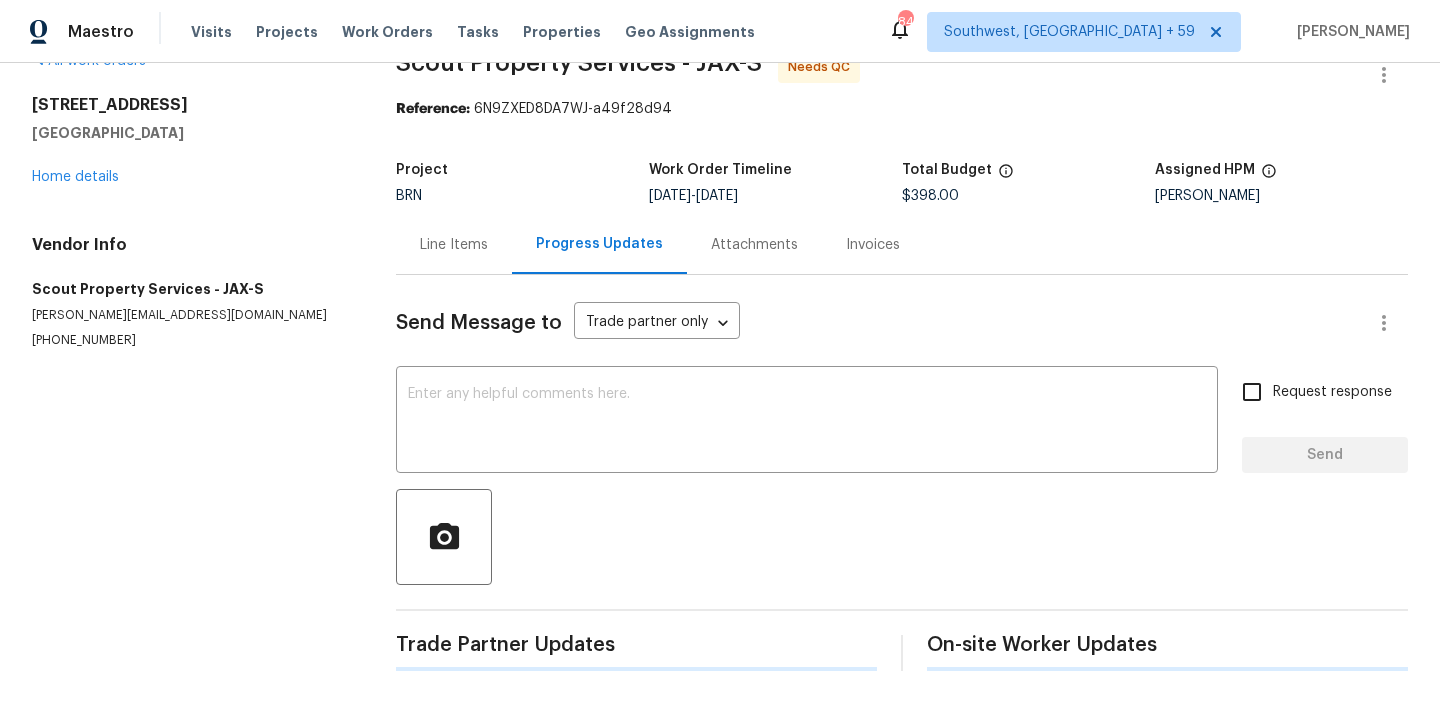 scroll, scrollTop: 119, scrollLeft: 0, axis: vertical 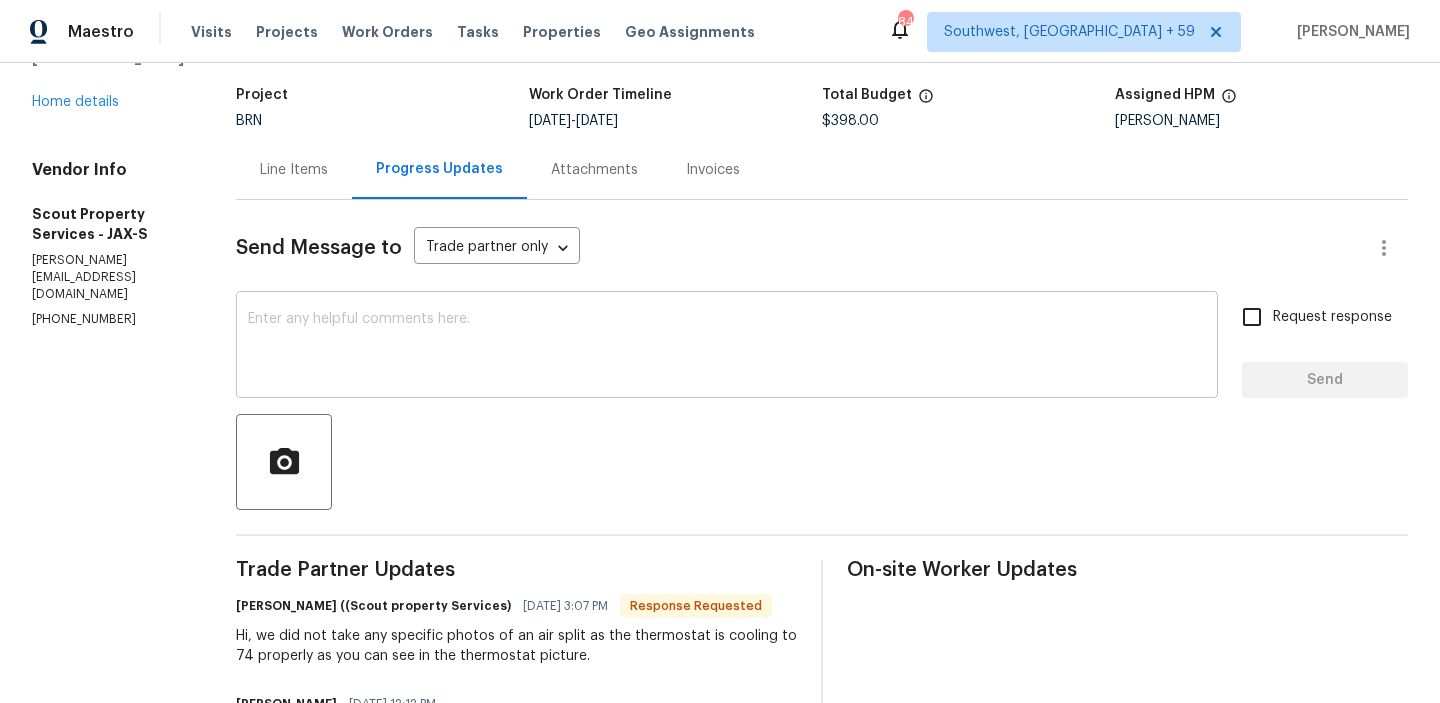 click at bounding box center (727, 347) 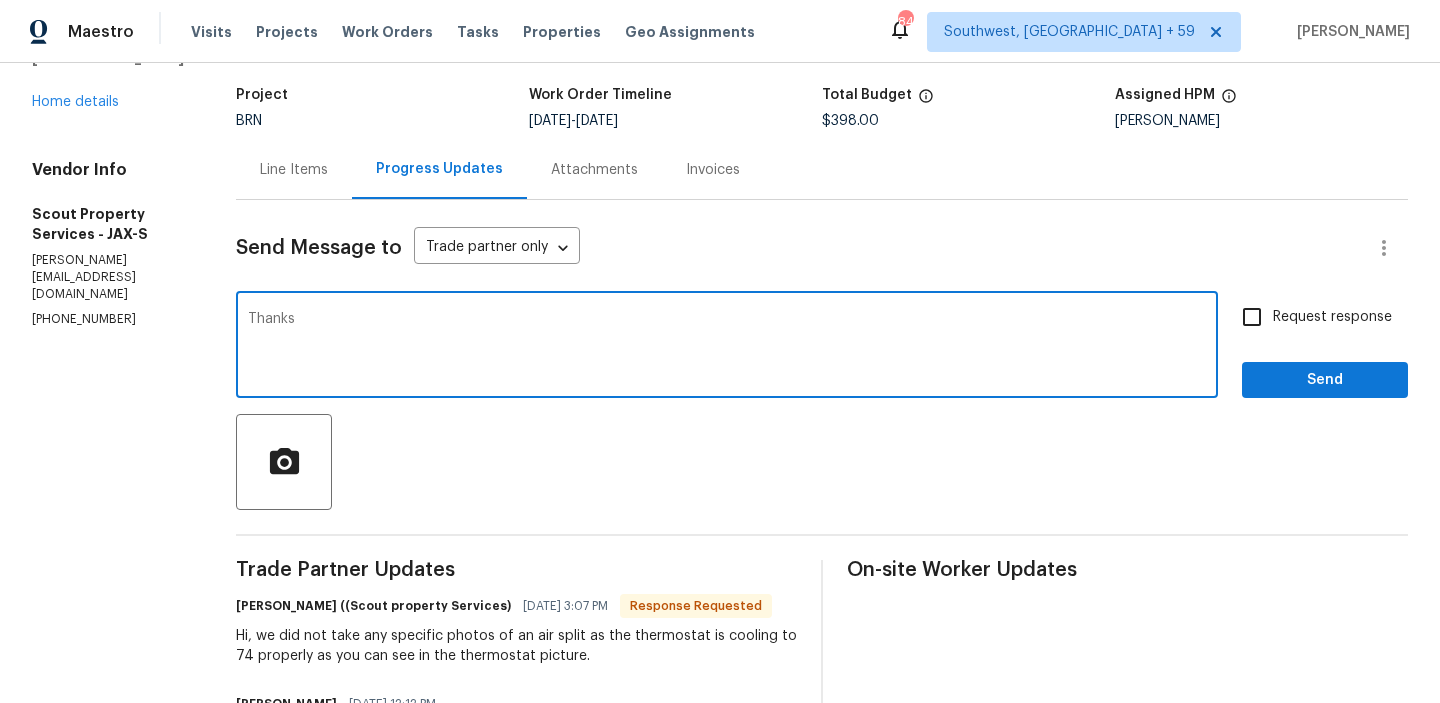 type on "Thanks" 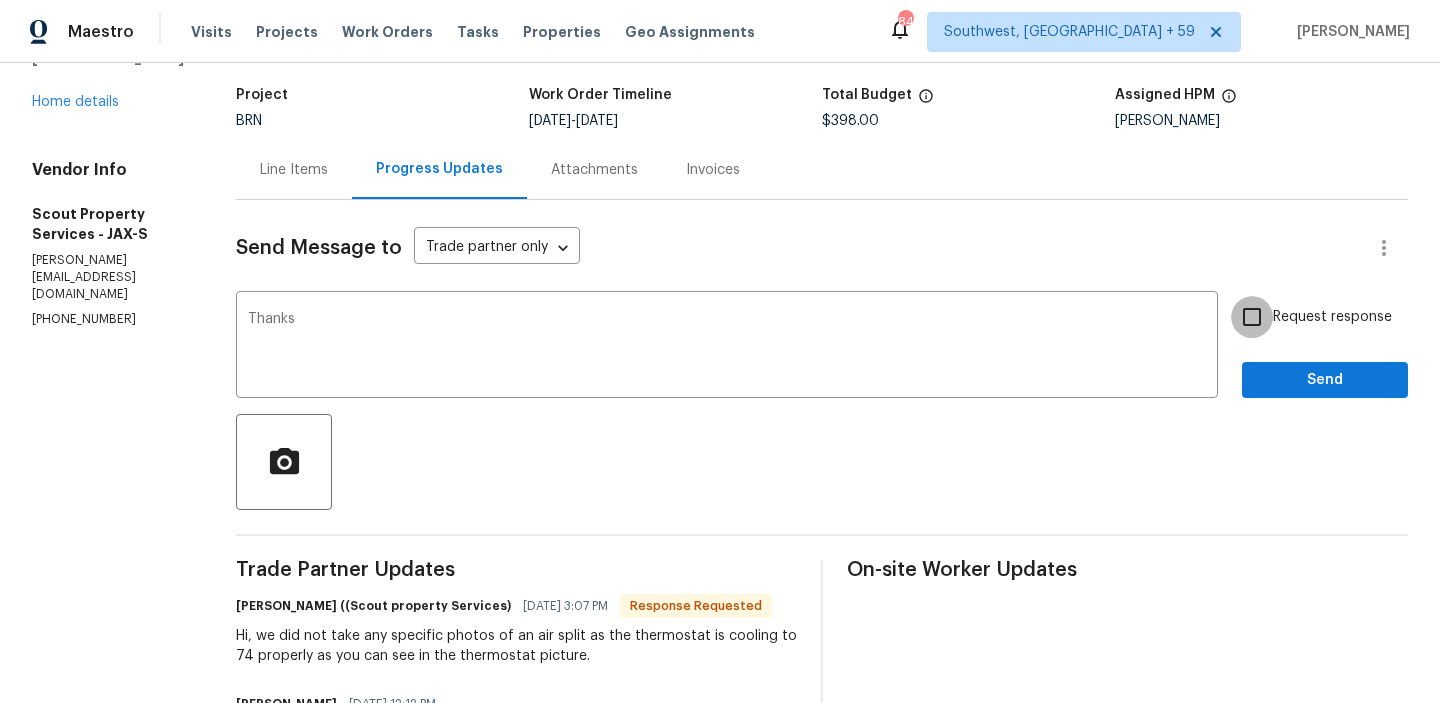click on "Request response" at bounding box center (1252, 317) 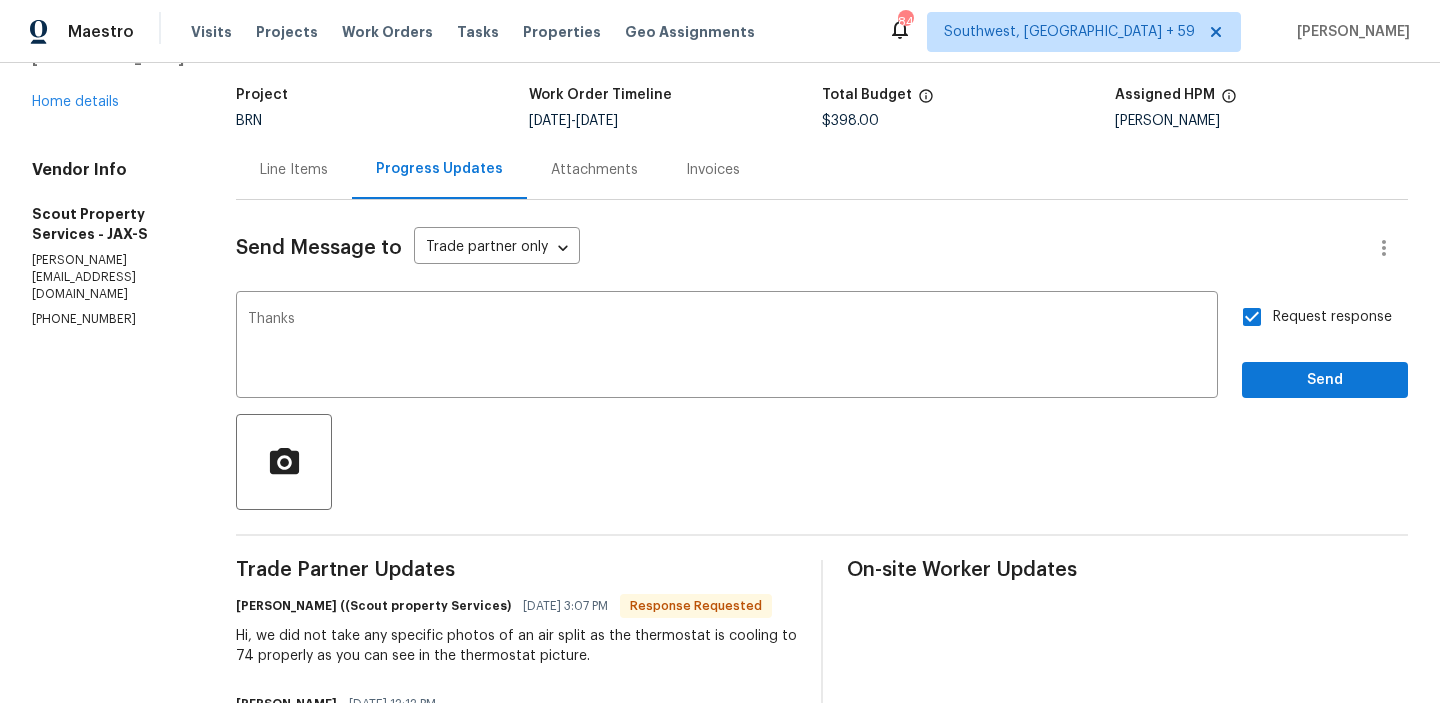 click on "Send Message to Trade partner only Trade partner only ​ Thanks  x ​ Request response Send Trade Partner Updates Trevor Lucas ((Scout property Services)  07/10/2025 3:07 PM Response Requested Hi, we did not take any specific photos of an air split as the thermostat is cooling to 74 properly as you can see in the thermostat picture. Ananthi Mahendran 07/10/2025 12:12 PM As we discussed (615) 913-6484, Kindly upload the photos for the temperature splits for both the hot and cold Trevor Lucas ((Scout property Services)  07/08/2025 10:57 AM Hi, there is already a picture uploaded showing the thermostat set to cool to 74 degrees, with the temperature reading 74 degrees. Uploaded this again on new line item Padmapriya R 07/08/2025 10:42 AM Hello Trevor, We need temperature reading photos showing that the heating and cooling are working properly. Could you please help me with these photos so that we can close the work order. Ajay Godson 07/04/2025 4:49 PM Can you please provide the temp split photos as well?" at bounding box center [822, 828] 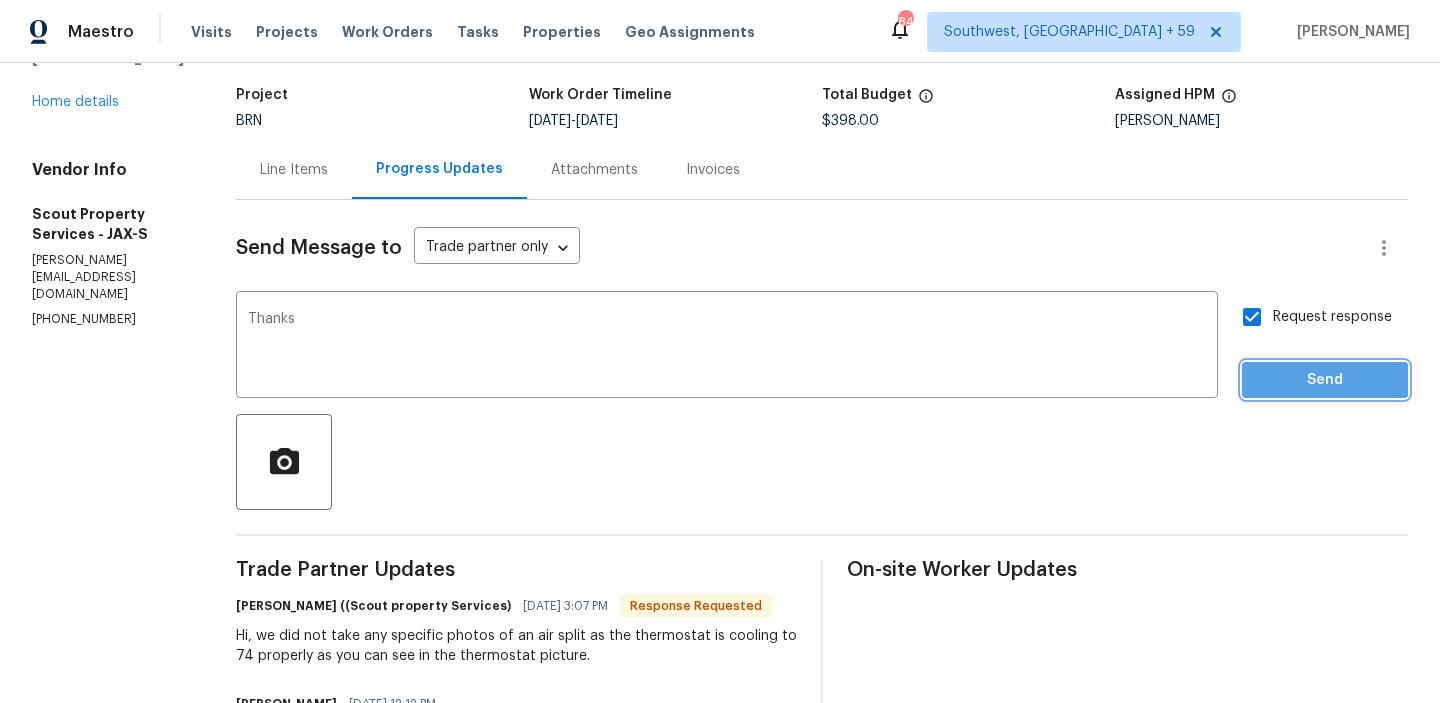 click on "Send" at bounding box center (1325, 380) 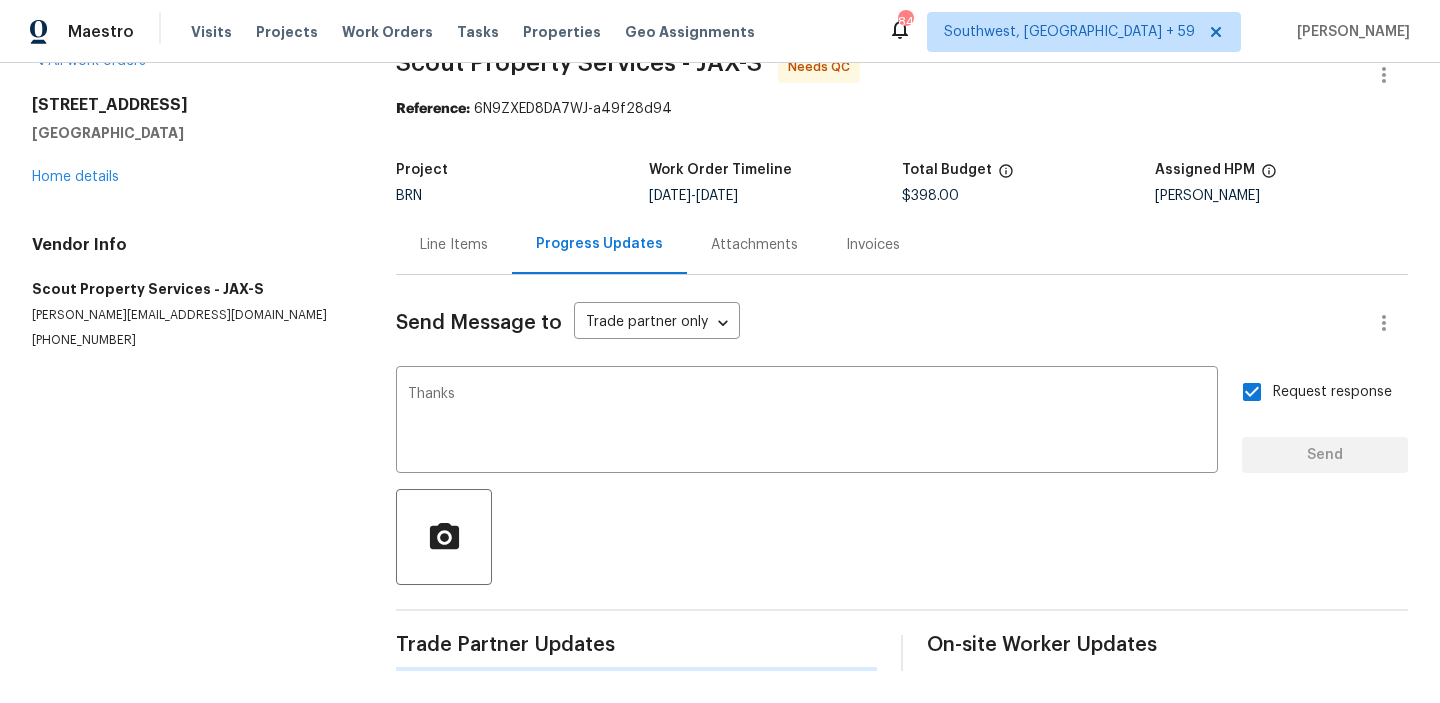 type 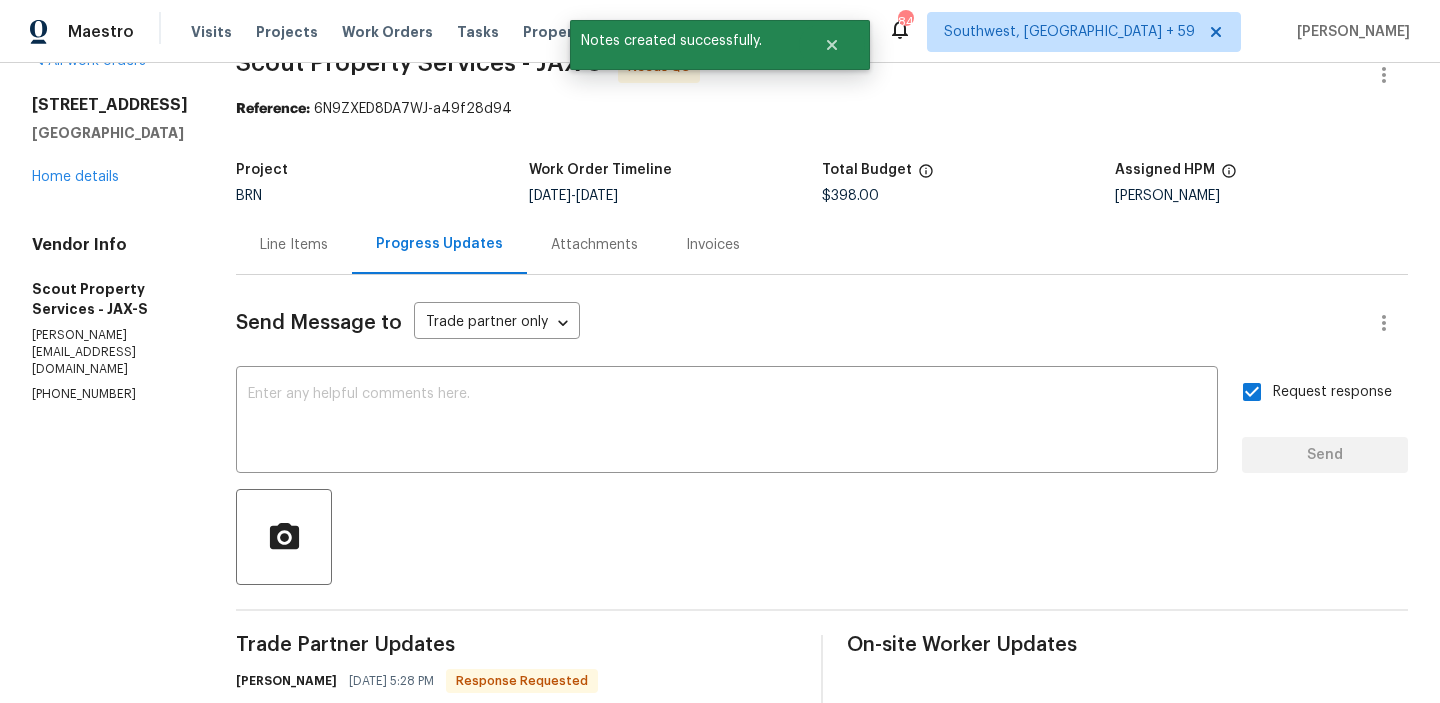 scroll, scrollTop: 119, scrollLeft: 0, axis: vertical 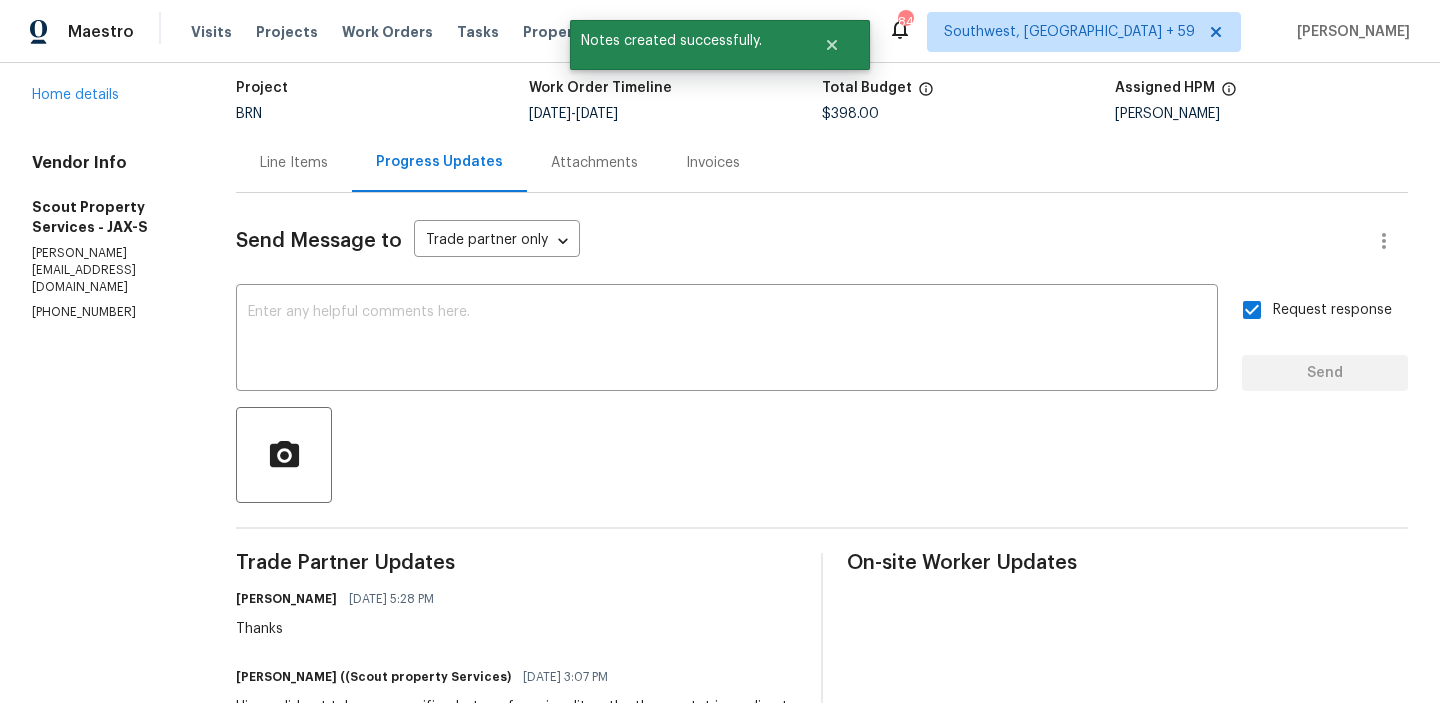 click on "Line Items" at bounding box center [294, 163] 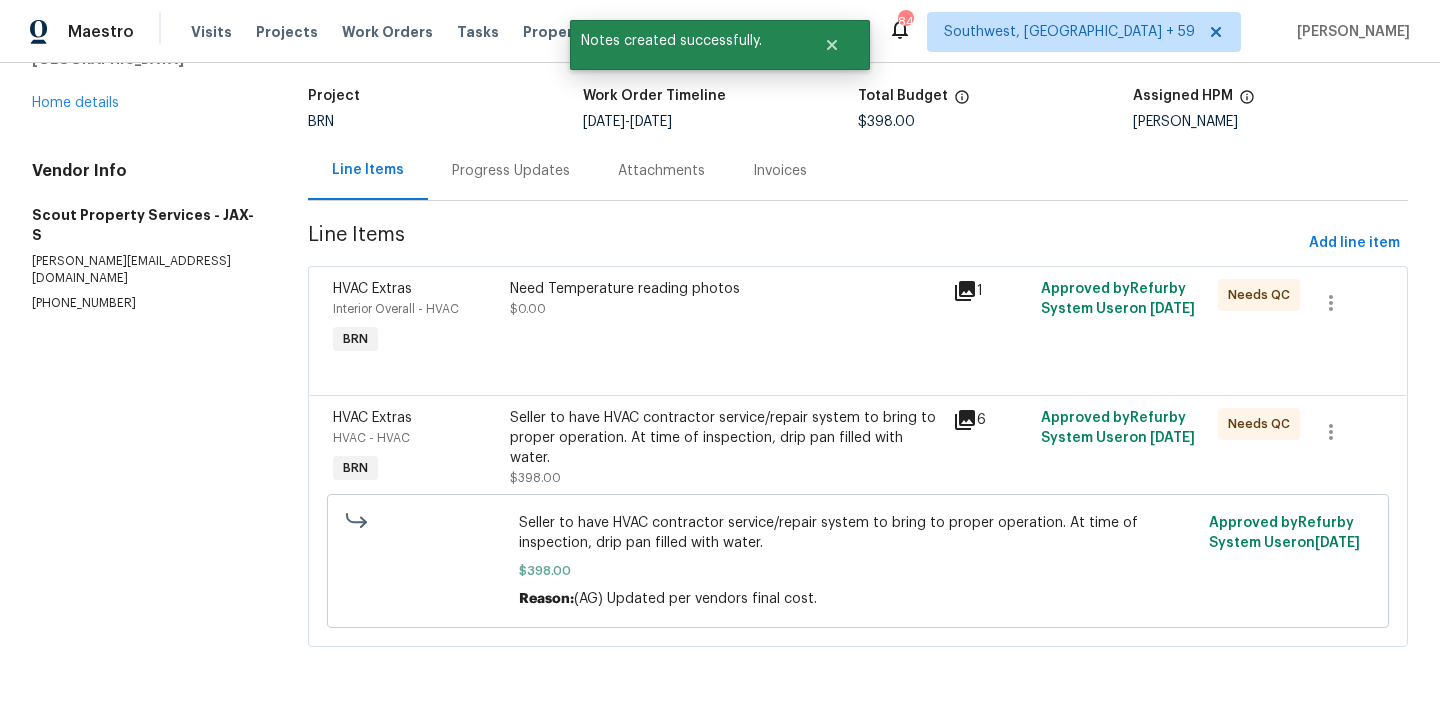 scroll, scrollTop: 119, scrollLeft: 0, axis: vertical 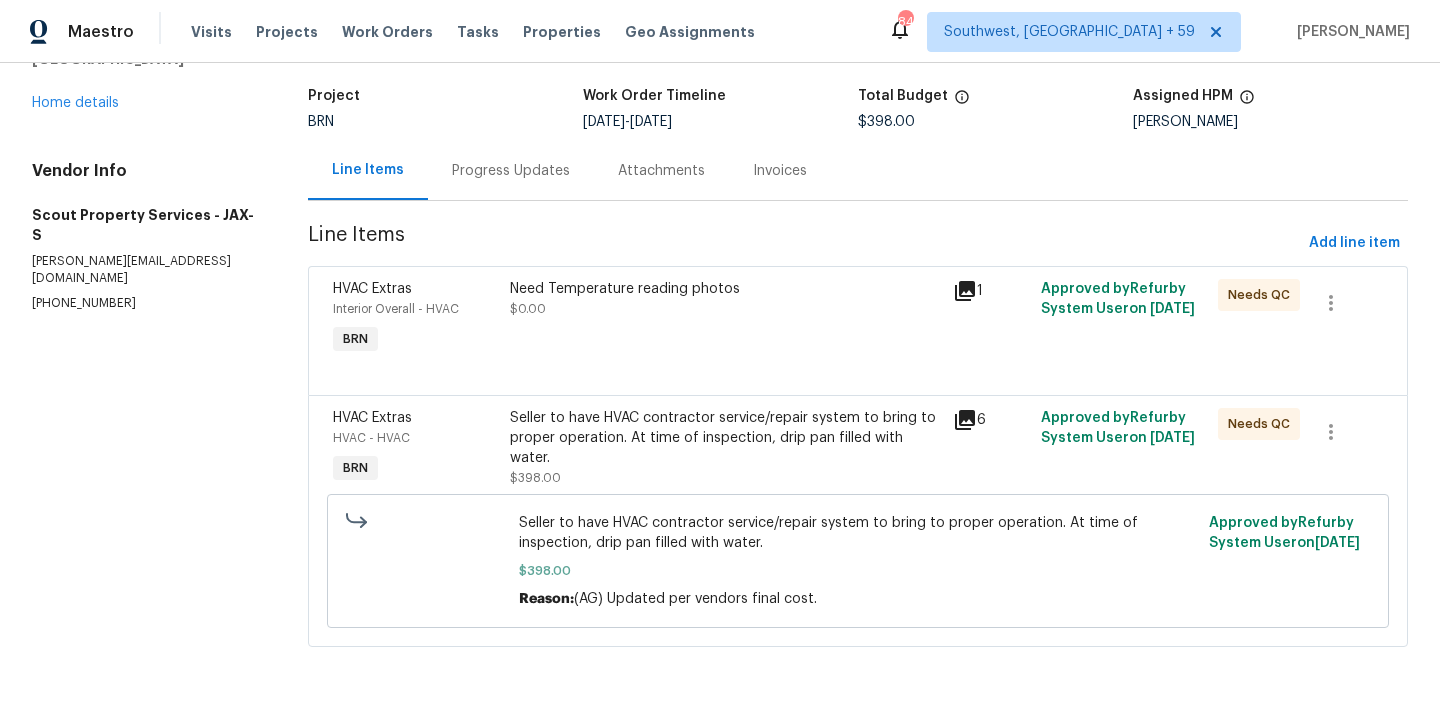 click on "Seller to have HVAC contractor service/repair system to bring to proper operation. At time of inspection, drip pan filled with water." at bounding box center [725, 438] 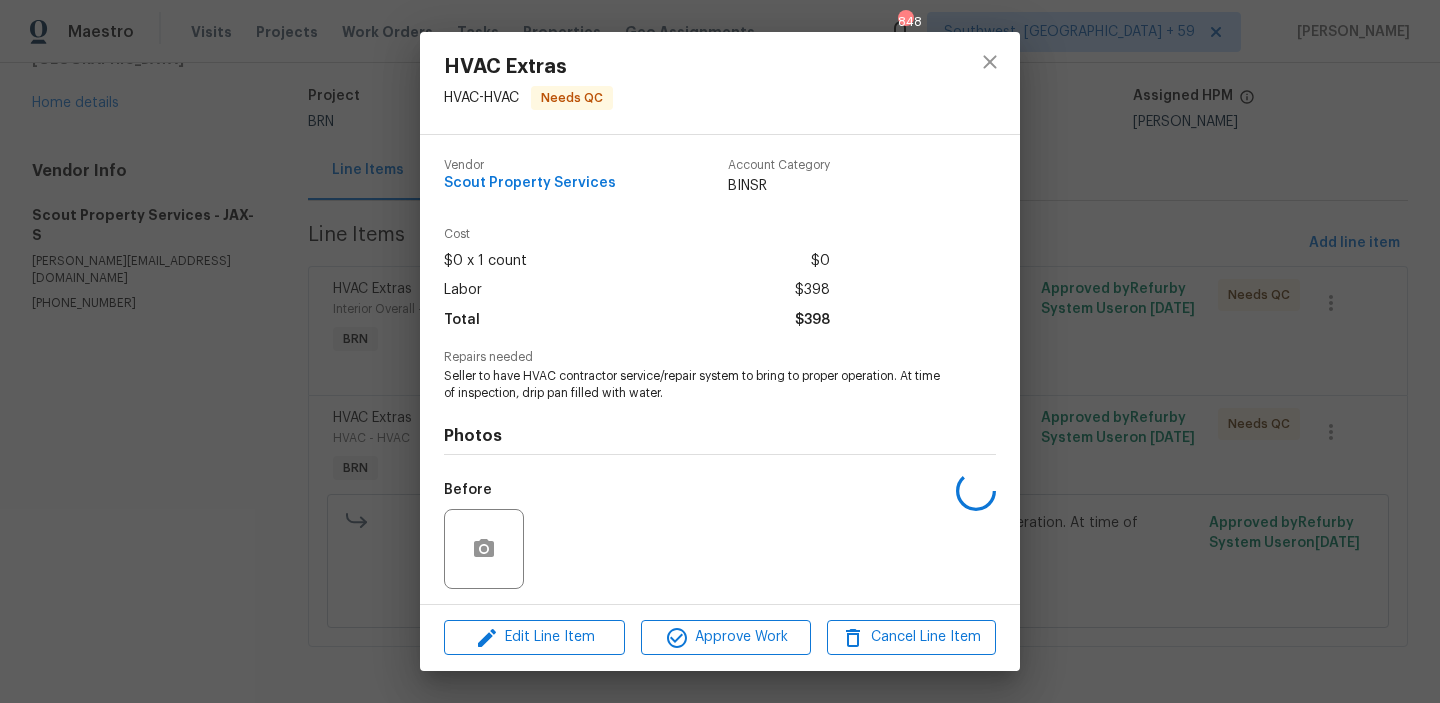 click on "Seller to have HVAC contractor service/repair system to bring to proper operation. At time of inspection, drip pan filled with water." at bounding box center [692, 385] 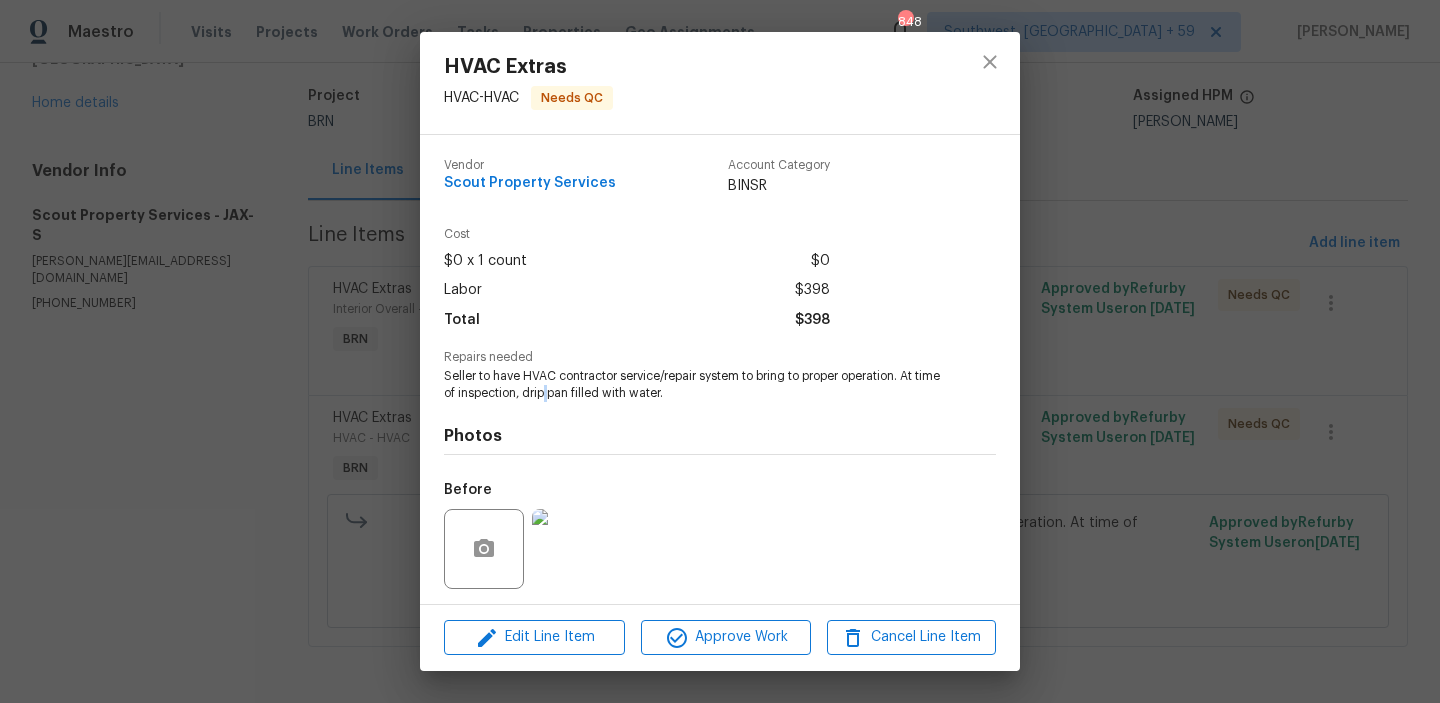 click on "Seller to have HVAC contractor service/repair system to bring to proper operation. At time of inspection, drip pan filled with water." at bounding box center [692, 385] 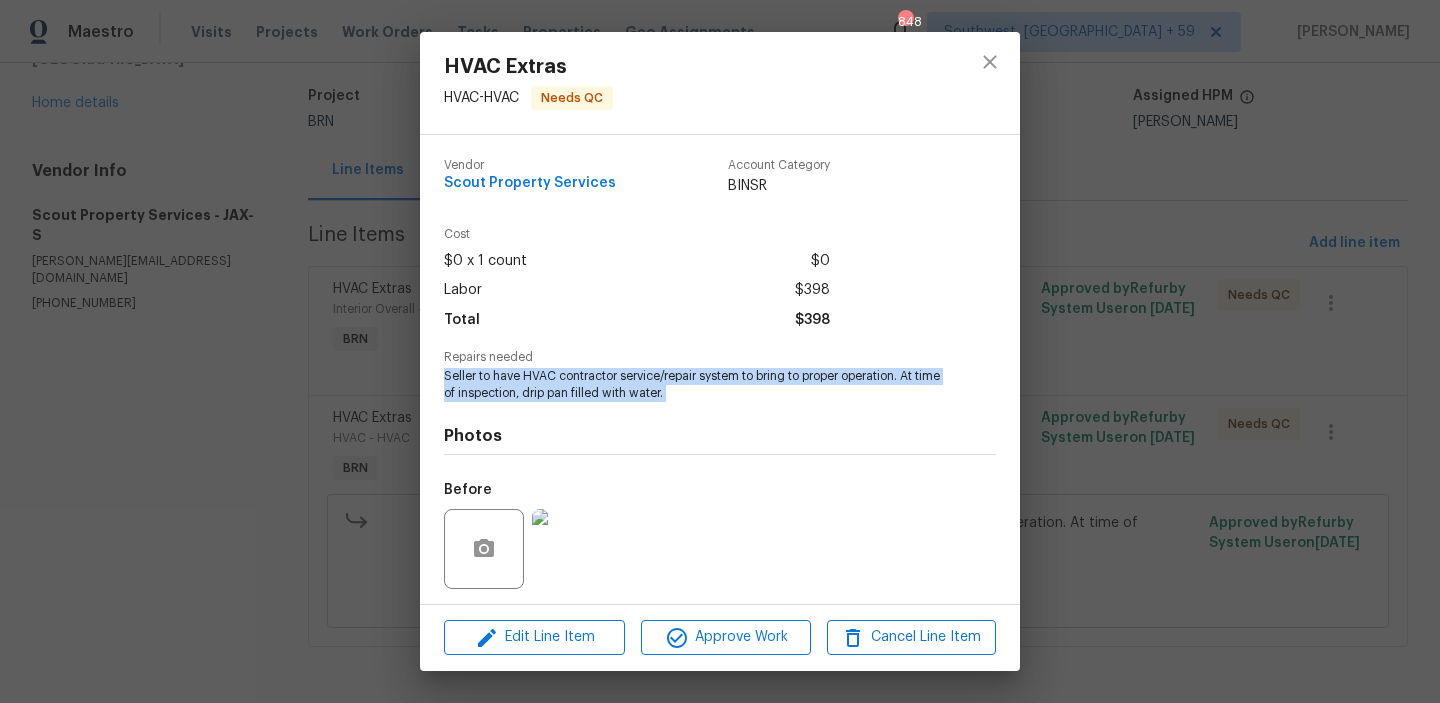 click on "Seller to have HVAC contractor service/repair system to bring to proper operation. At time of inspection, drip pan filled with water." at bounding box center [692, 385] 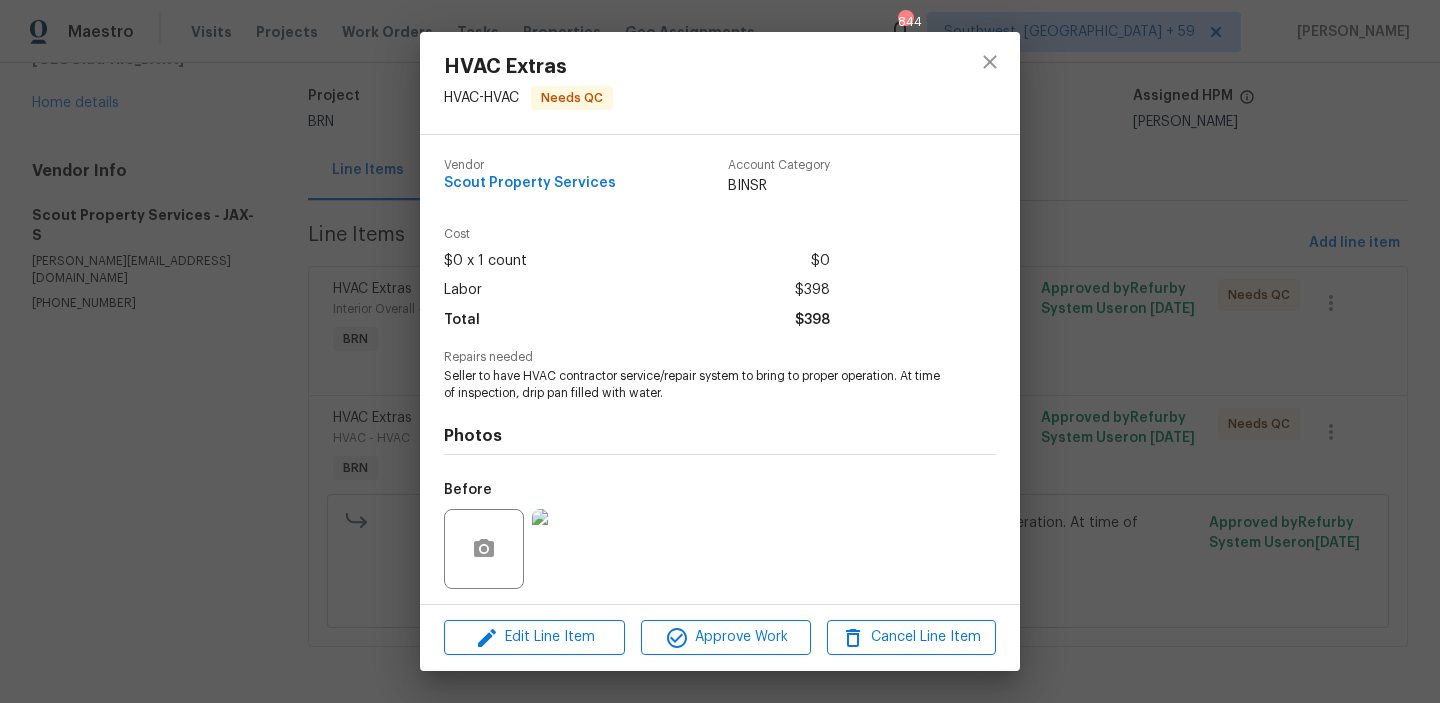 click on "Photos Before After  +1" at bounding box center [720, 566] 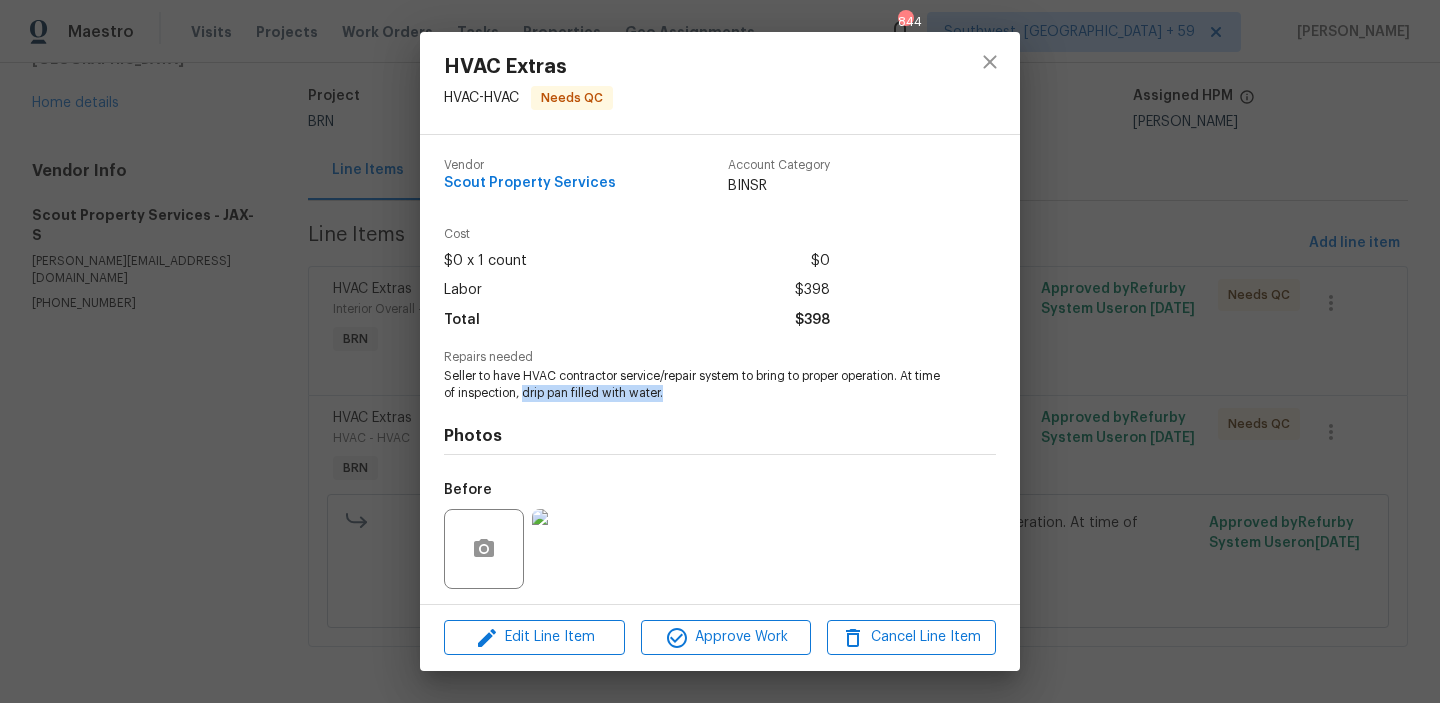 drag, startPoint x: 555, startPoint y: 393, endPoint x: 785, endPoint y: 392, distance: 230.00217 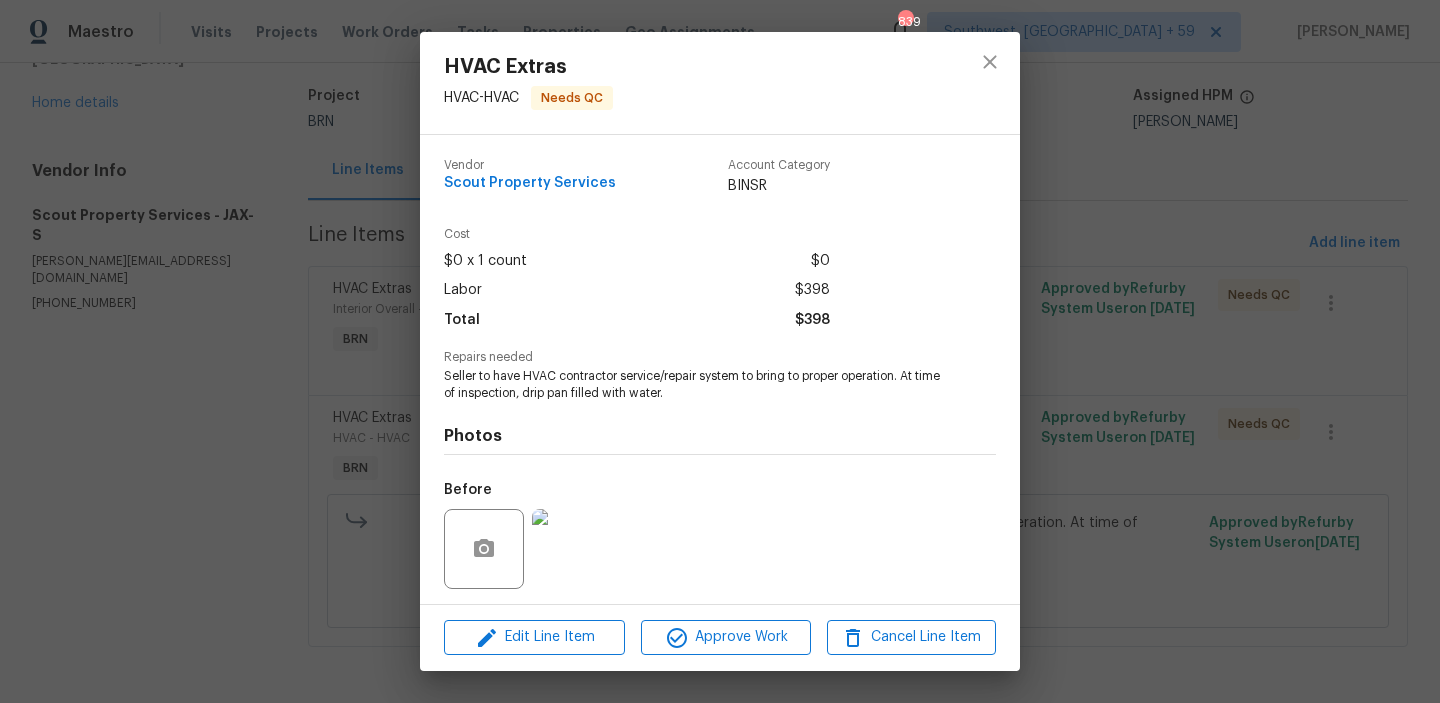 click on "HVAC Extras HVAC  -  HVAC Needs QC Vendor Scout Property Services Account Category BINSR Cost $0 x 1 count $0 Labor $398 Total $398 Repairs needed Seller to have HVAC contractor service/repair system to bring to proper operation. At time of inspection, drip pan filled with water. Photos Before After  +1  Edit Line Item  Approve Work  Cancel Line Item" at bounding box center [720, 351] 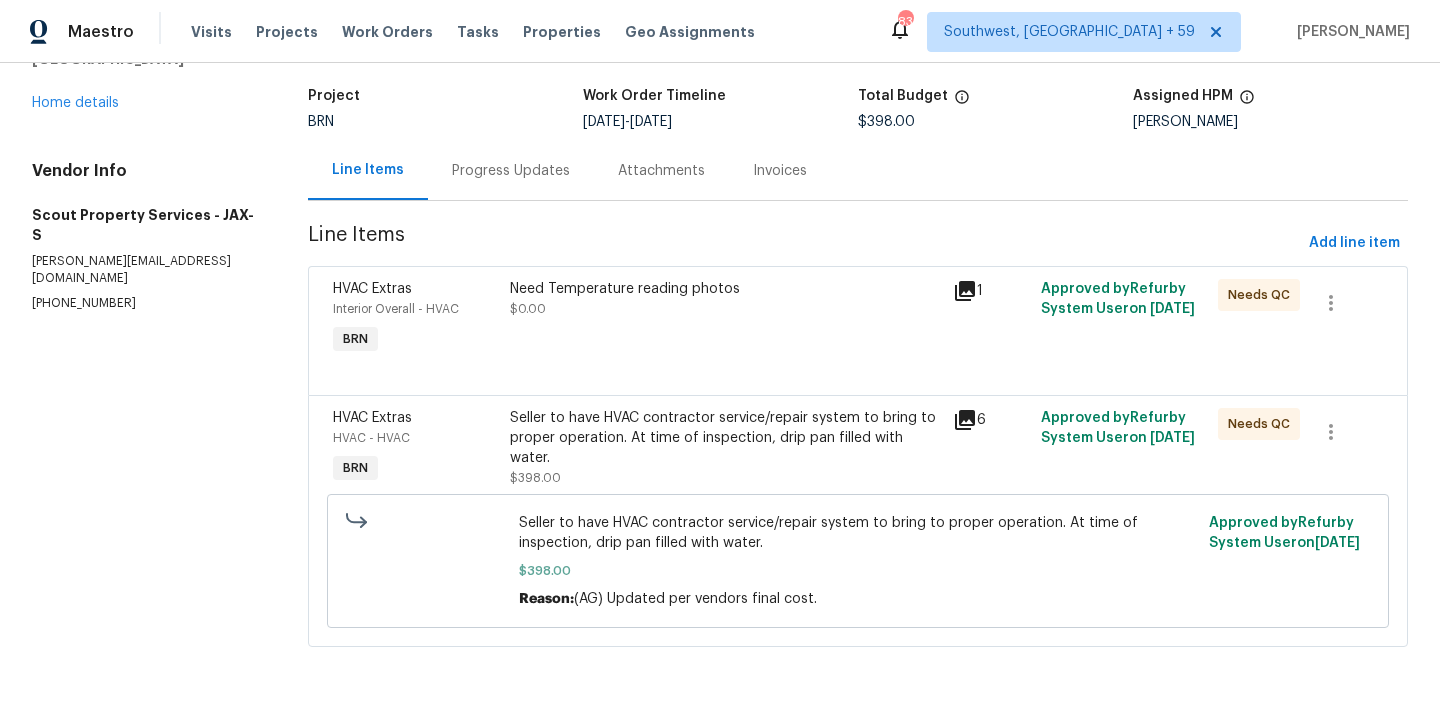 click at bounding box center (858, 371) 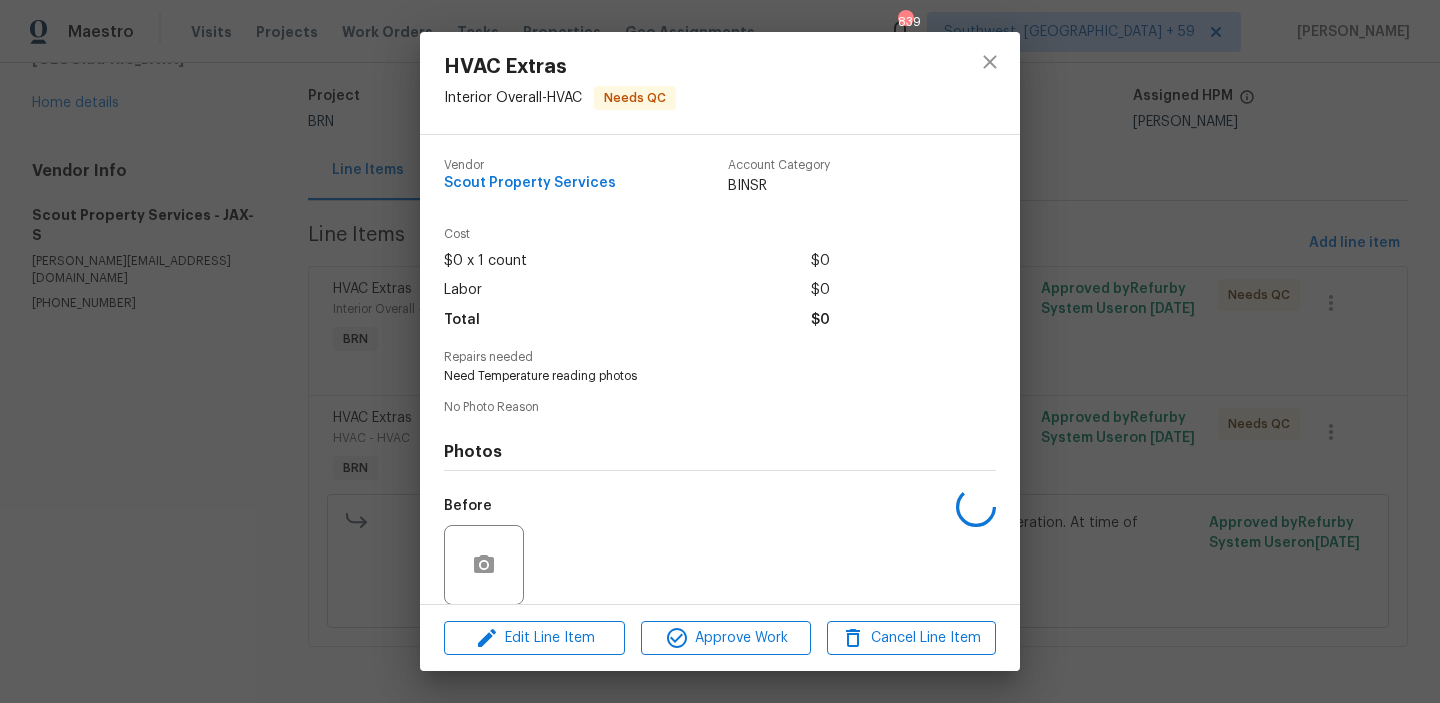 scroll, scrollTop: 150, scrollLeft: 0, axis: vertical 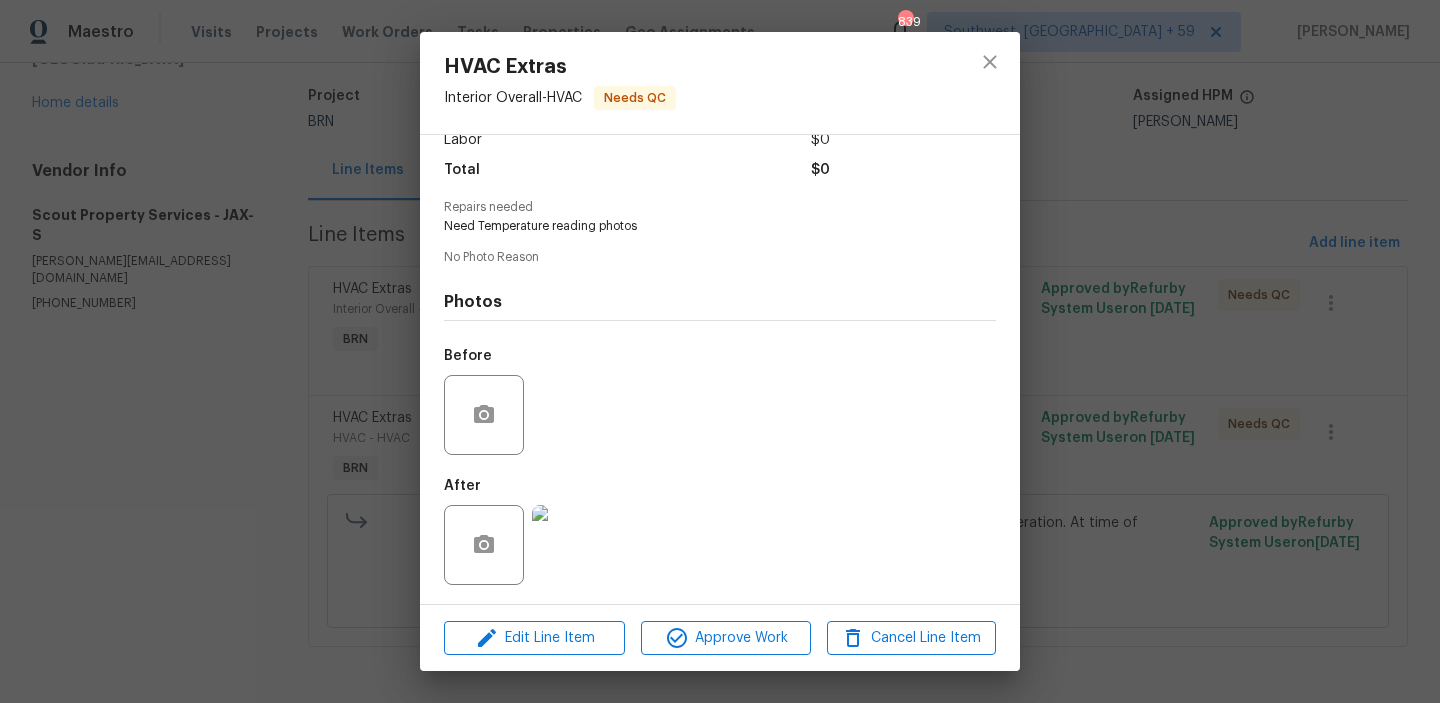 click at bounding box center [572, 545] 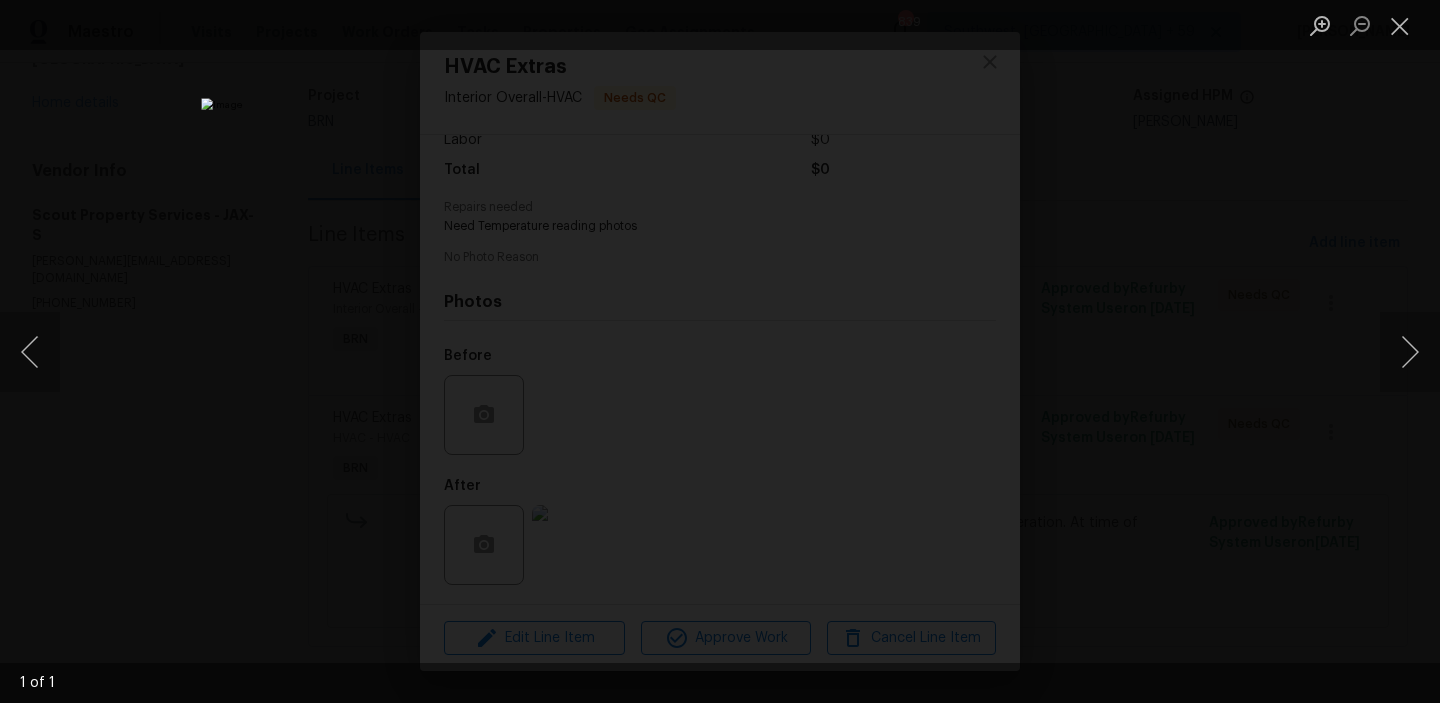 click at bounding box center (720, 351) 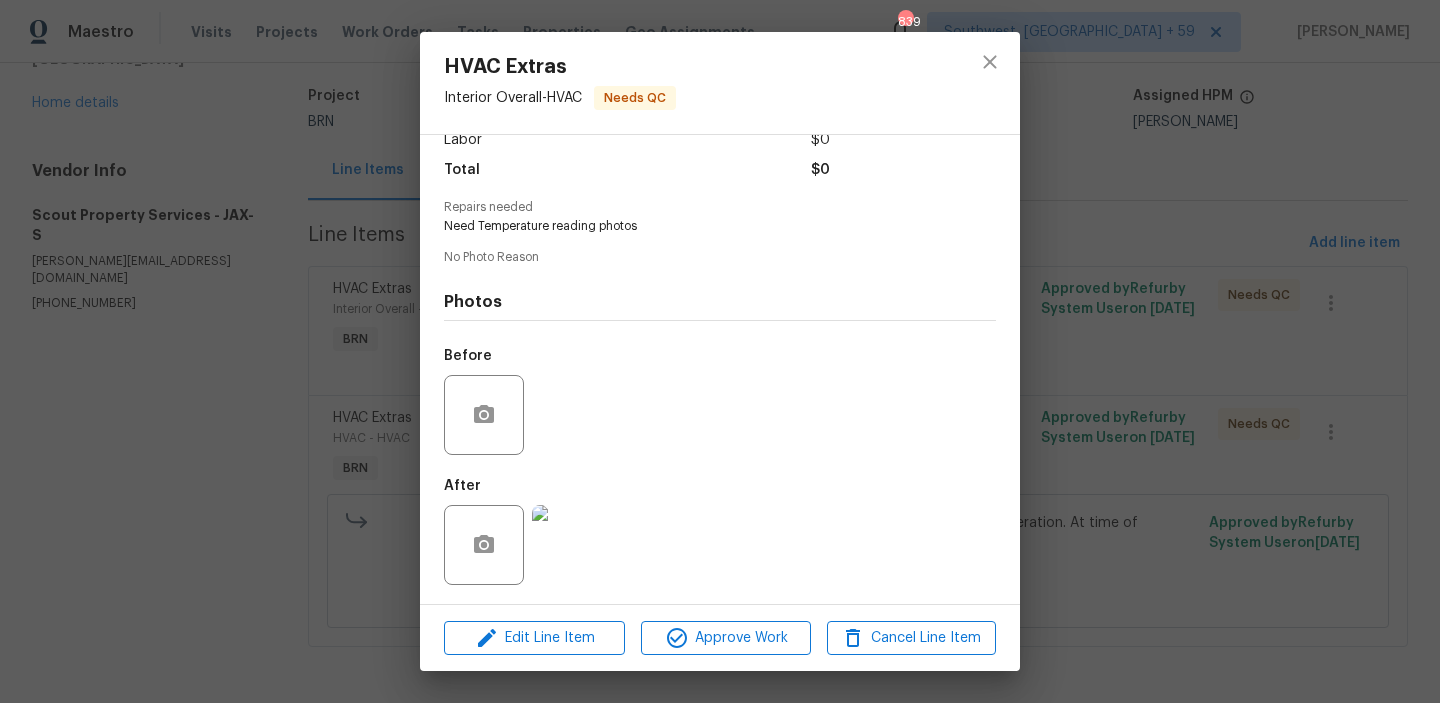 click on "HVAC Extras Interior Overall  -  HVAC Needs QC Vendor Scout Property Services Account Category BINSR Cost $0 x 1 count $0 Labor $0 Total $0 Repairs needed Need Temperature reading photos No Photo Reason
Photos Before After  Edit Line Item  Approve Work  Cancel Line Item" at bounding box center (720, 351) 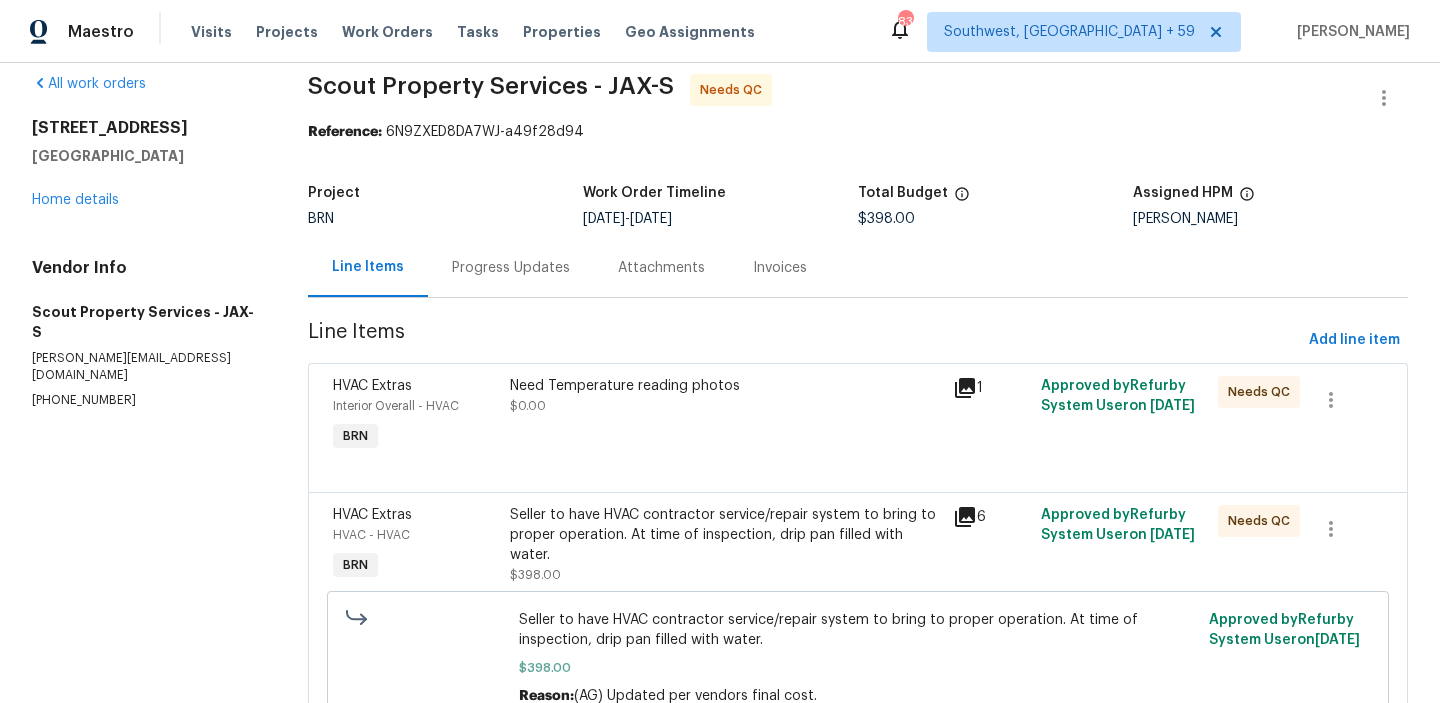 scroll, scrollTop: 0, scrollLeft: 0, axis: both 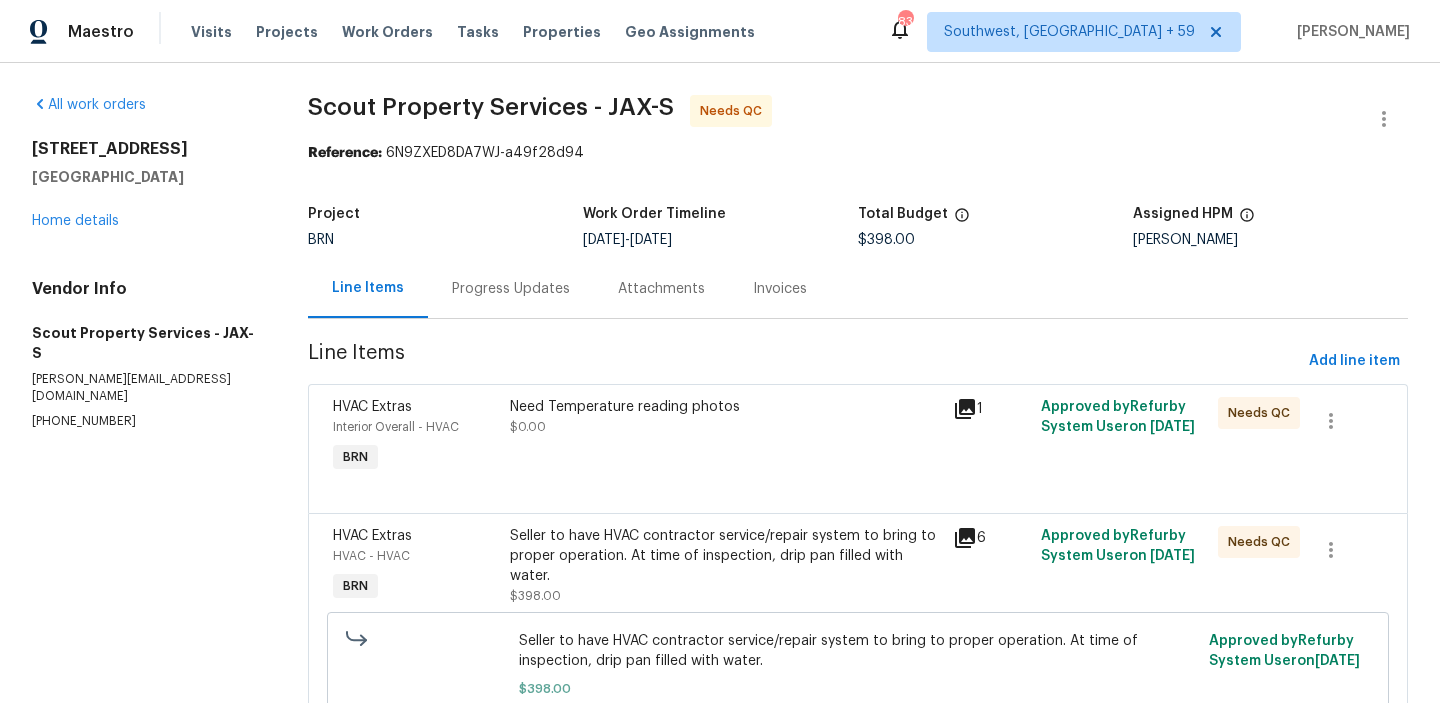 click on "Need Temperature reading photos $0.00" at bounding box center (725, 437) 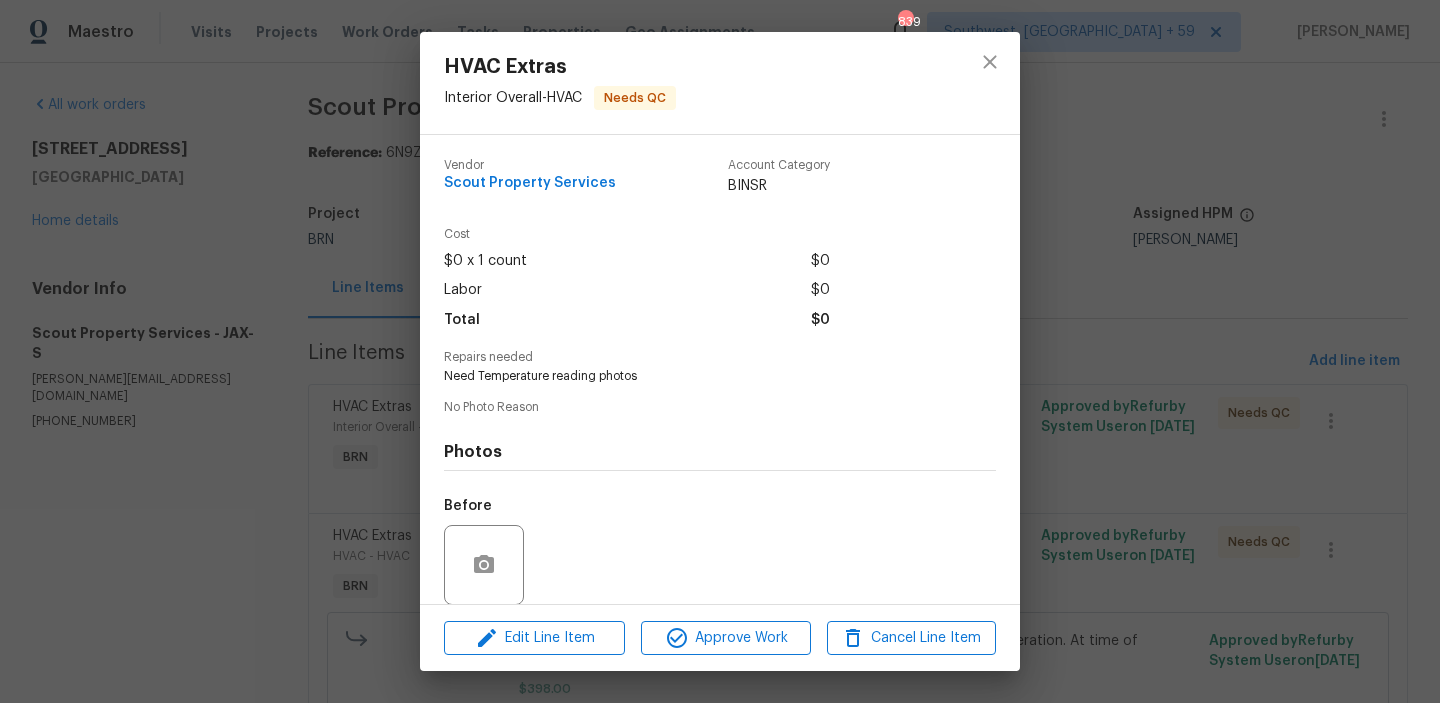 scroll, scrollTop: 150, scrollLeft: 0, axis: vertical 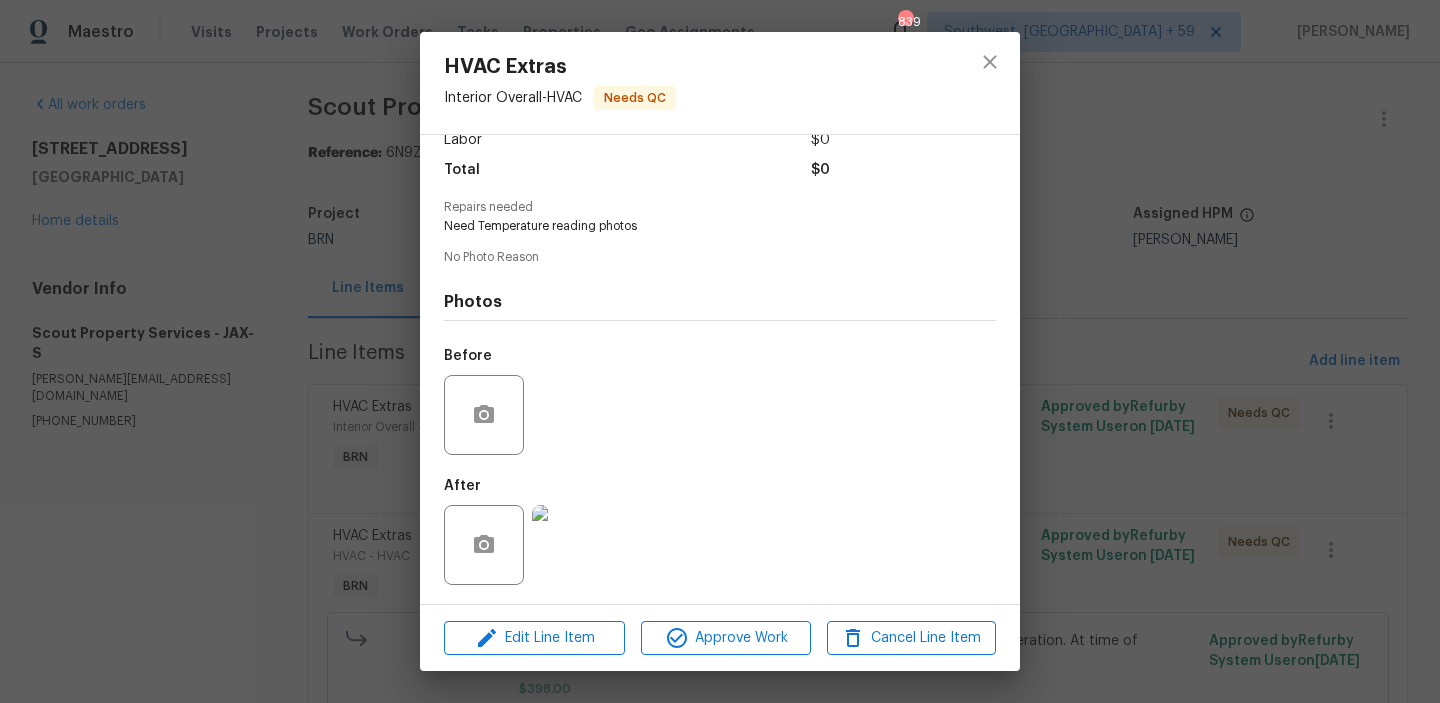 click at bounding box center [572, 545] 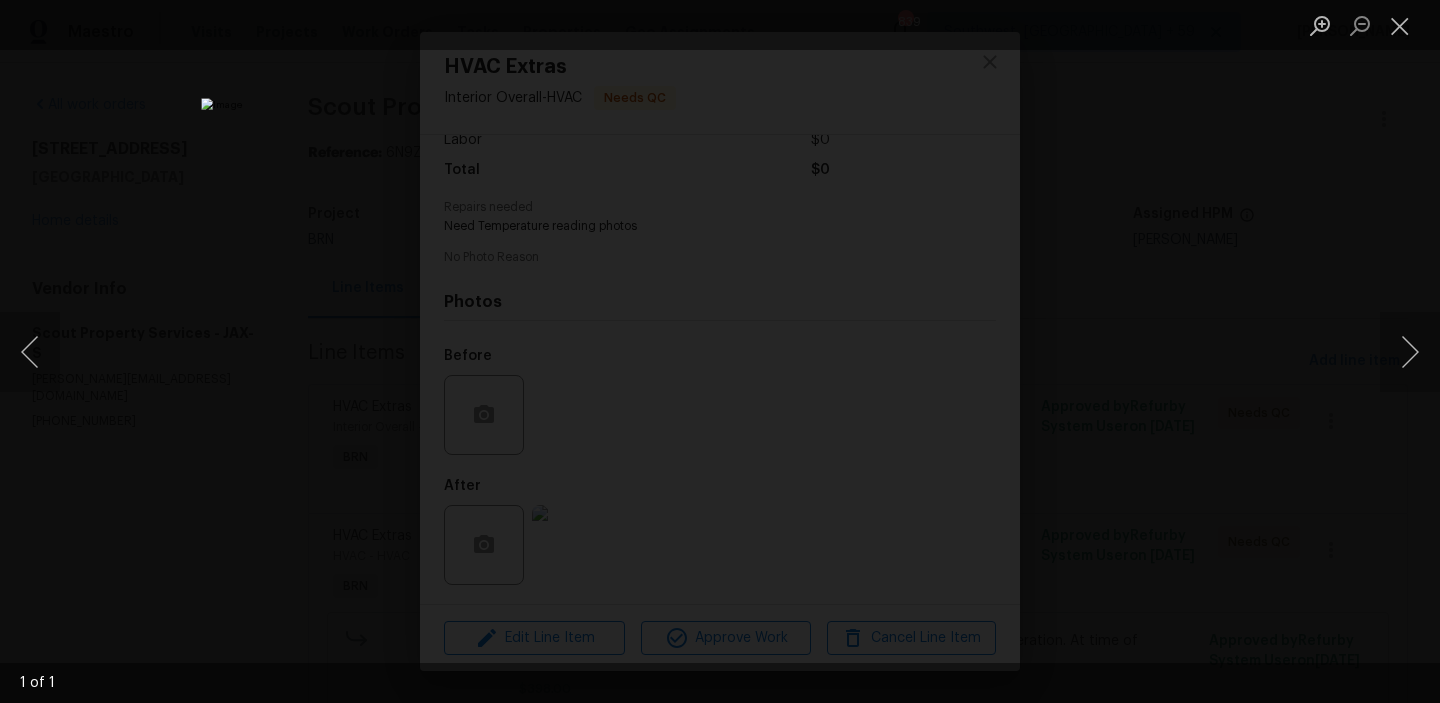 click at bounding box center (720, 351) 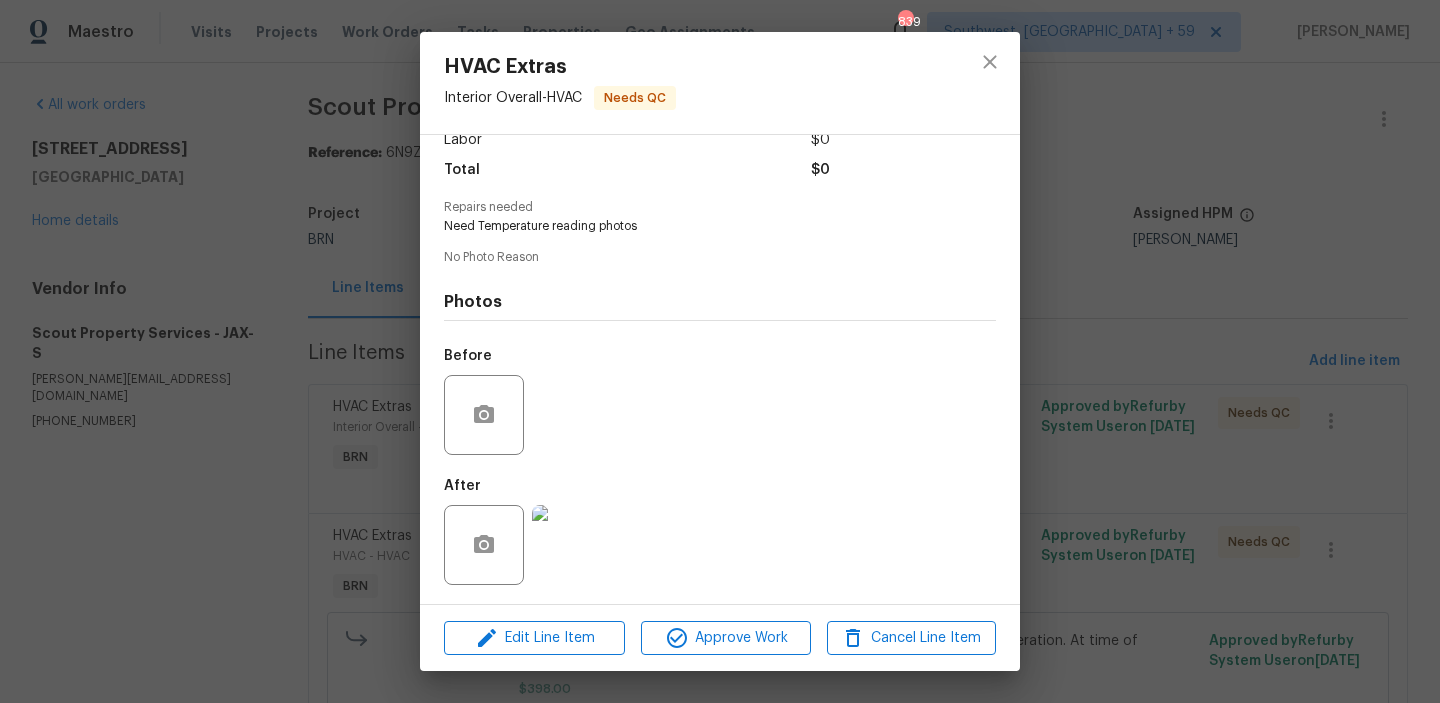 click on "HVAC Extras Interior Overall  -  HVAC Needs QC Vendor Scout Property Services Account Category BINSR Cost $0 x 1 count $0 Labor $0 Total $0 Repairs needed Need Temperature reading photos No Photo Reason
Photos Before After  Edit Line Item  Approve Work  Cancel Line Item" at bounding box center (720, 351) 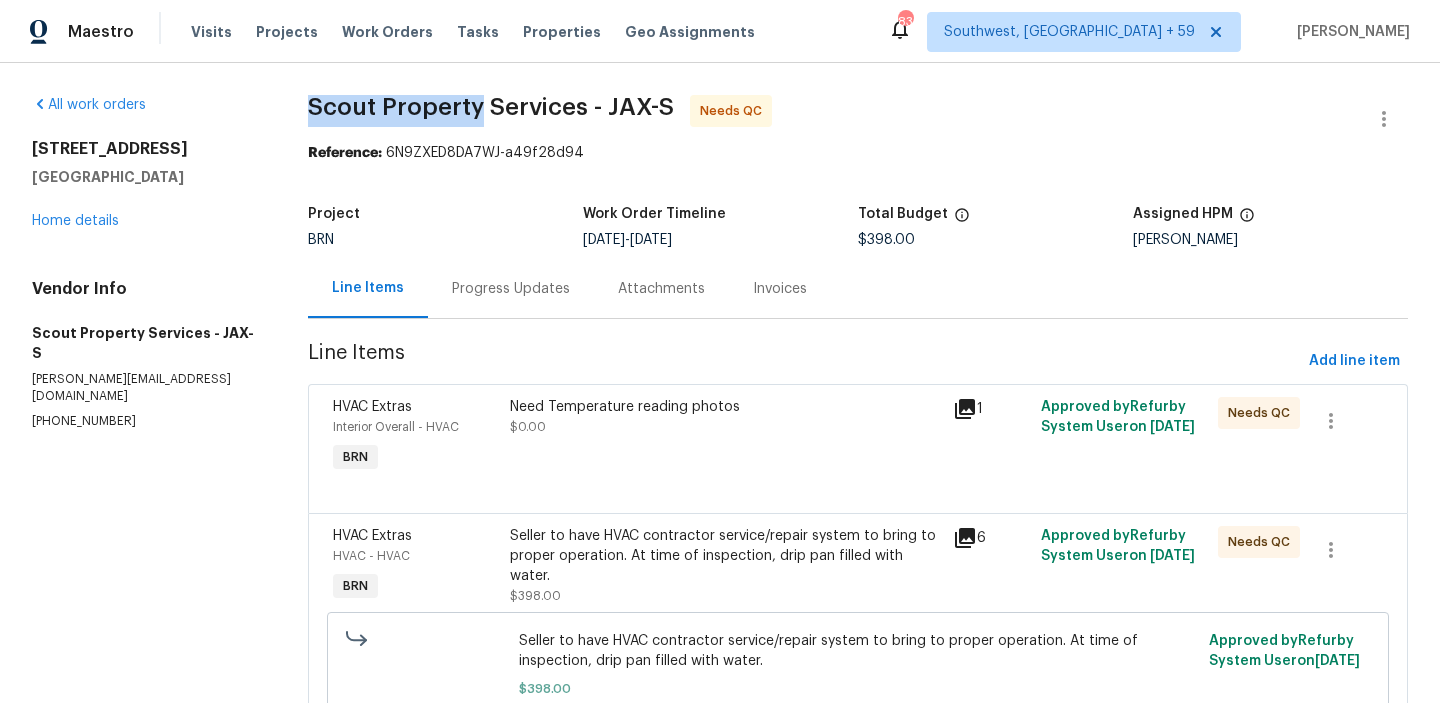 drag, startPoint x: 294, startPoint y: 111, endPoint x: 478, endPoint y: 110, distance: 184.00272 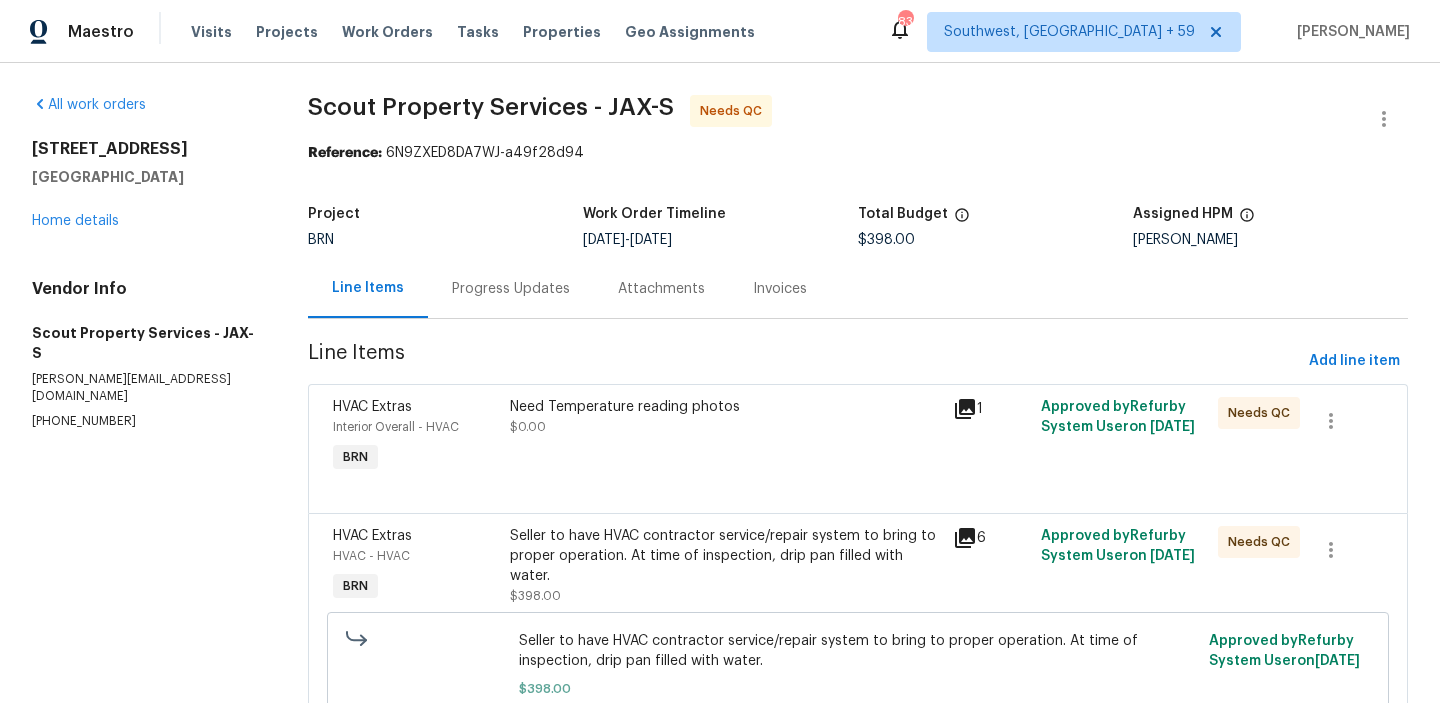 click on "Progress Updates" at bounding box center [511, 288] 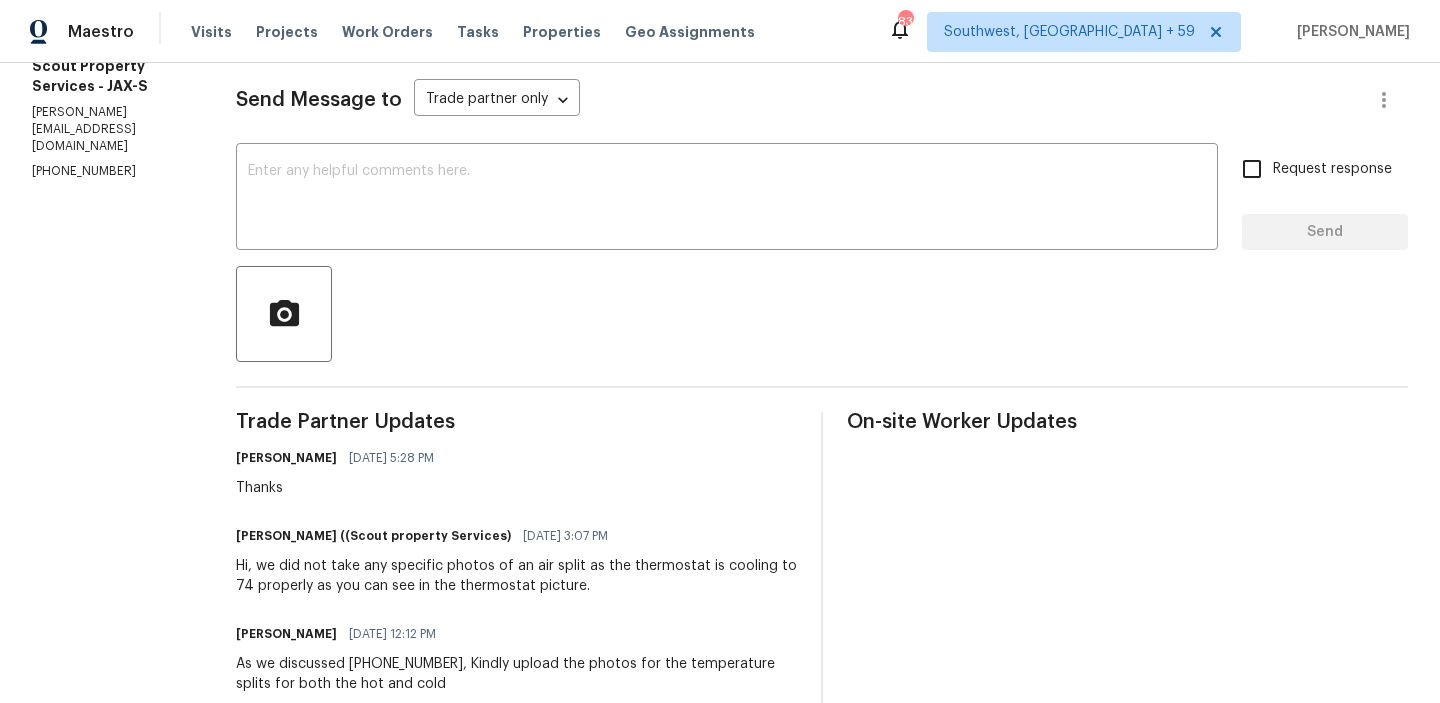 scroll, scrollTop: 289, scrollLeft: 0, axis: vertical 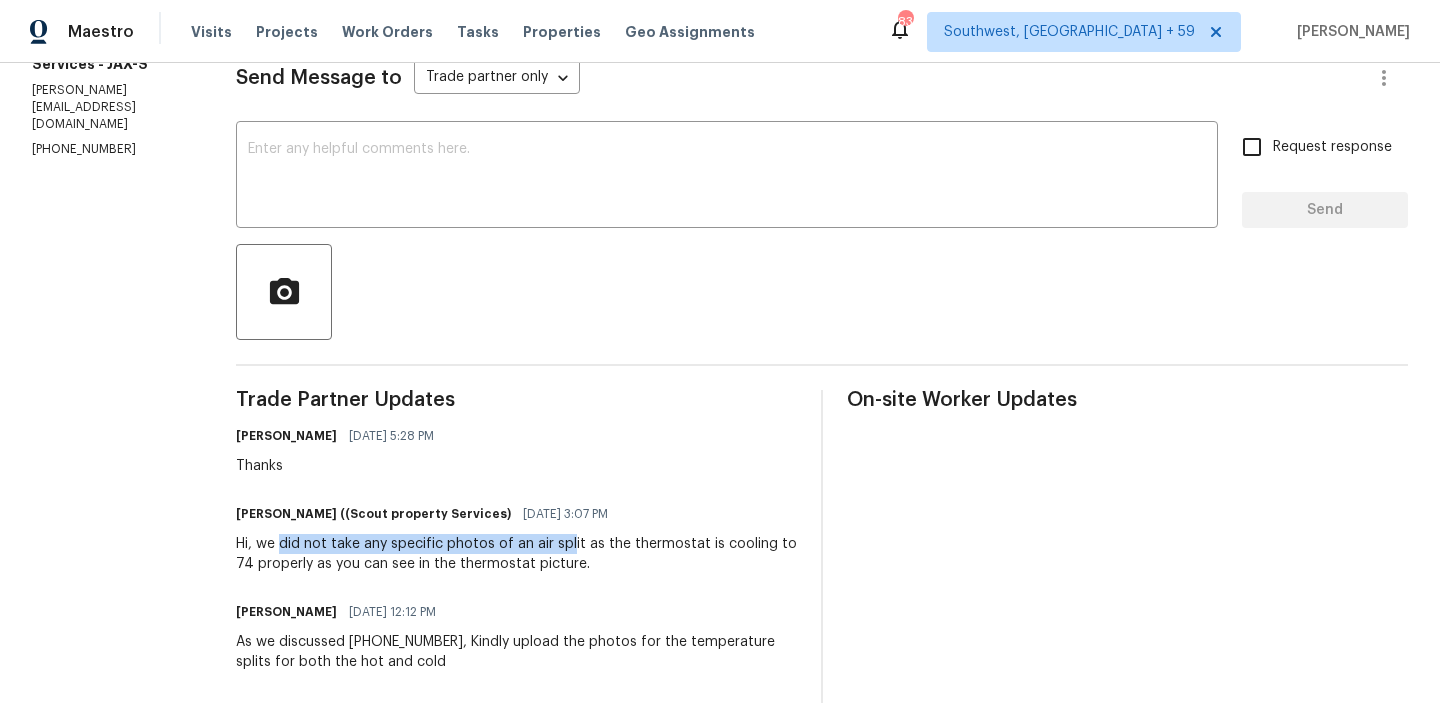 drag, startPoint x: 268, startPoint y: 542, endPoint x: 557, endPoint y: 553, distance: 289.20926 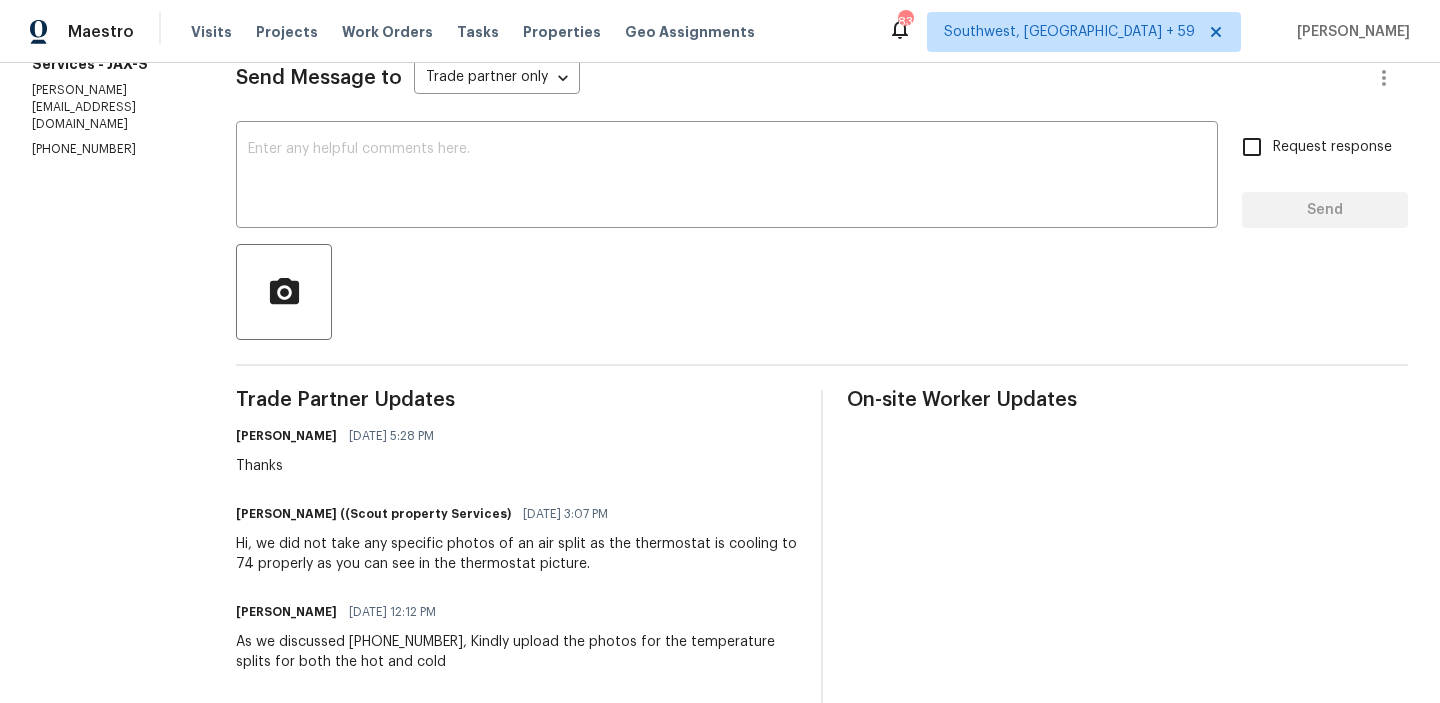click on "Hi, we did not take any specific photos of an air split as the thermostat is cooling to 74 properly as you can see in the thermostat picture." at bounding box center [516, 554] 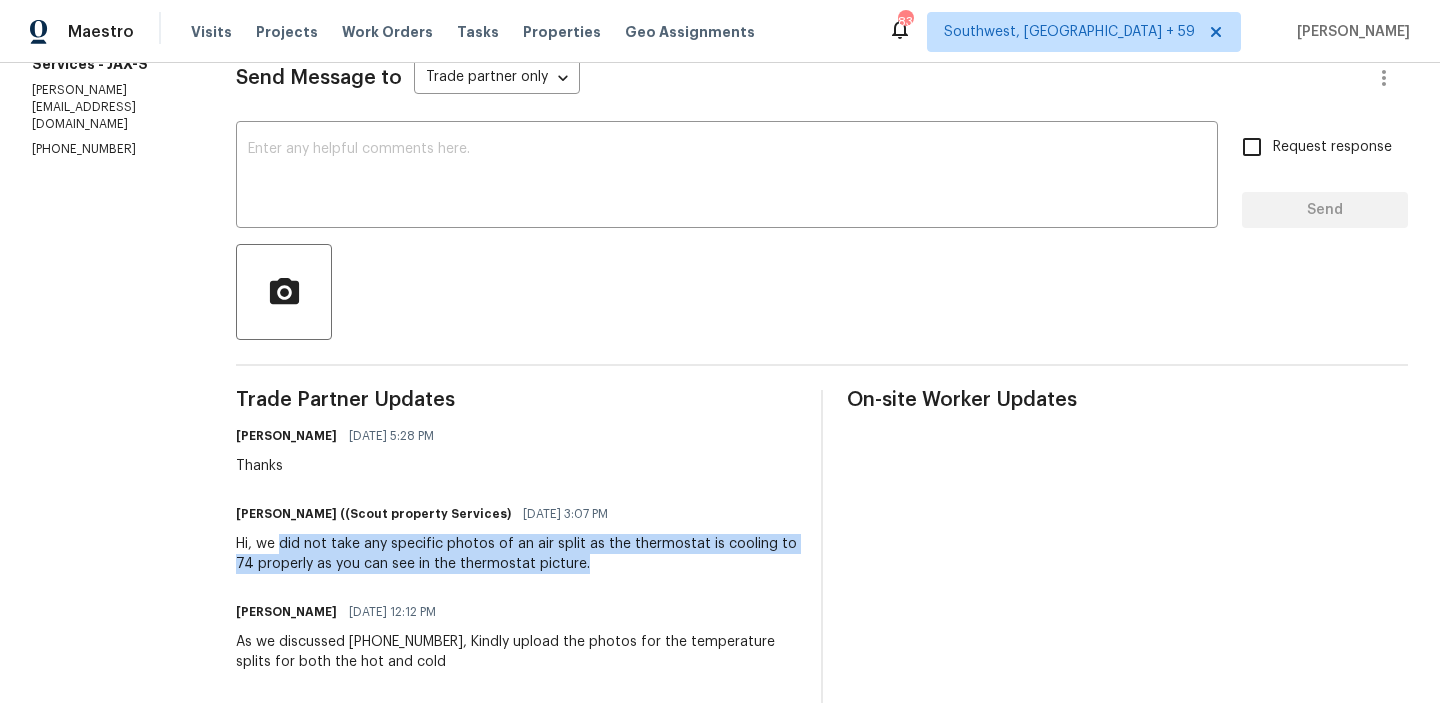 drag, startPoint x: 268, startPoint y: 543, endPoint x: 568, endPoint y: 558, distance: 300.37476 